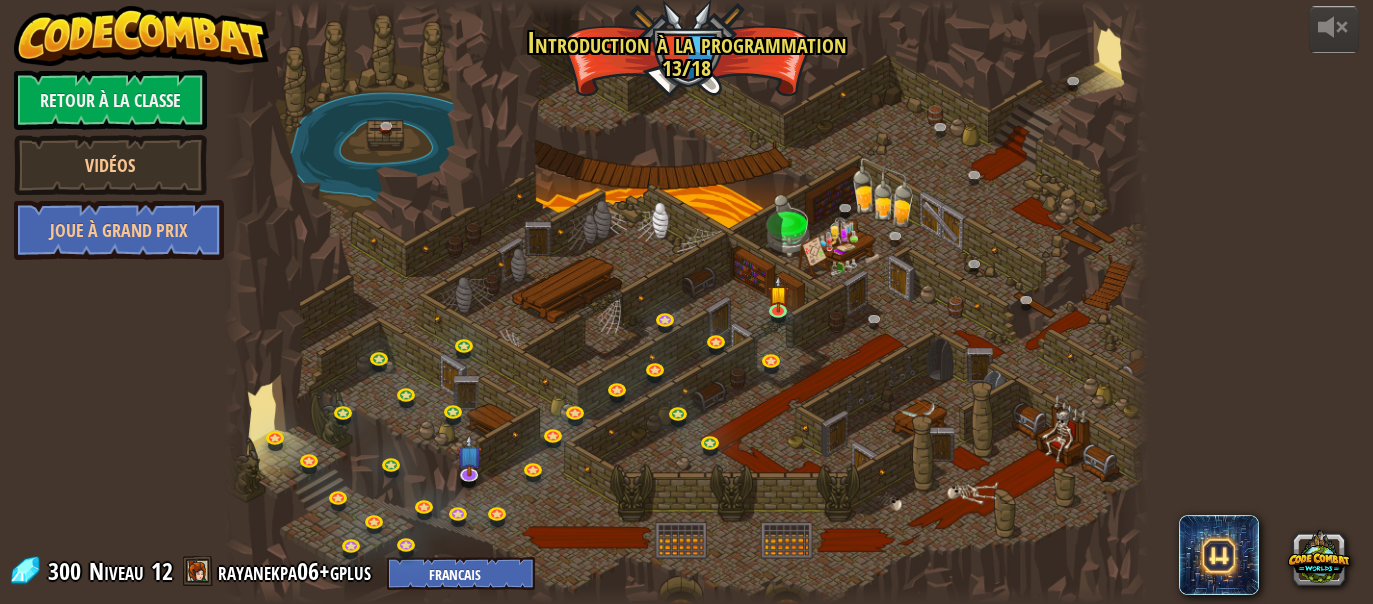 select on "fr" 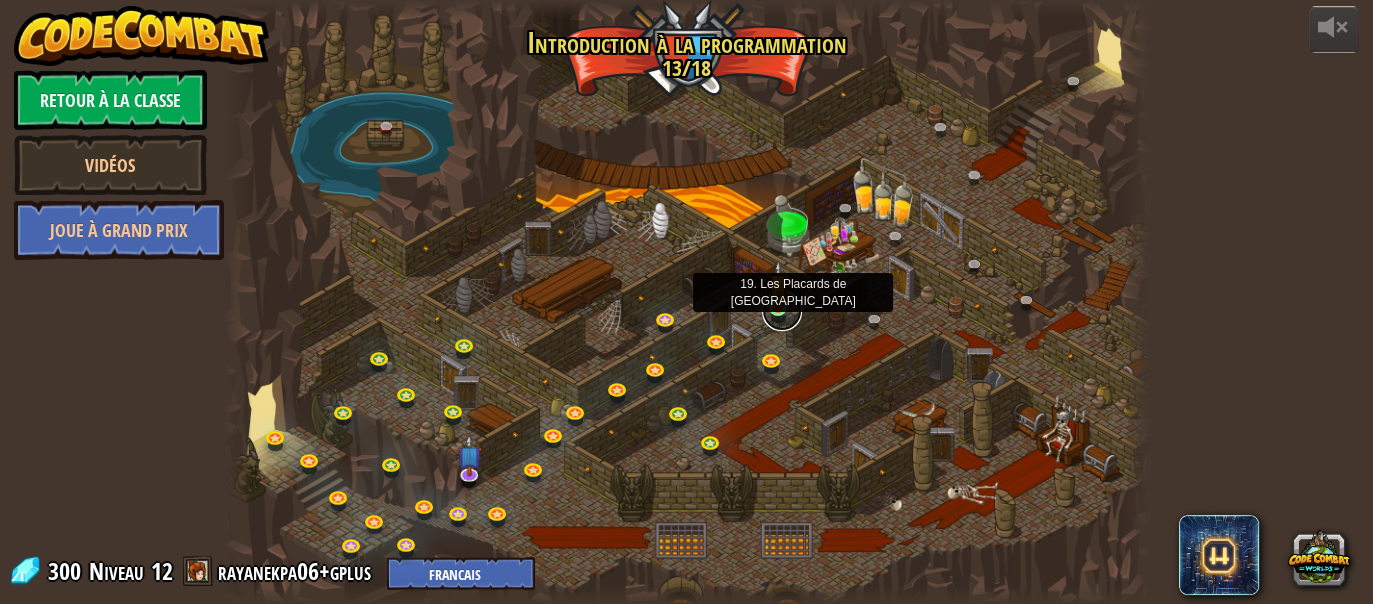 click at bounding box center (782, 311) 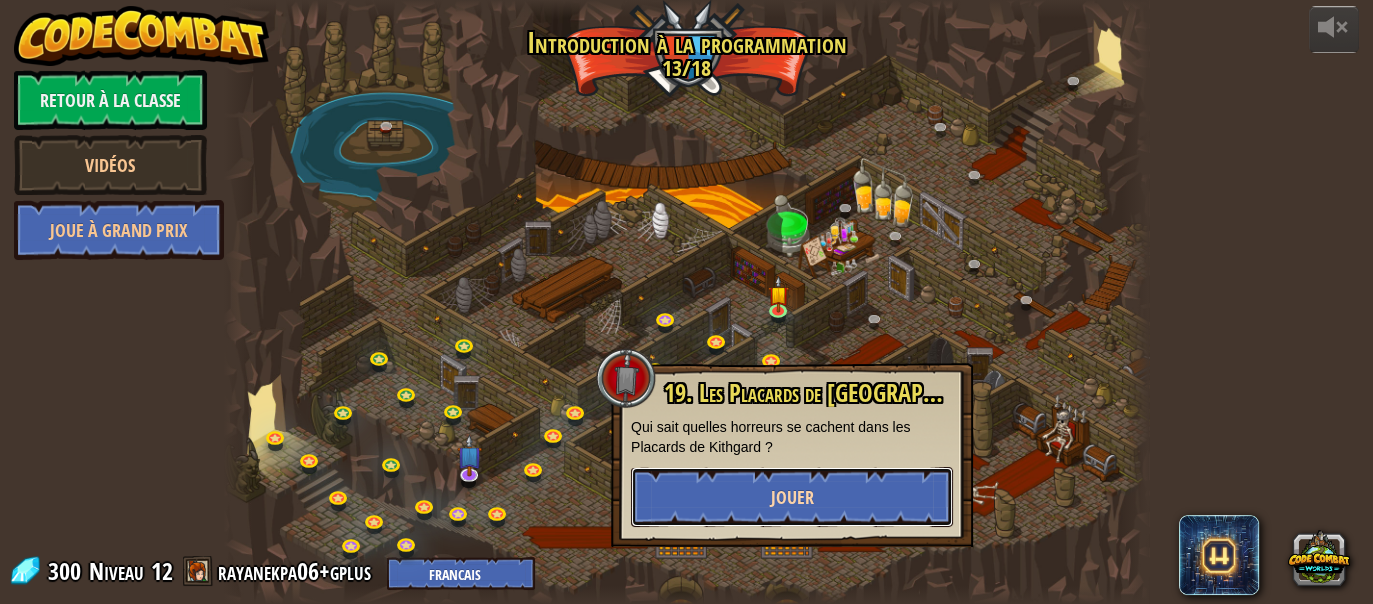 click on "Jouer" at bounding box center [792, 497] 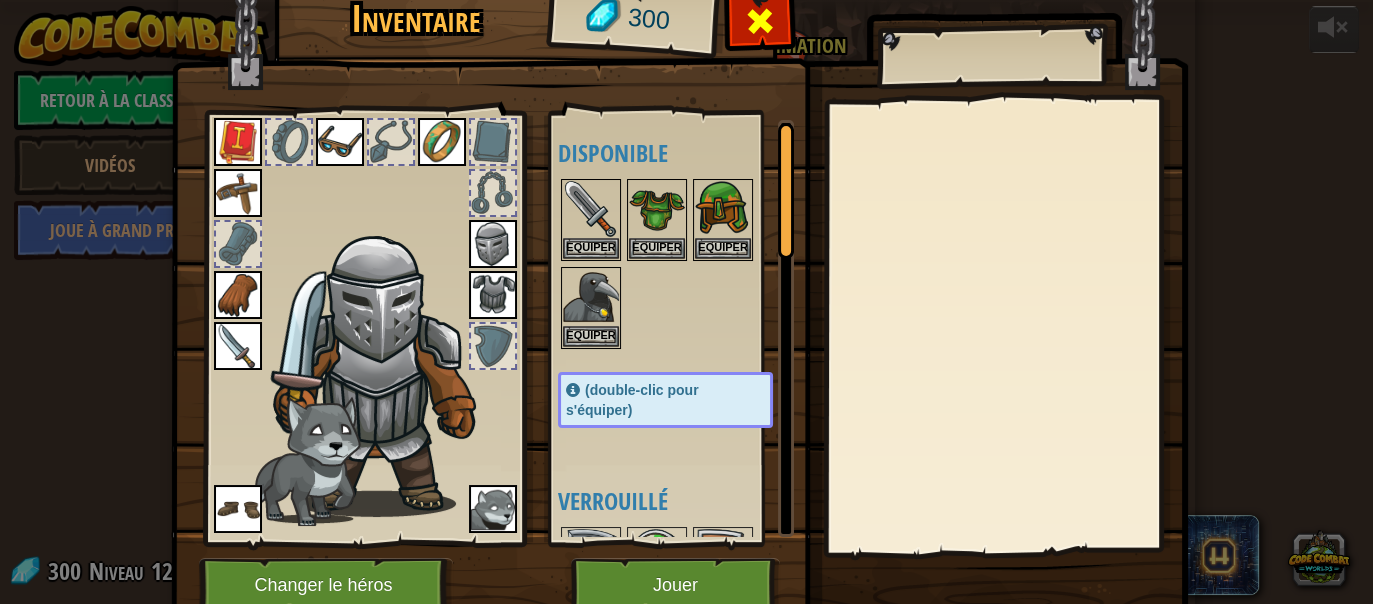 click at bounding box center [760, 21] 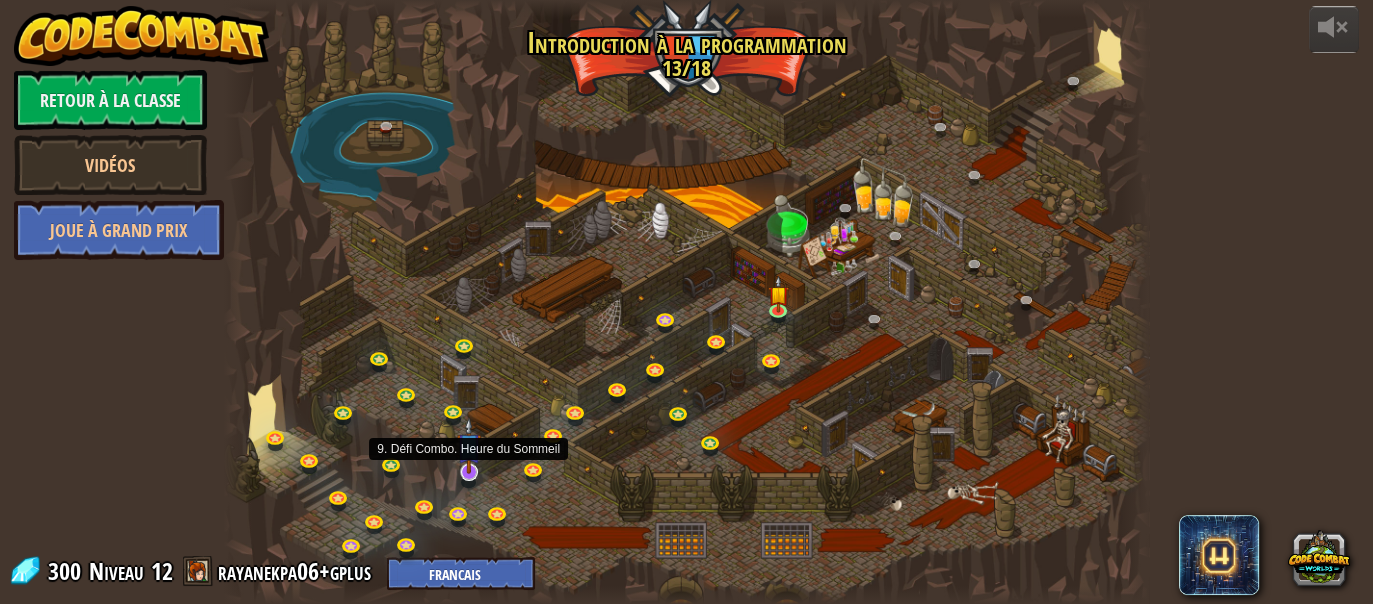 click at bounding box center (469, 445) 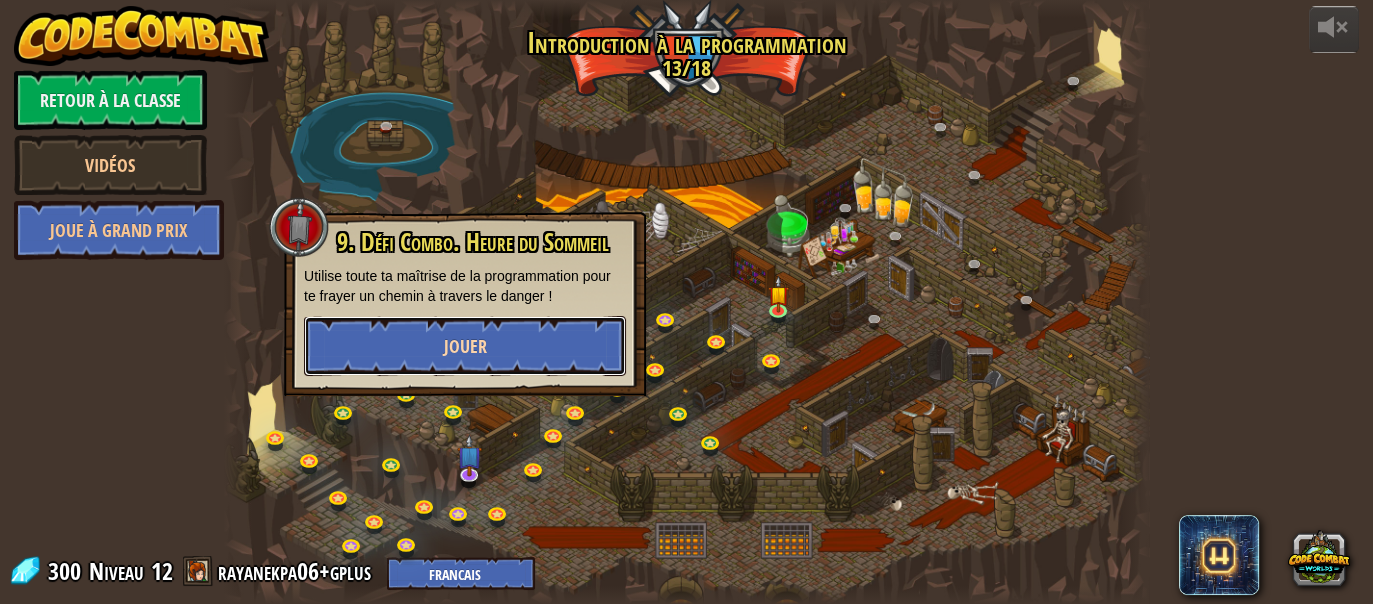 click on "Jouer" at bounding box center [465, 346] 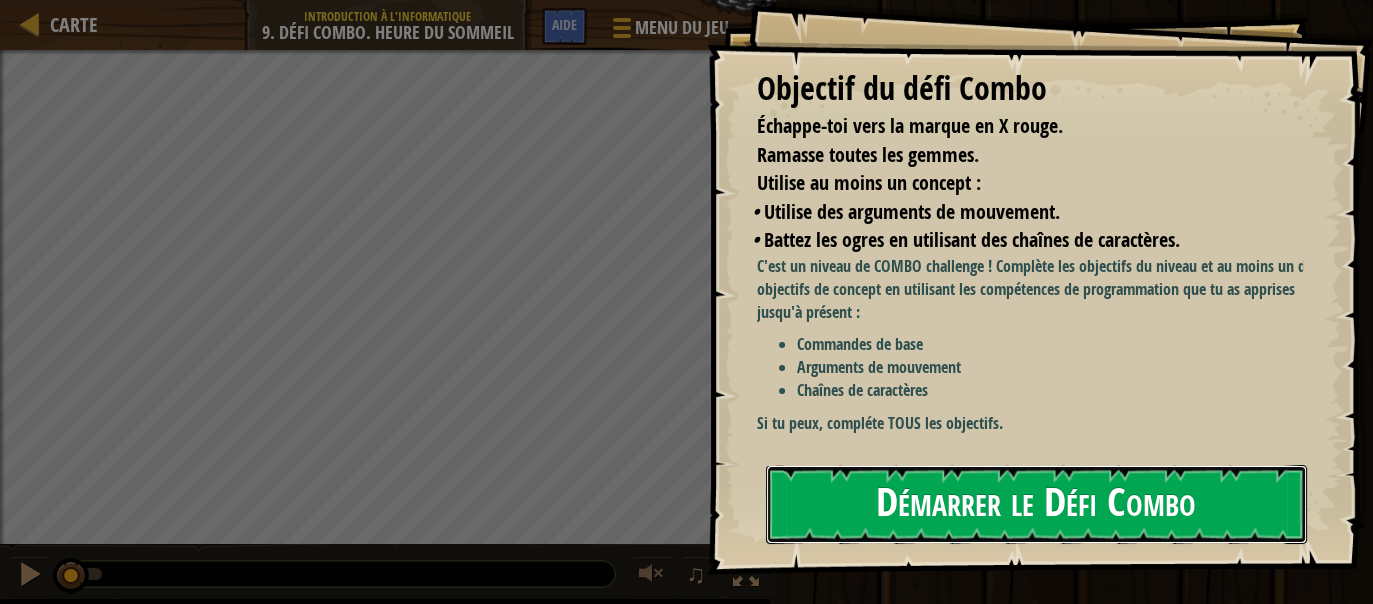 click on "Démarrer le Défi Combo" at bounding box center (1037, 504) 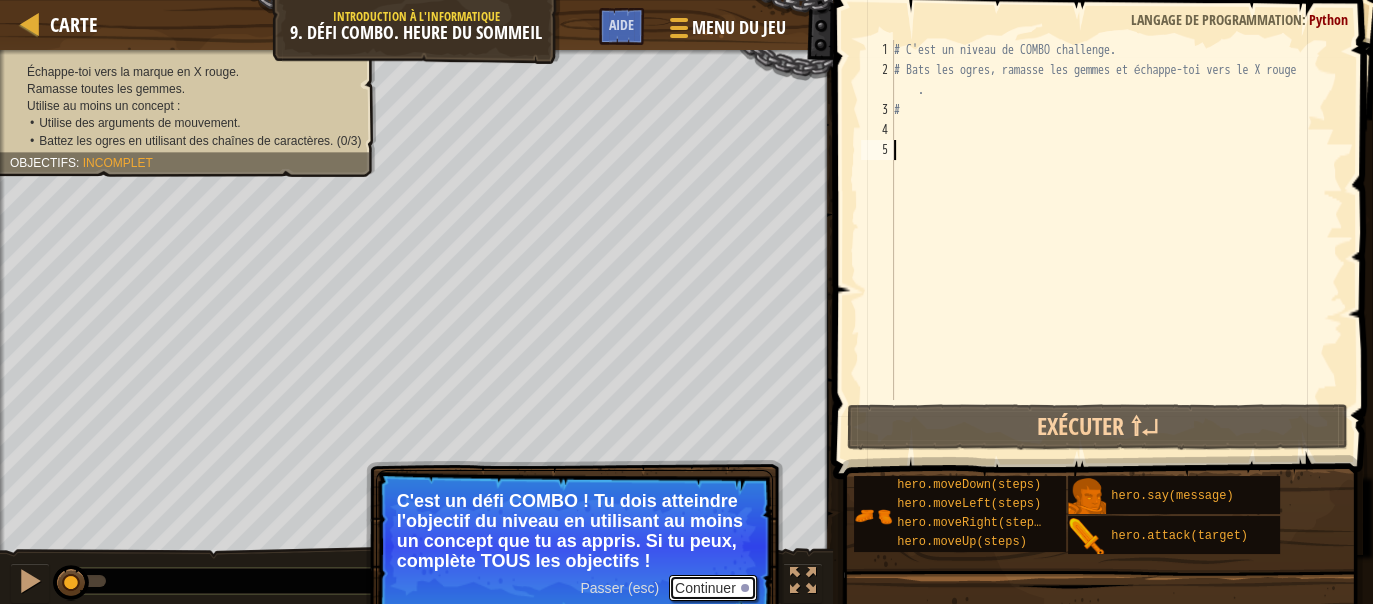 click on "Continuer" at bounding box center (713, 588) 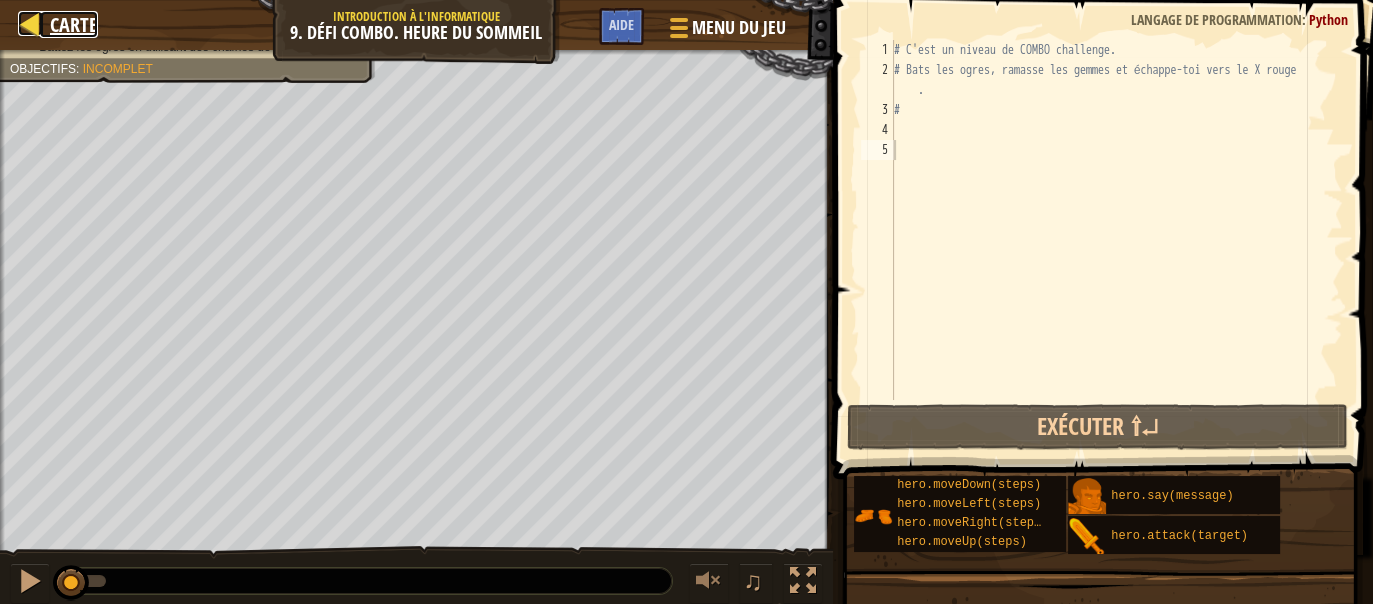 click on "Carte" at bounding box center [74, 24] 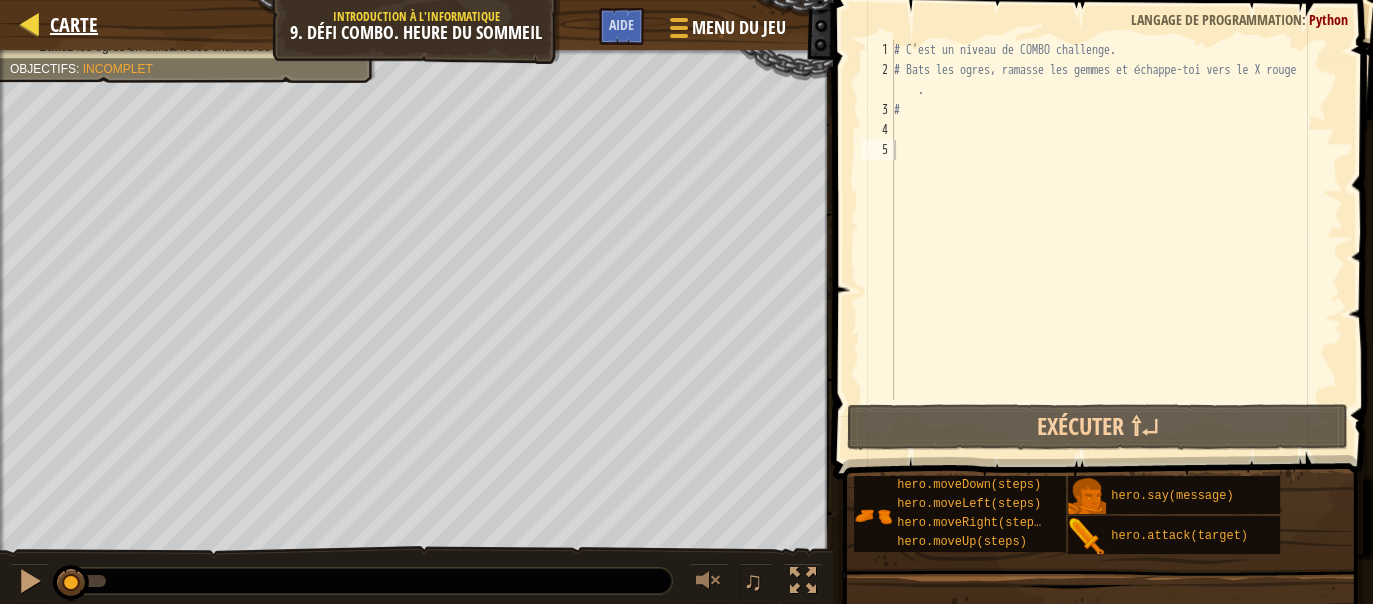 select on "fr" 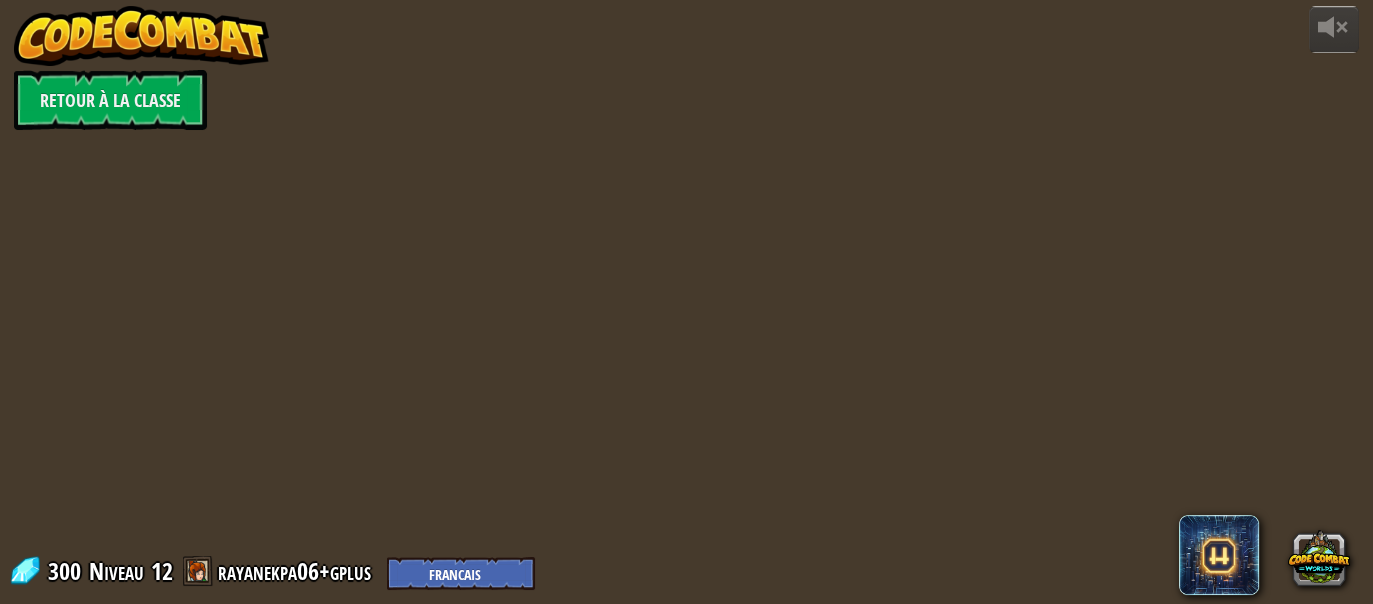 select on "fr" 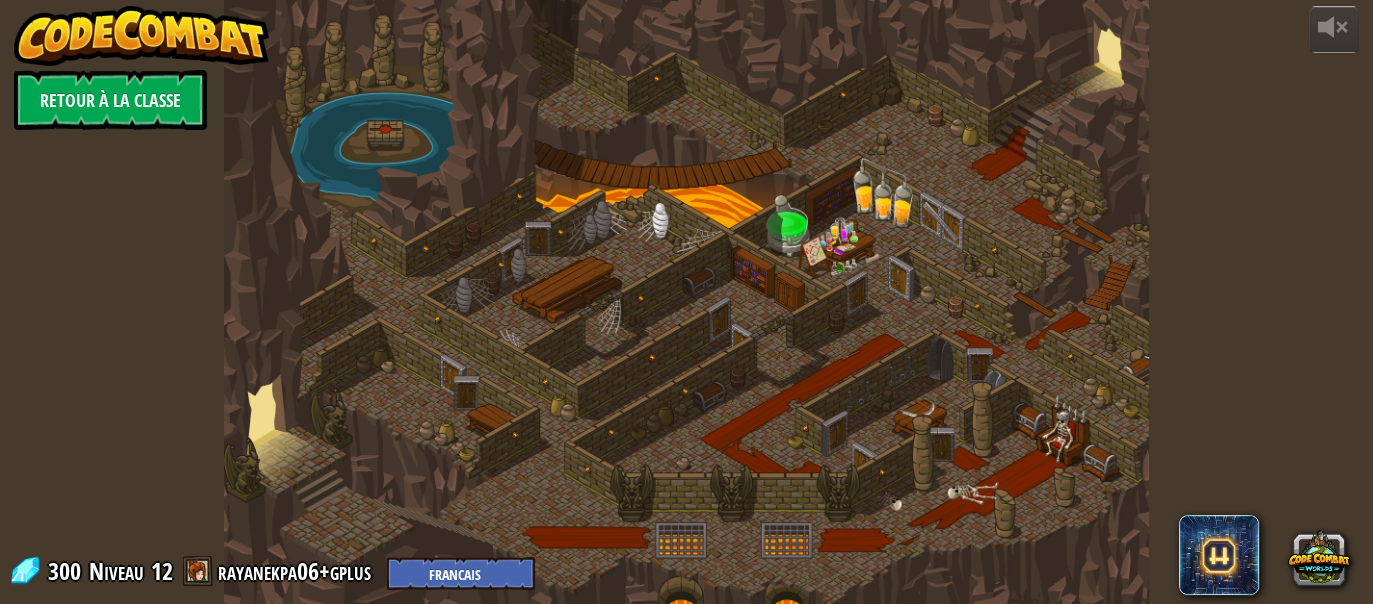 select on "fr" 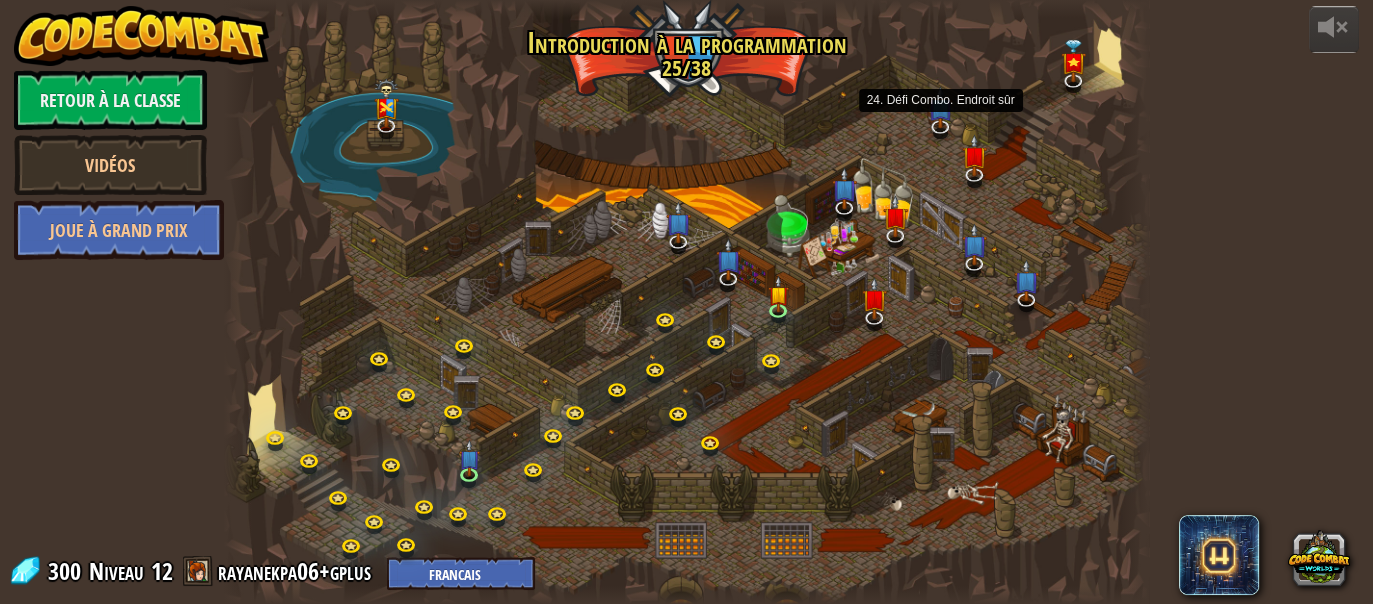 select on "fr" 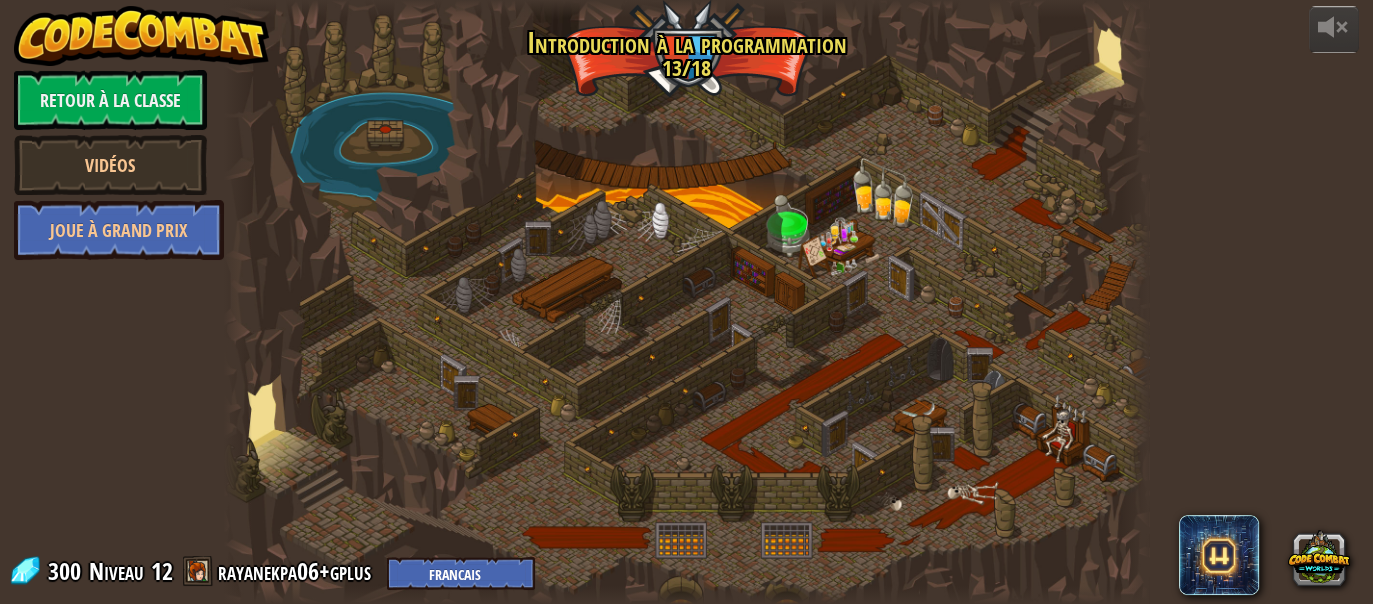 select on "fr" 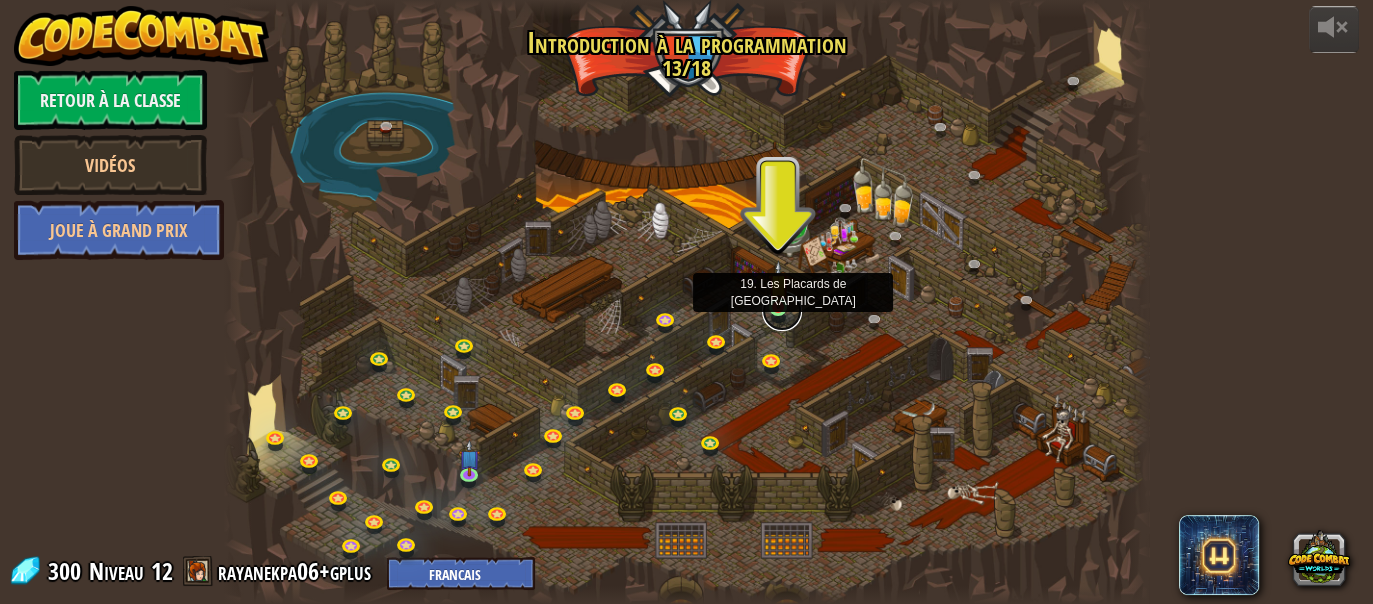 click at bounding box center (782, 311) 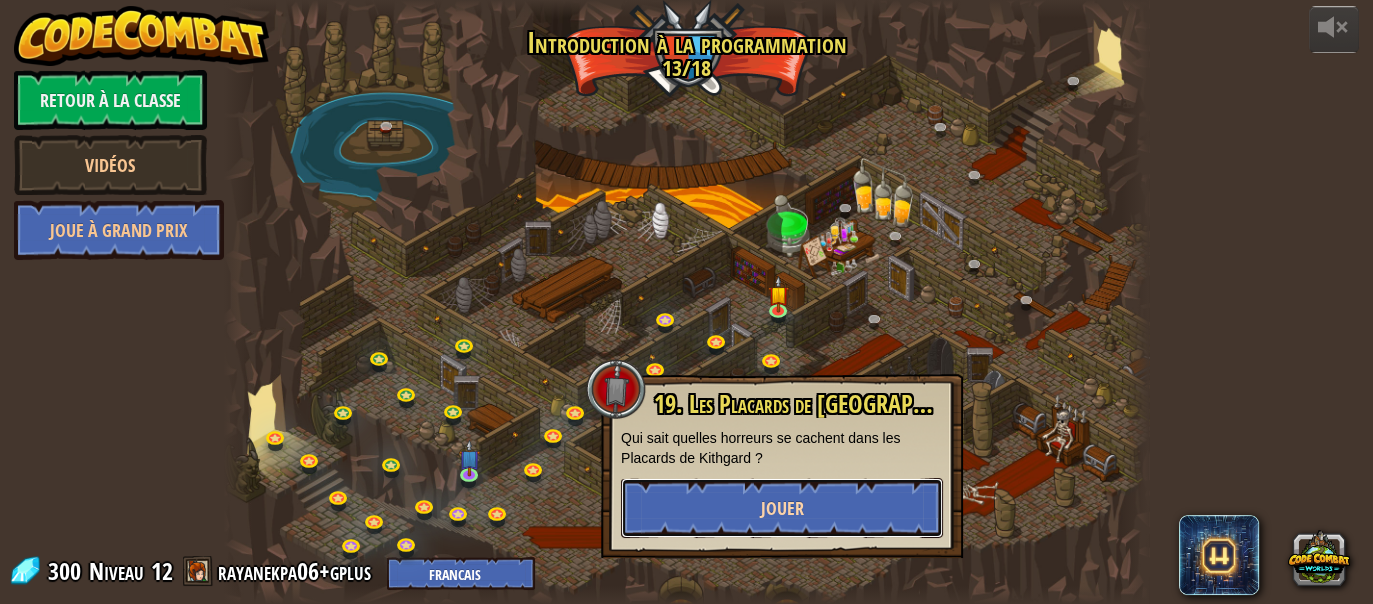 click on "Jouer" at bounding box center [782, 508] 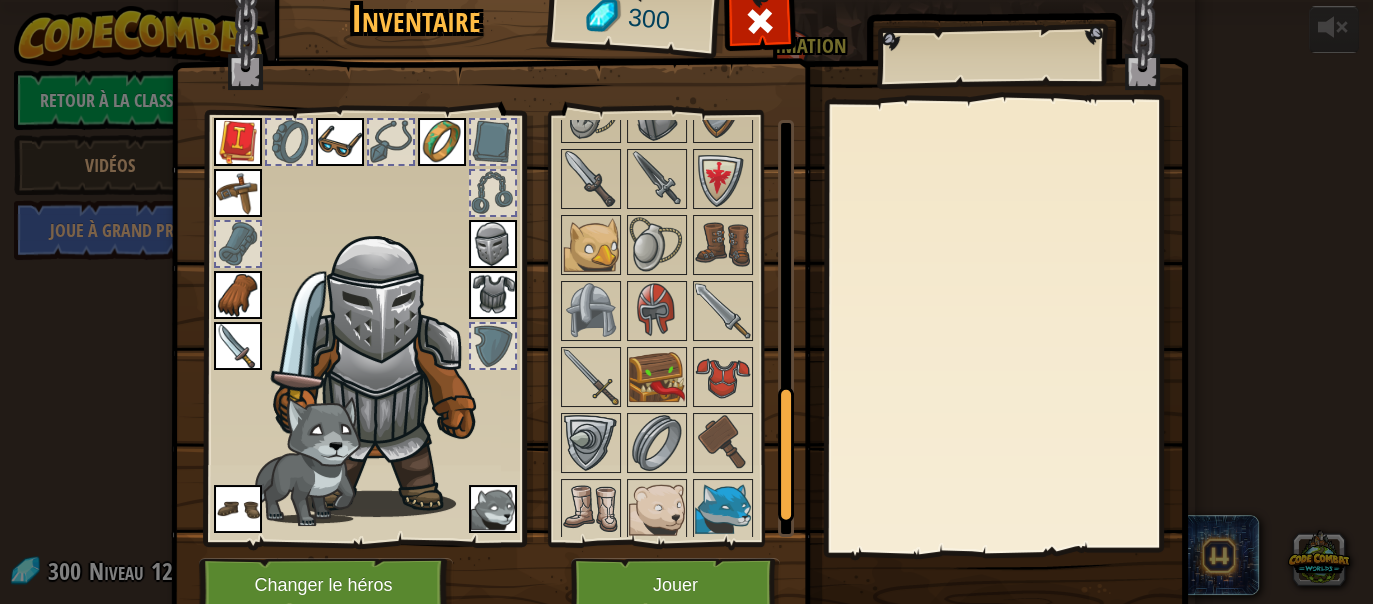 scroll, scrollTop: 865, scrollLeft: 0, axis: vertical 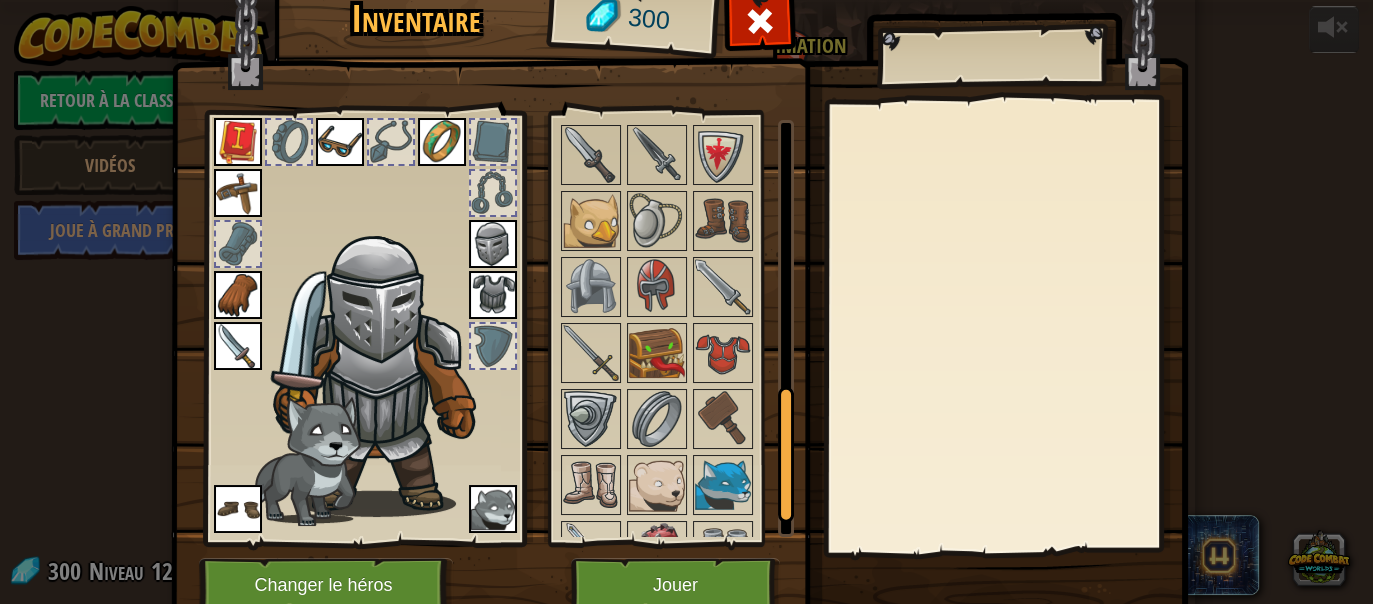drag, startPoint x: 775, startPoint y: 181, endPoint x: 825, endPoint y: 454, distance: 277.541 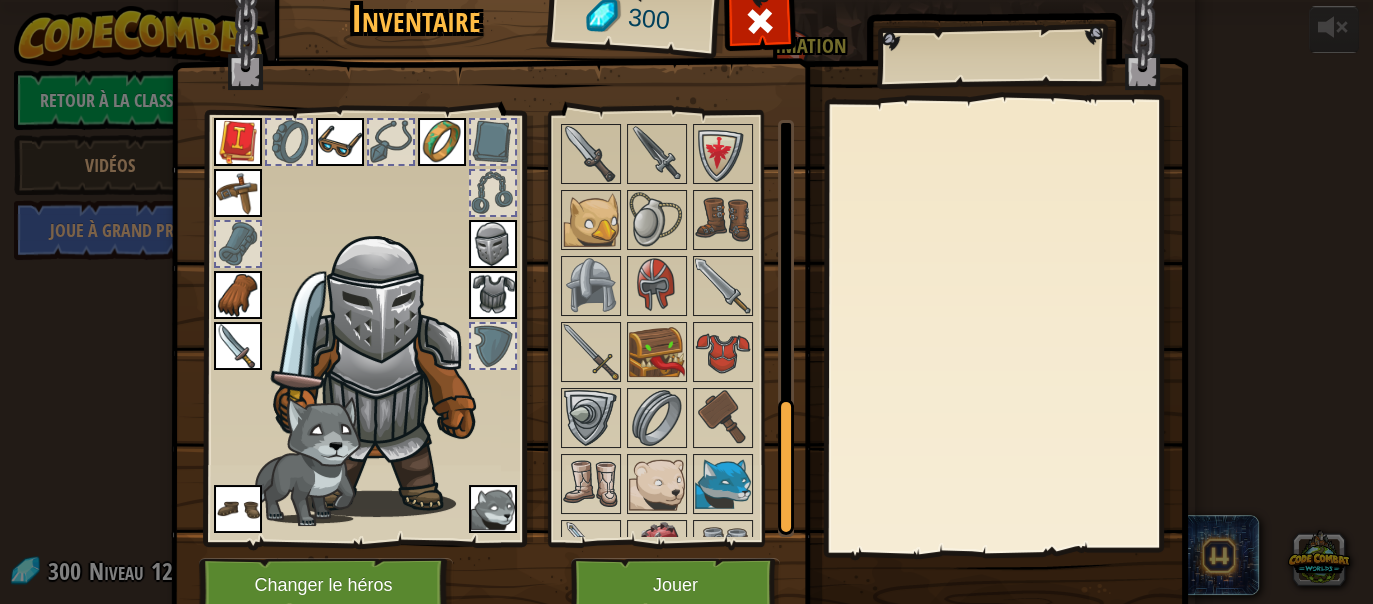scroll, scrollTop: 900, scrollLeft: 0, axis: vertical 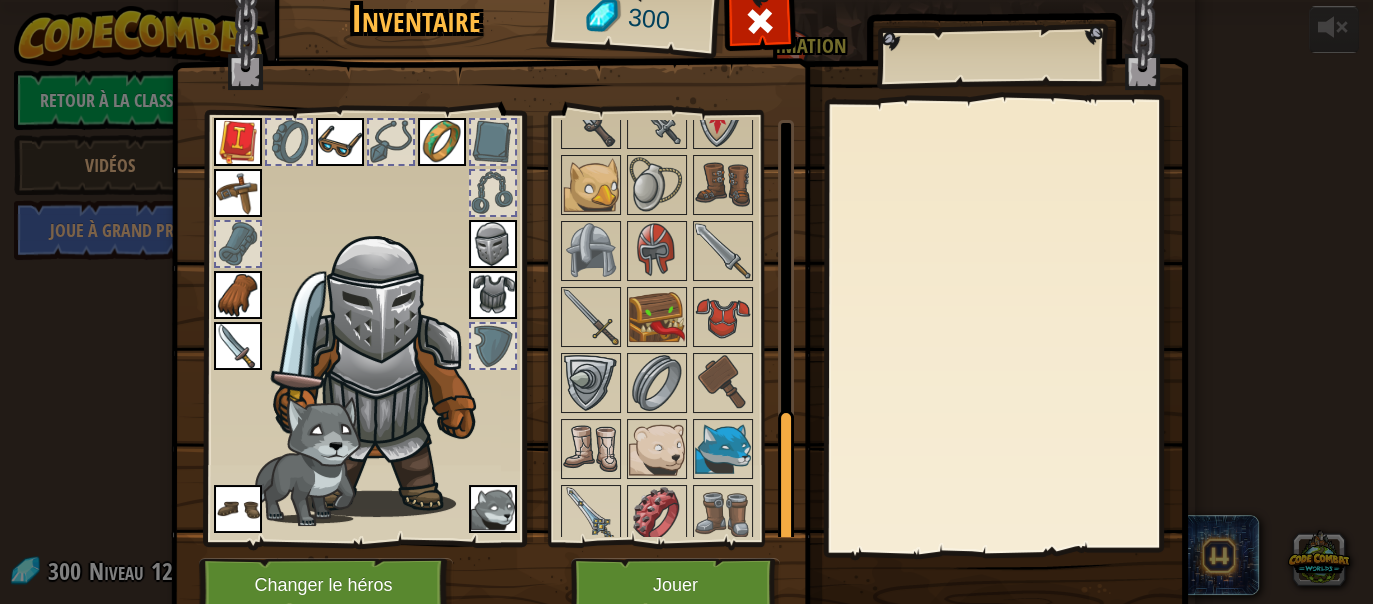 drag, startPoint x: 768, startPoint y: 439, endPoint x: 781, endPoint y: 515, distance: 77.10383 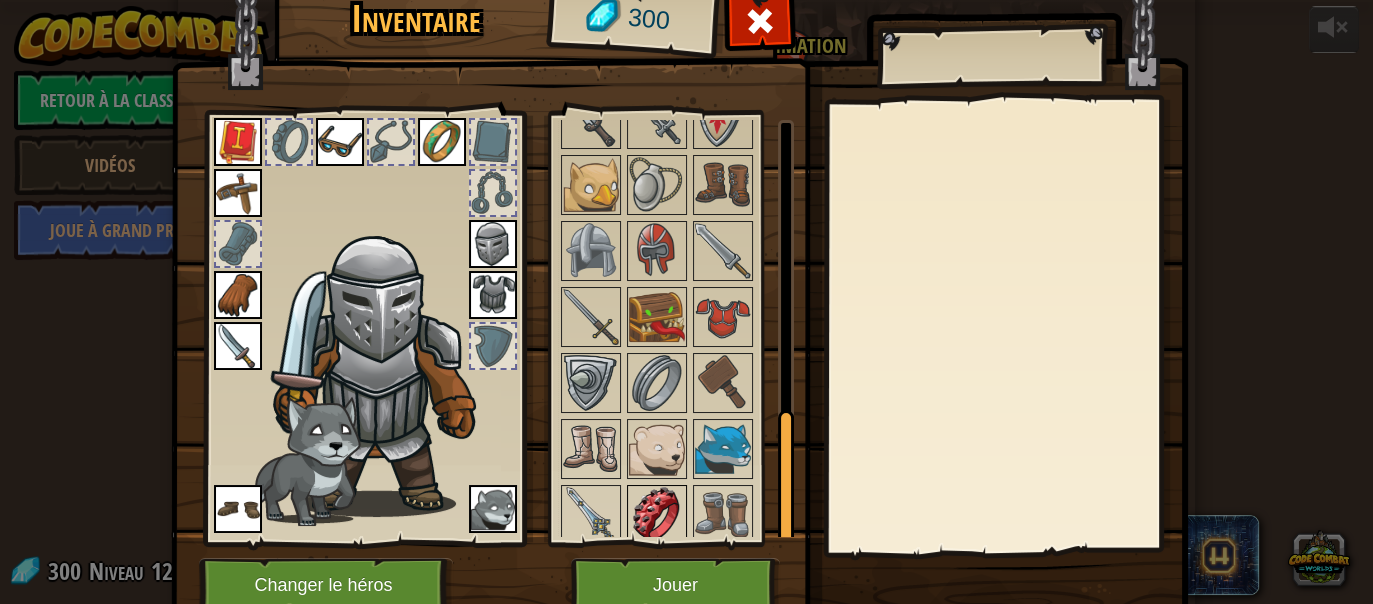 click at bounding box center [657, 515] 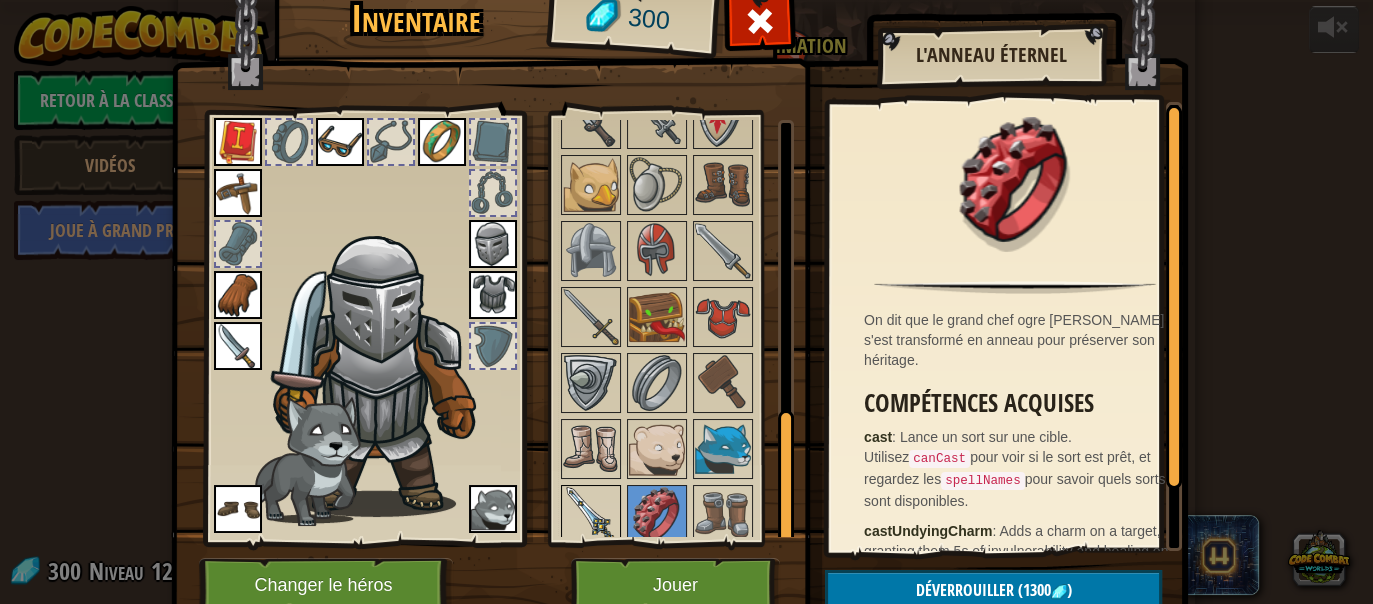 click at bounding box center [591, 515] 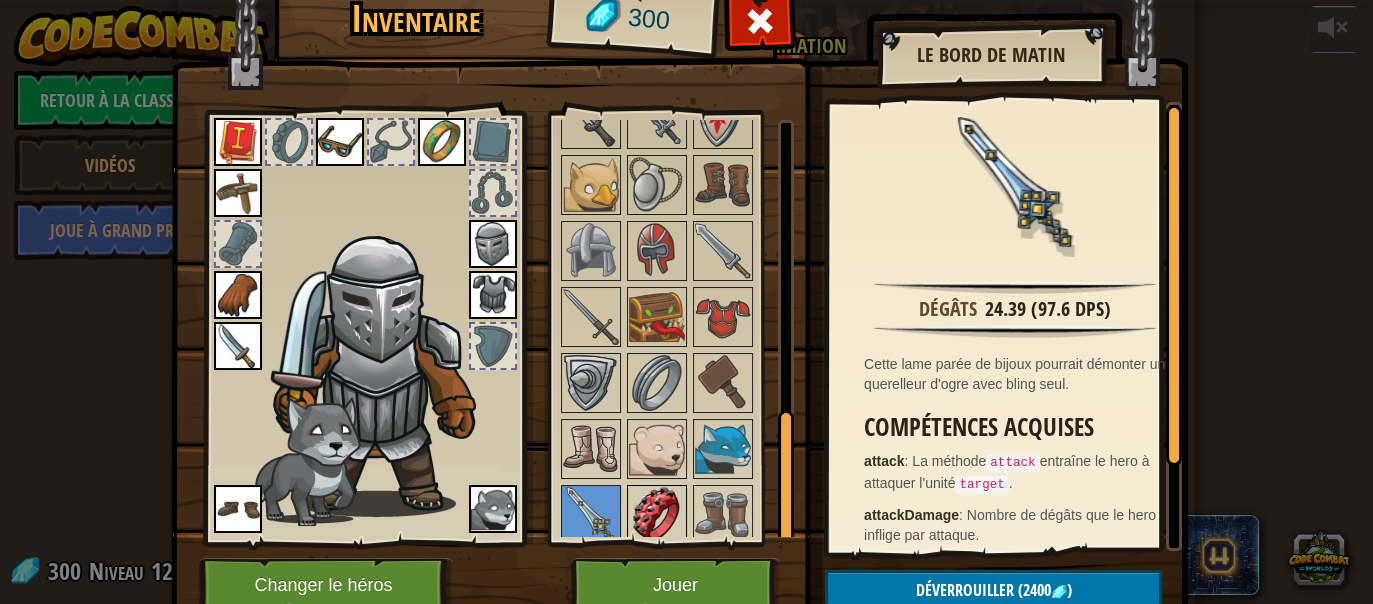 click at bounding box center (657, 515) 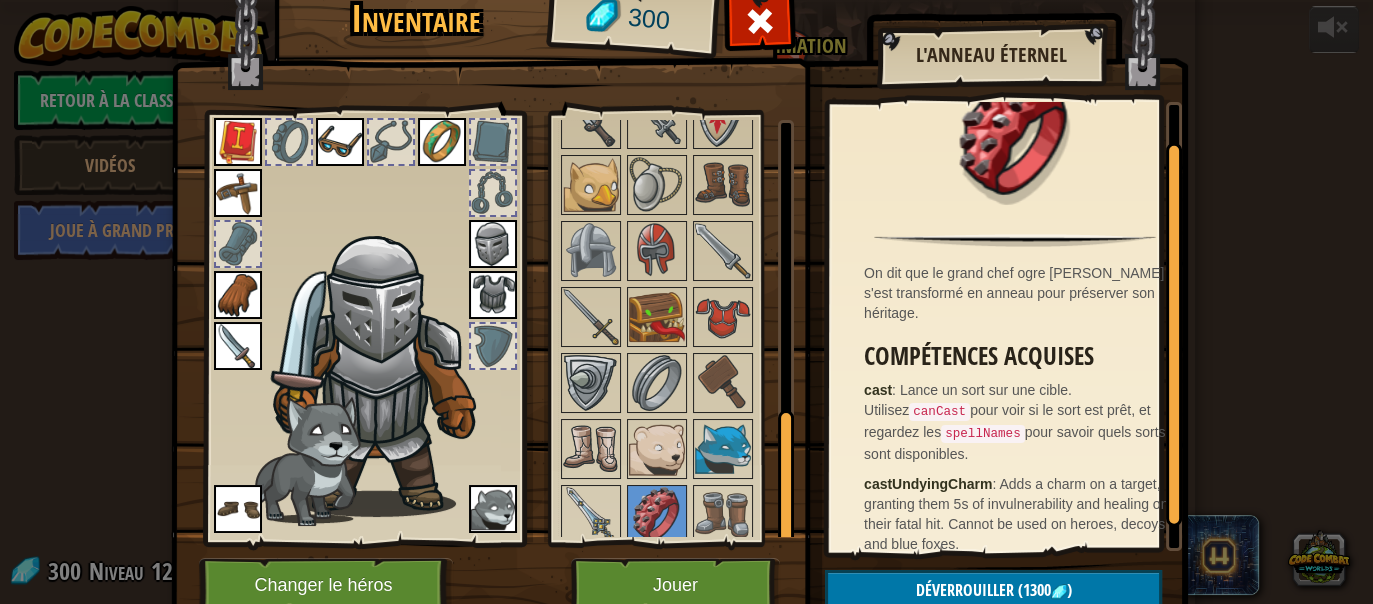 scroll, scrollTop: 65, scrollLeft: 0, axis: vertical 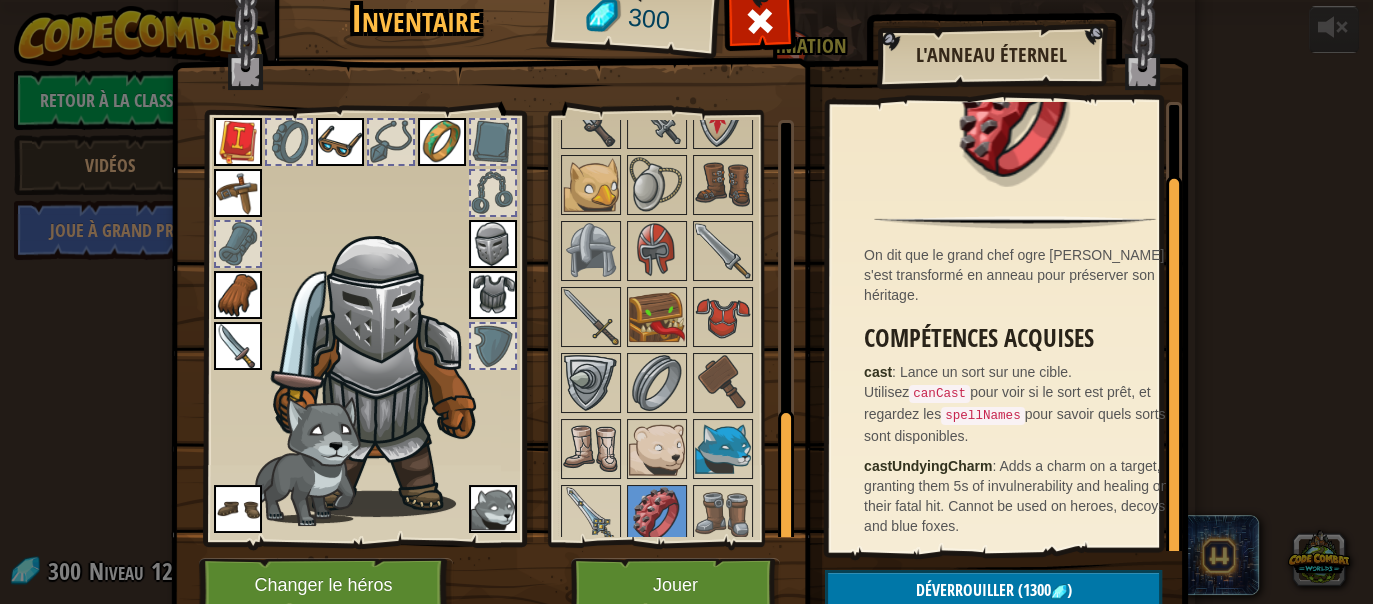 drag, startPoint x: 1168, startPoint y: 311, endPoint x: 1184, endPoint y: 480, distance: 169.7557 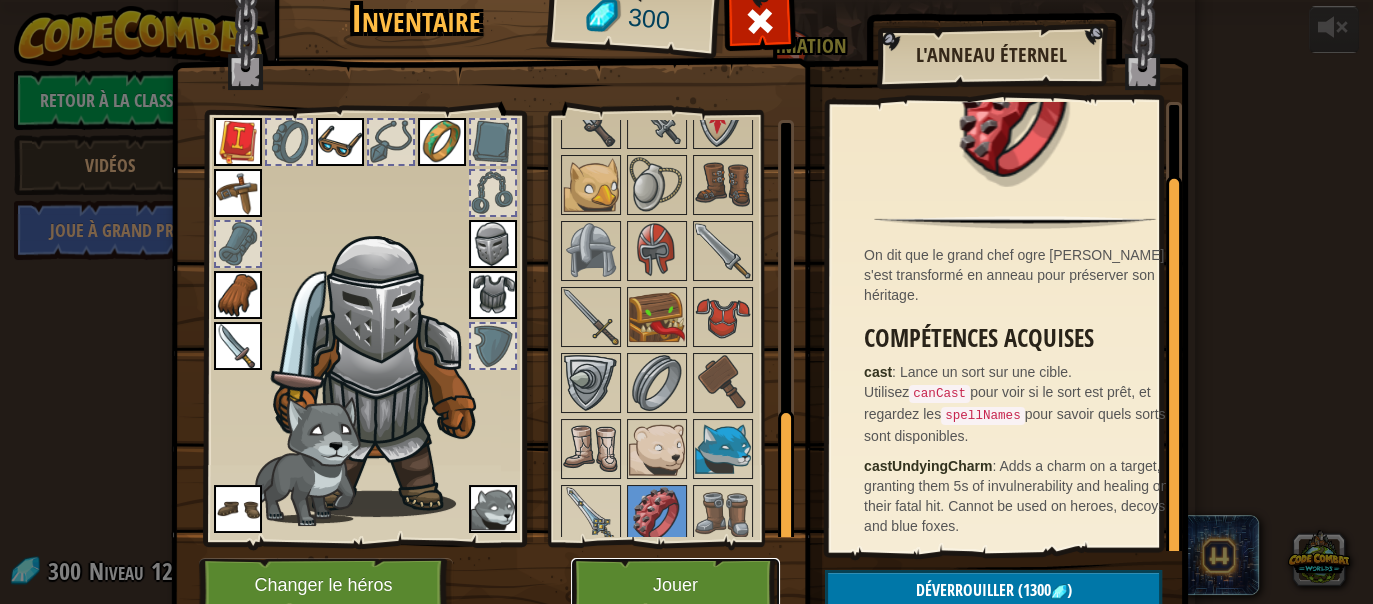 click on "Jouer" at bounding box center [675, 585] 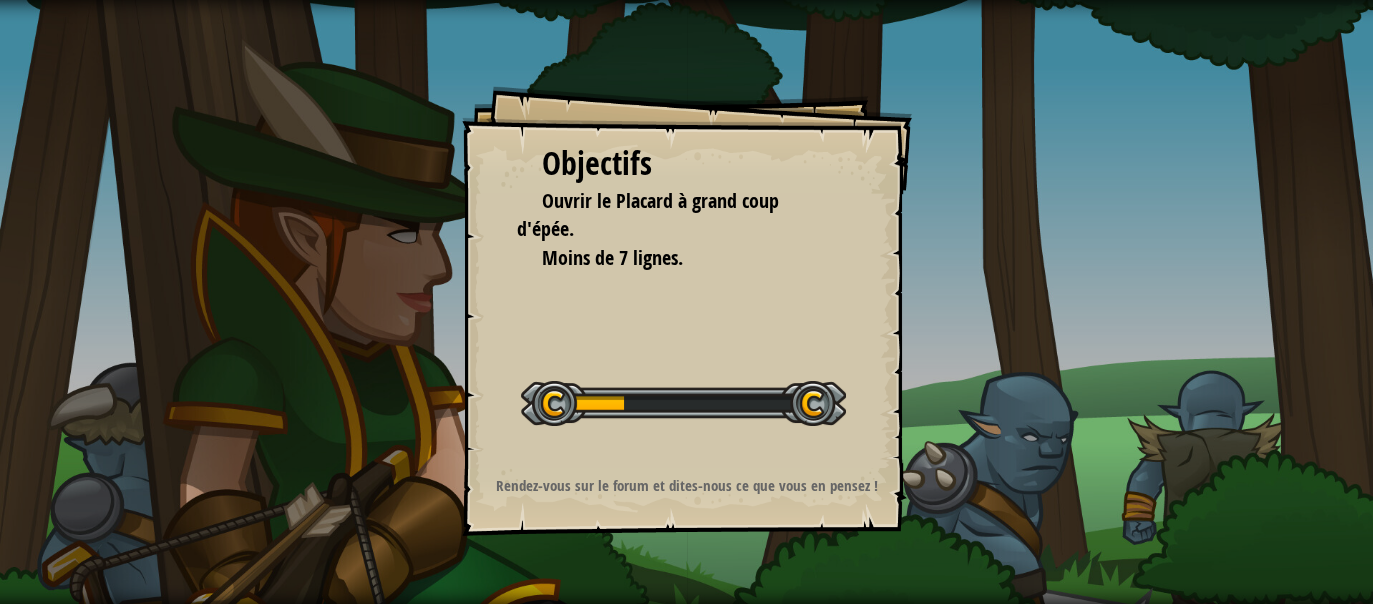 click on "Objectifs Ouvrir le Placard à grand coup d'épée. Moins de 7 lignes. Démarrer niveau Erreur de chargement du serveur Vous avez besoin d'un abonnement pour jouer à ce niveau. Abonnement Vous devrez rejoindre un parcours pour jouer à ce niveau. Retour à mes cours Demandez à votre professeur de vous attribuer une licence pour que vous puissiez continuer à jouer à CodeCombat ! Retour à mes cours Ce niveau est verrouillé. Retour à mes cours Rendez-vous sur le forum et dites-nous ce que vous en pensez !" at bounding box center (686, 302) 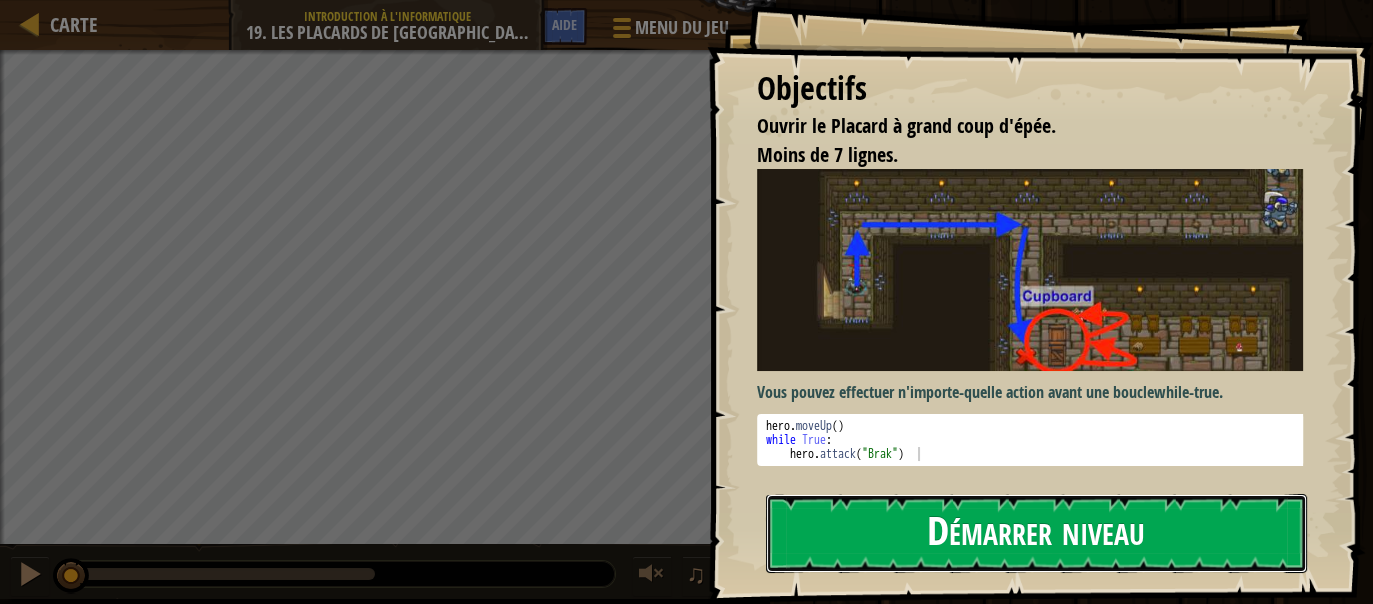click on "Démarrer niveau" at bounding box center (1037, 533) 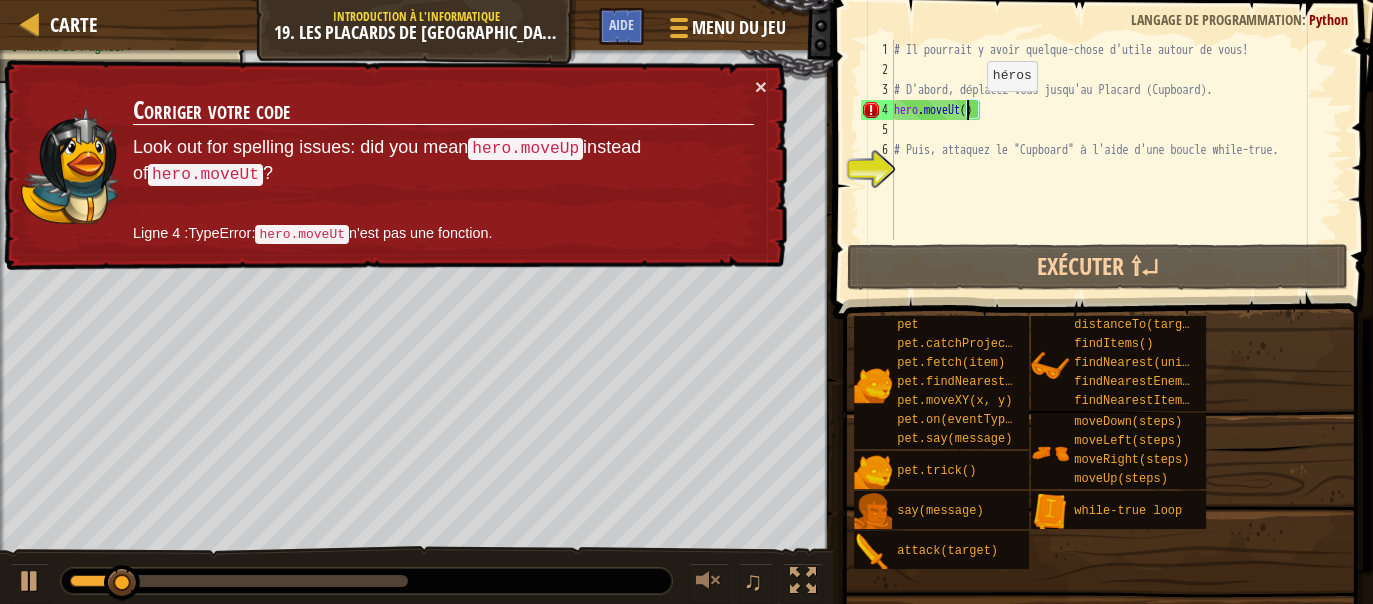 click on "# Il pourrait y avoir quelque-chose d'utile autour de vous! # D'abord, déplacez-vous jusqu'au Placard (Cupboard). hero . moveUt ( ) # Puis, attaquez le "Cupboard" à l'aide d'une boucle while-true." at bounding box center [1116, 160] 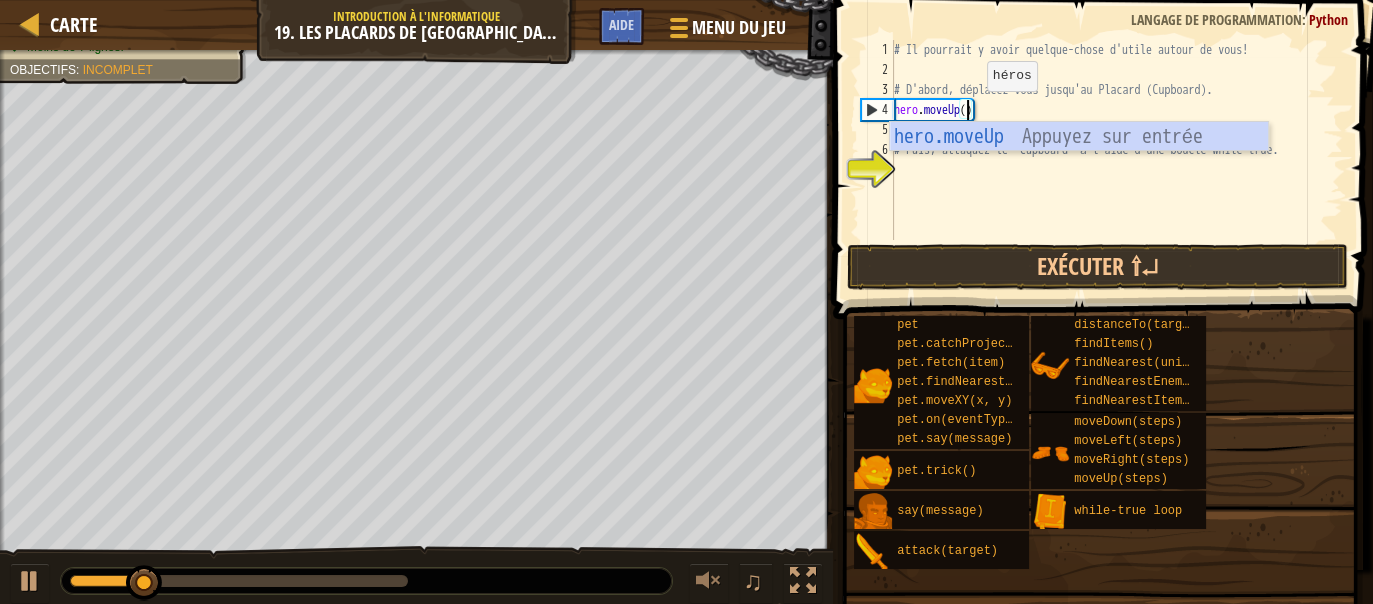 scroll, scrollTop: 9, scrollLeft: 5, axis: both 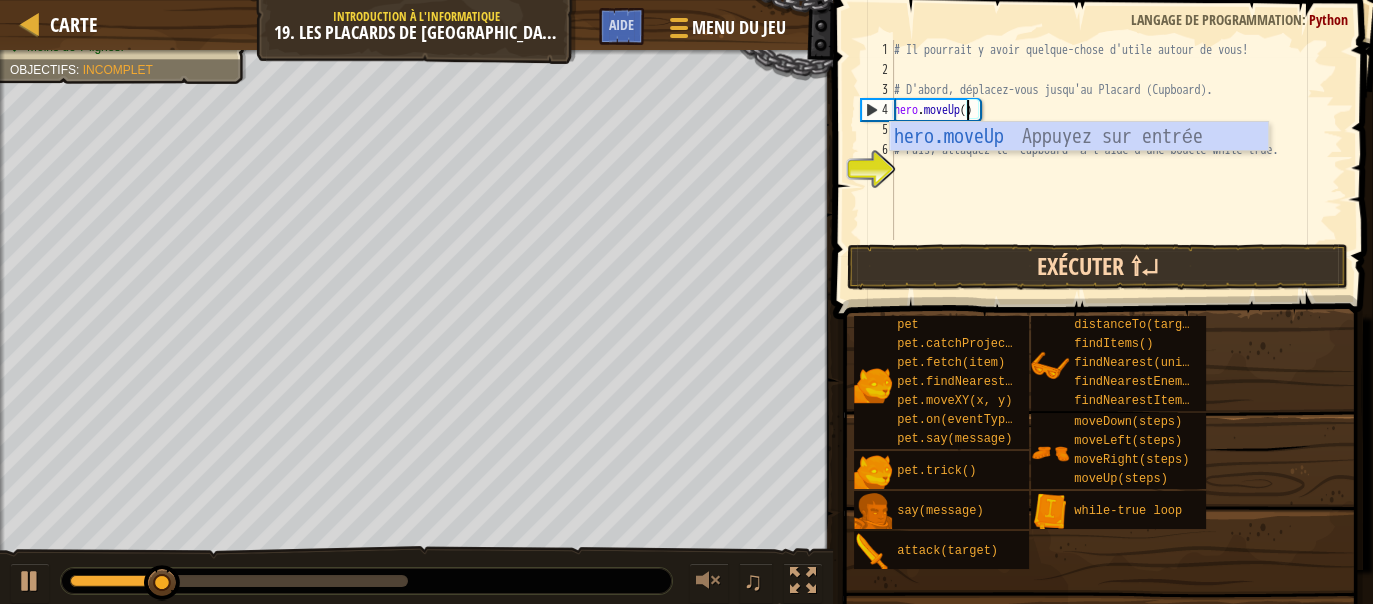 type on "hero.moveUp()" 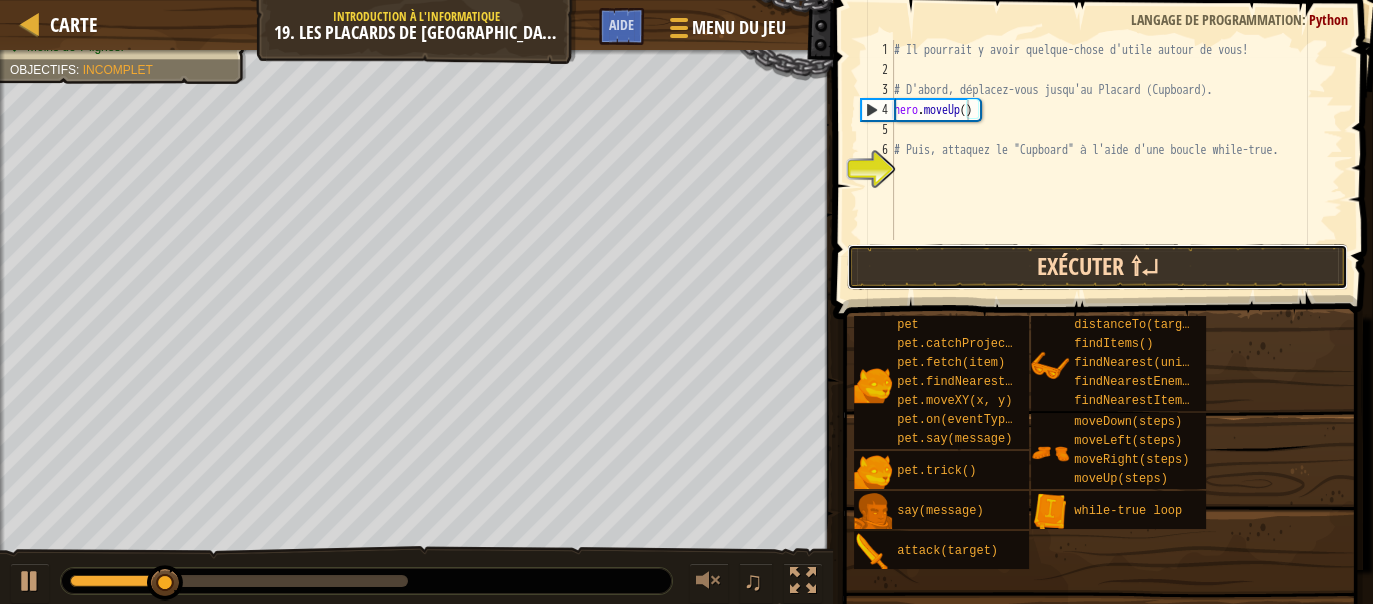 click on "Exécuter ⇧↵" at bounding box center [1097, 267] 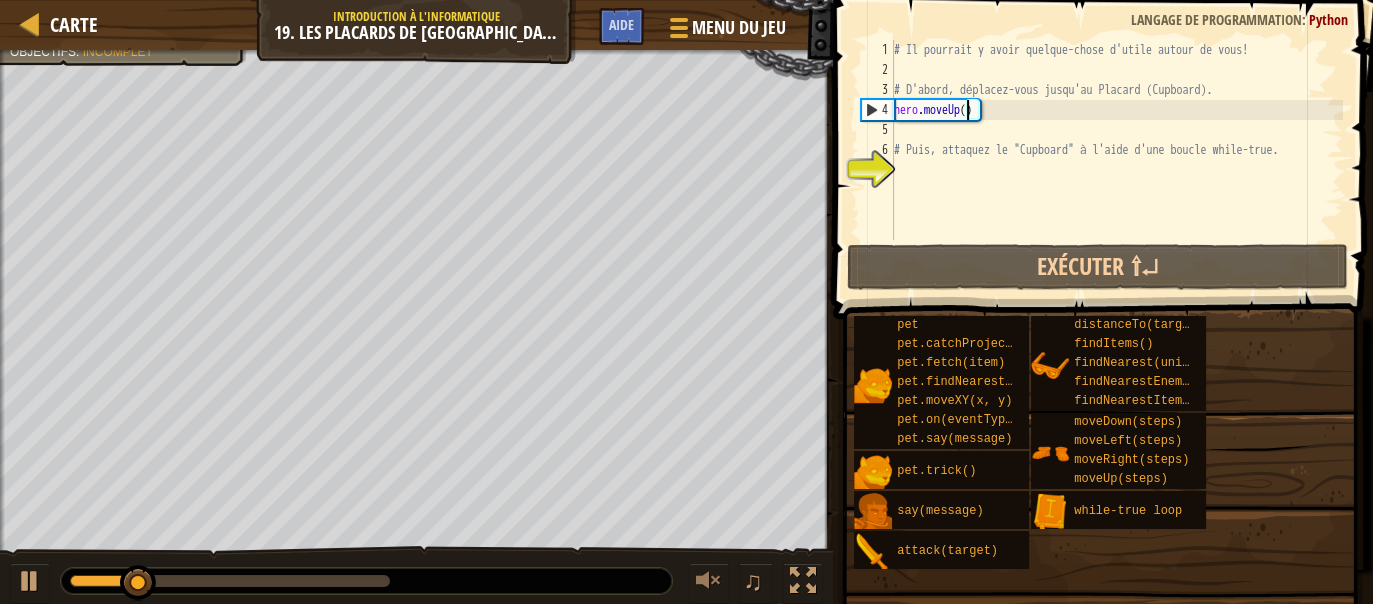 click on "# Il pourrait y avoir quelque-chose d'utile autour de vous! # D'abord, déplacez-vous jusqu'au Placard (Cupboard). hero . moveUp ( ) # Puis, attaquez le "Cupboard" à l'aide d'une boucle while-true." at bounding box center (1116, 160) 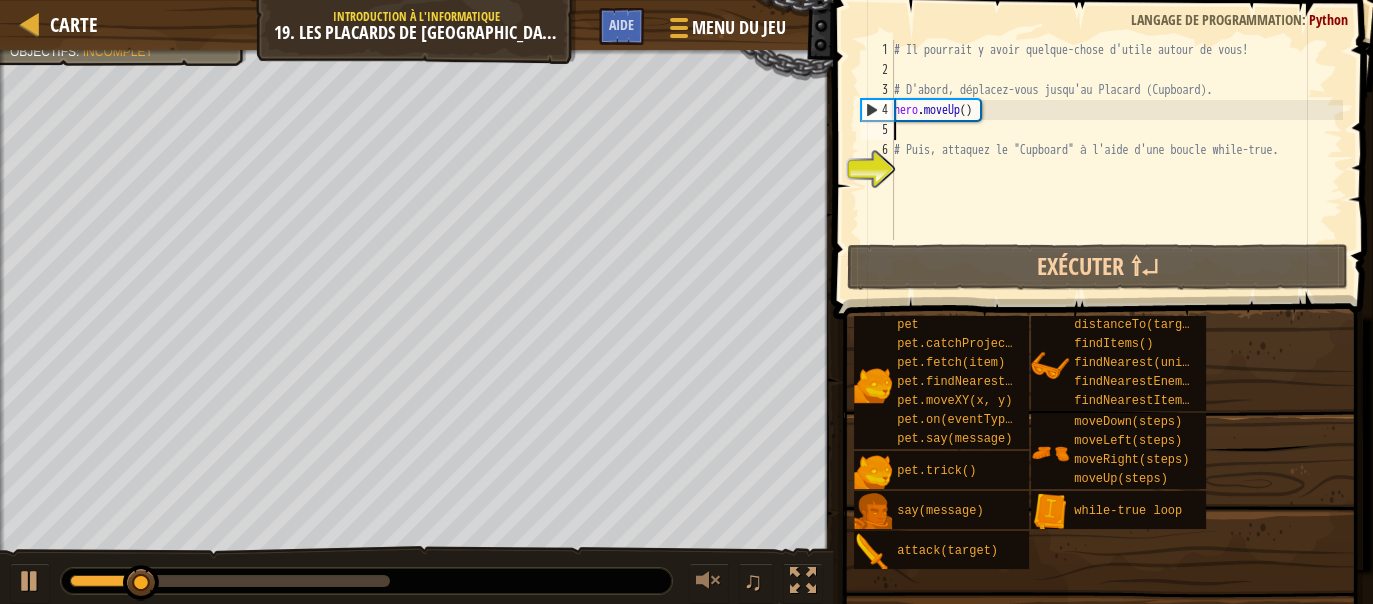 scroll, scrollTop: 9, scrollLeft: 0, axis: vertical 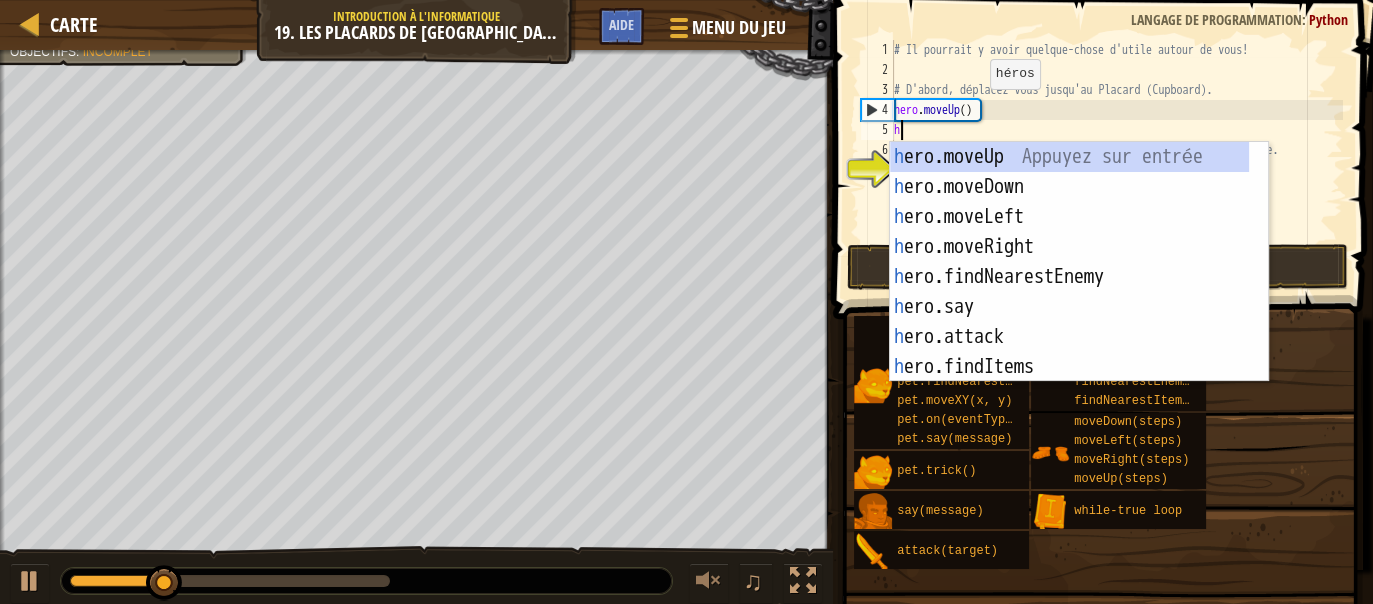 type on "he" 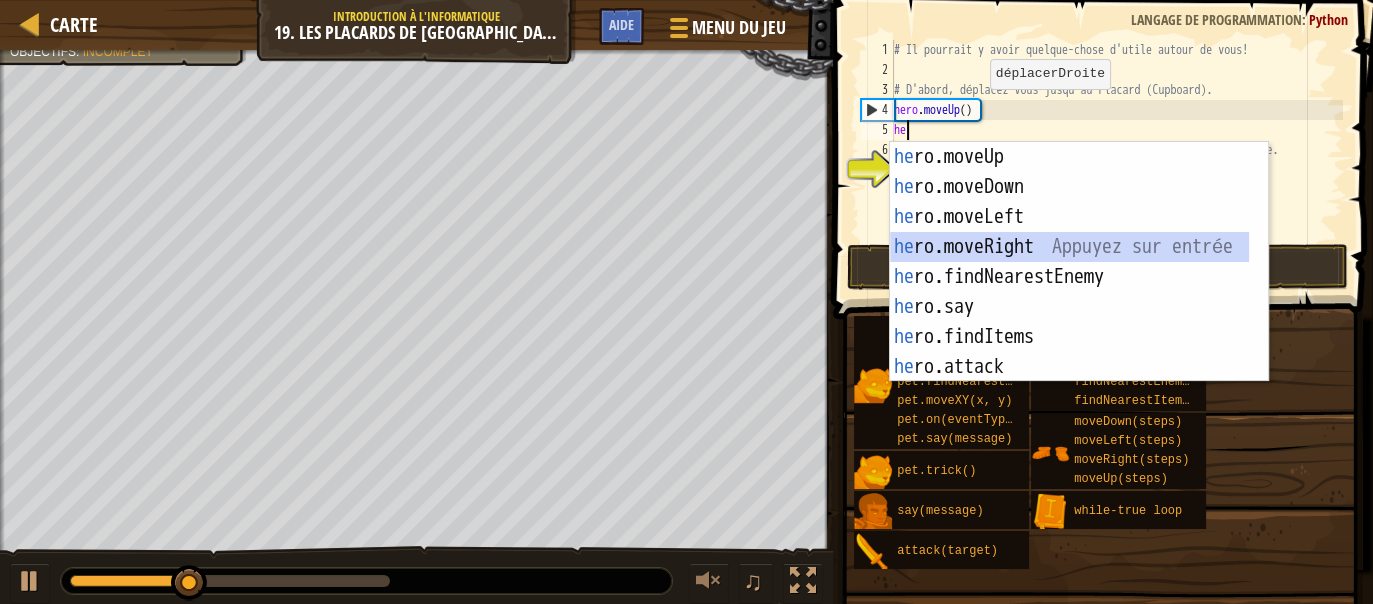 click on "he ro.moveUp Appuyez sur entrée he ro.moveDown Appuyez sur entrée he ro.moveLeft Appuyez sur entrée he ro.moveRight Appuyez sur entrée he ro.findNearestEnemy Appuyez sur entrée he ro.say Appuyez sur entrée he ro.findItems Appuyez sur entrée he ro.attack Appuyez sur entrée he ro.distanceTo Appuyez sur entrée" at bounding box center [1070, 292] 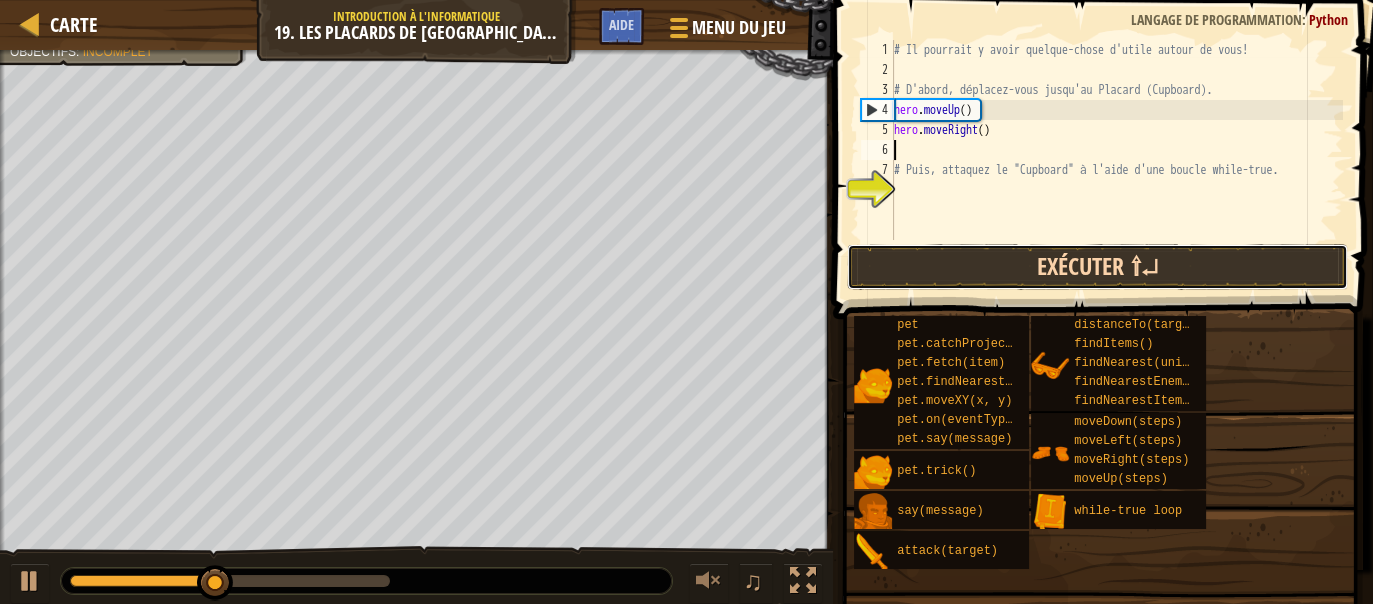 click on "Exécuter ⇧↵" at bounding box center (1097, 267) 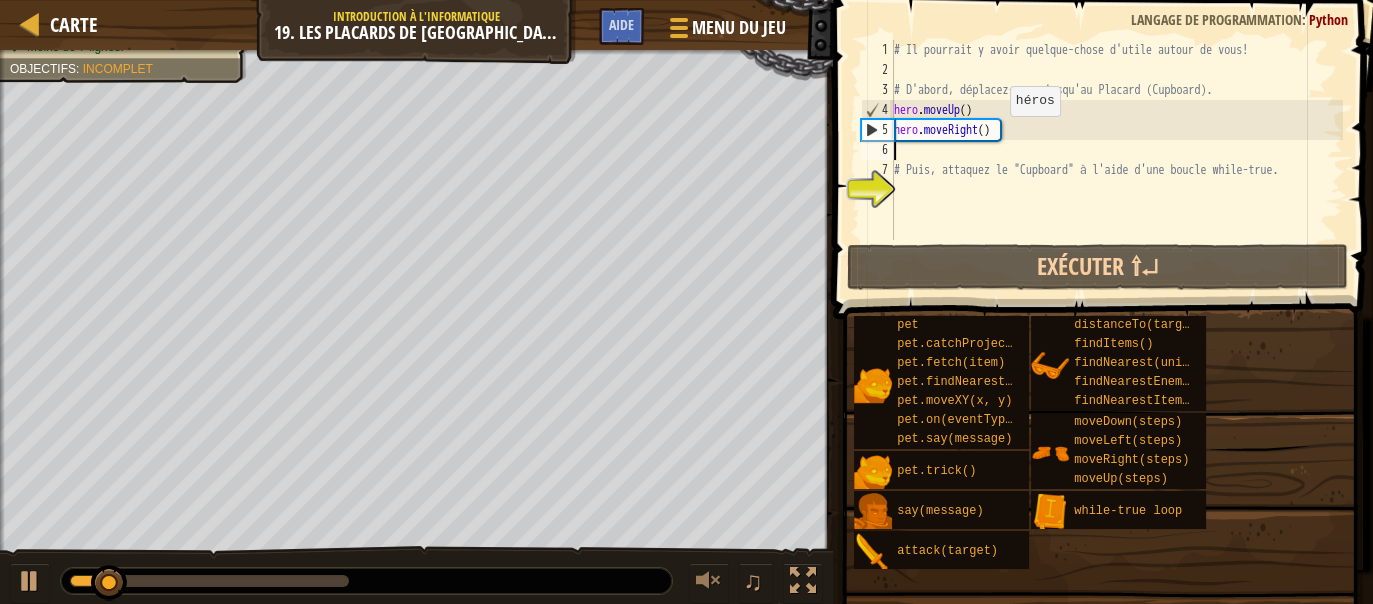 click on "# Il pourrait y avoir quelque-chose d'utile autour de vous! # D'abord, déplacez-vous jusqu'au Placard (Cupboard). hero . moveUp ( ) hero . moveRight ( ) # Puis, attaquez le "Cupboard" à l'aide d'une boucle while-true." at bounding box center [1116, 160] 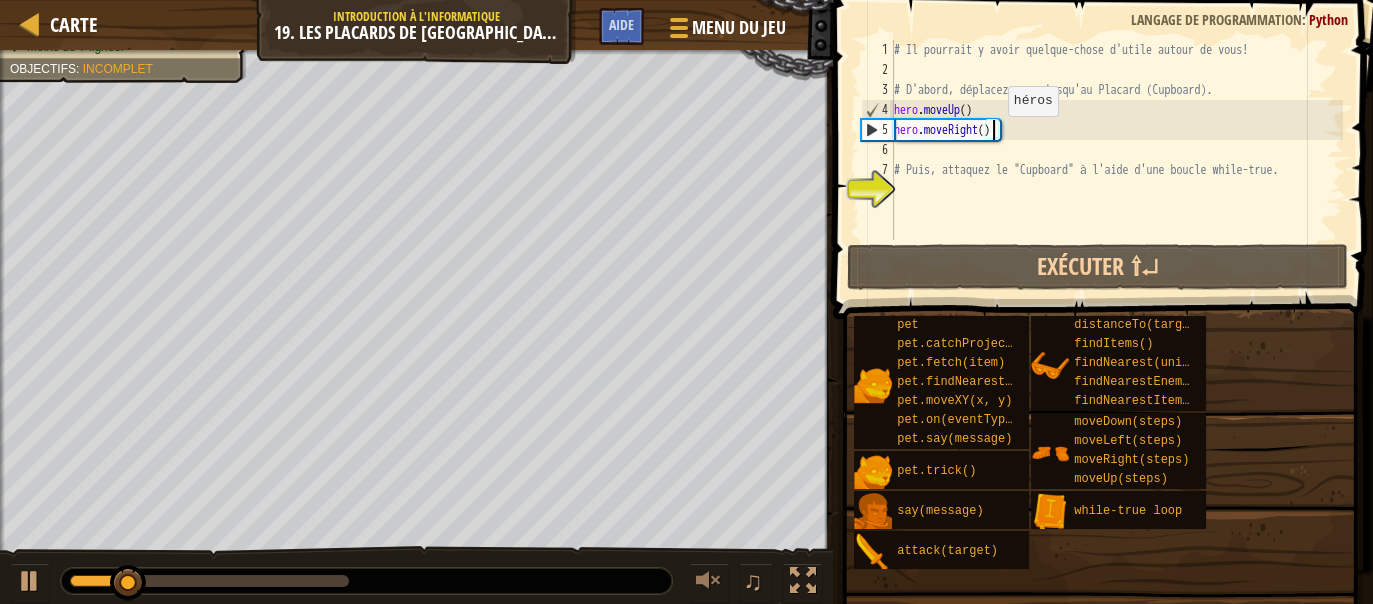 type on "hero.moveRight(2)" 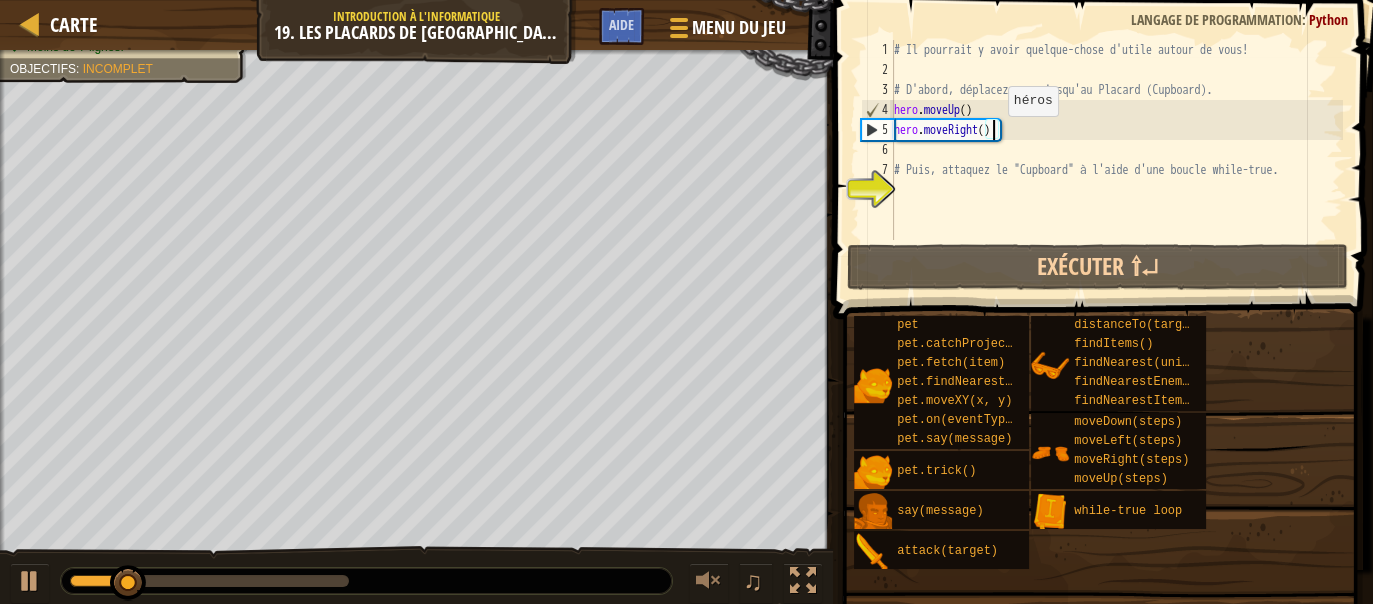 scroll, scrollTop: 9, scrollLeft: 7, axis: both 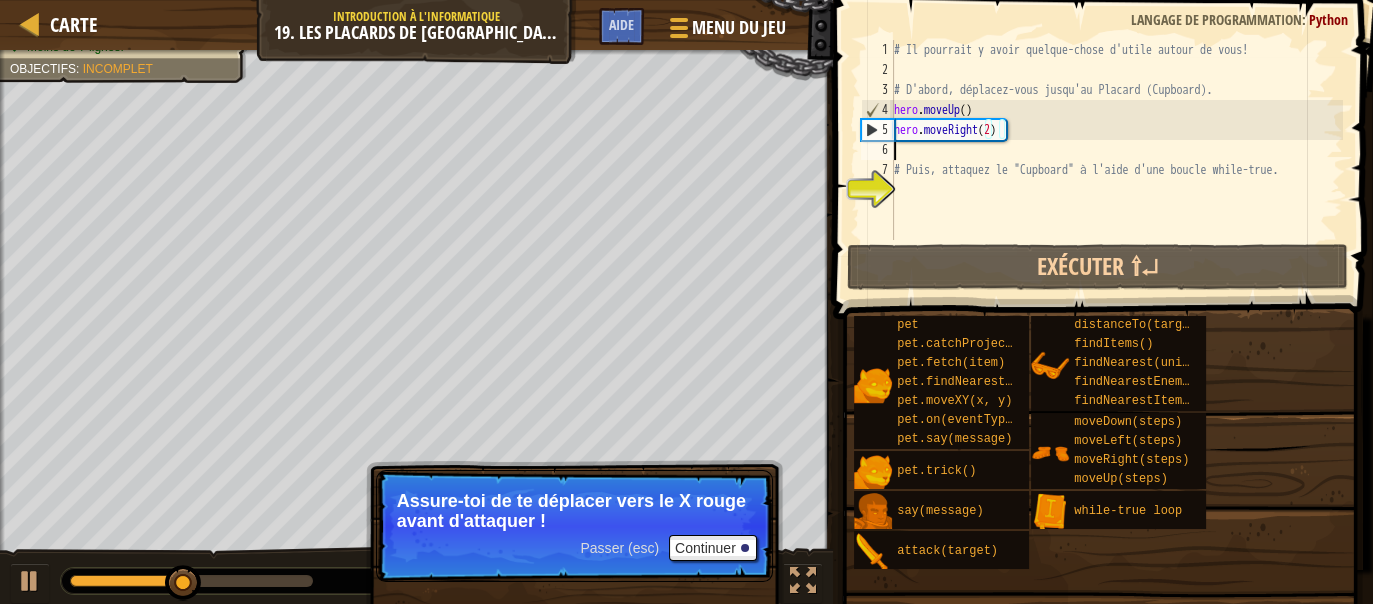click on "# Il pourrait y avoir quelque-chose d'utile autour de vous! # D'abord, déplacez-vous jusqu'au Placard (Cupboard). hero . moveUp ( ) hero . moveRight ( 2 ) # Puis, attaquez le "Cupboard" à l'aide d'une boucle while-true." at bounding box center (1116, 160) 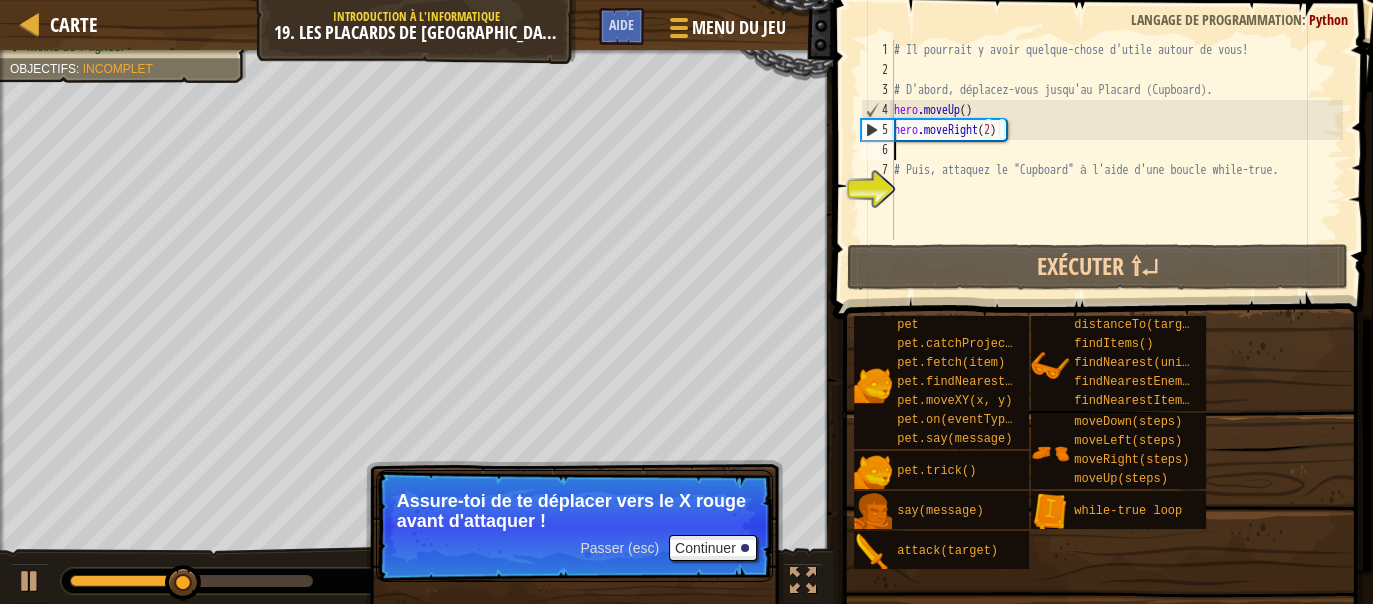 scroll, scrollTop: 9, scrollLeft: 0, axis: vertical 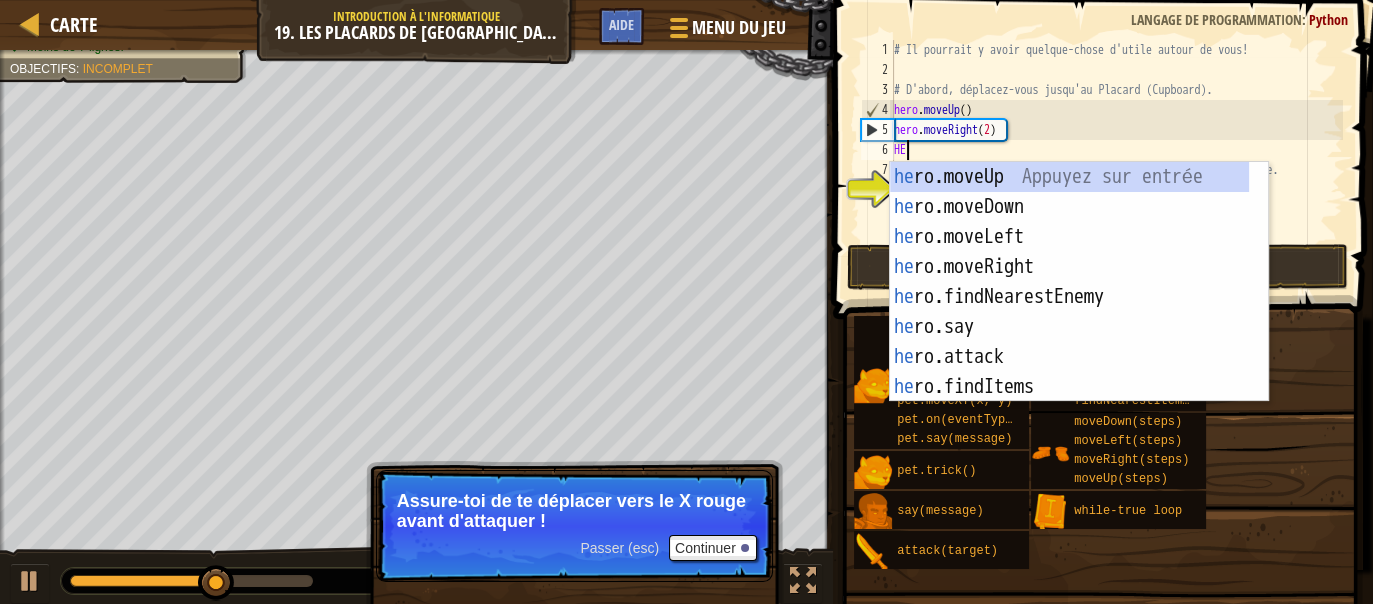 type on "H" 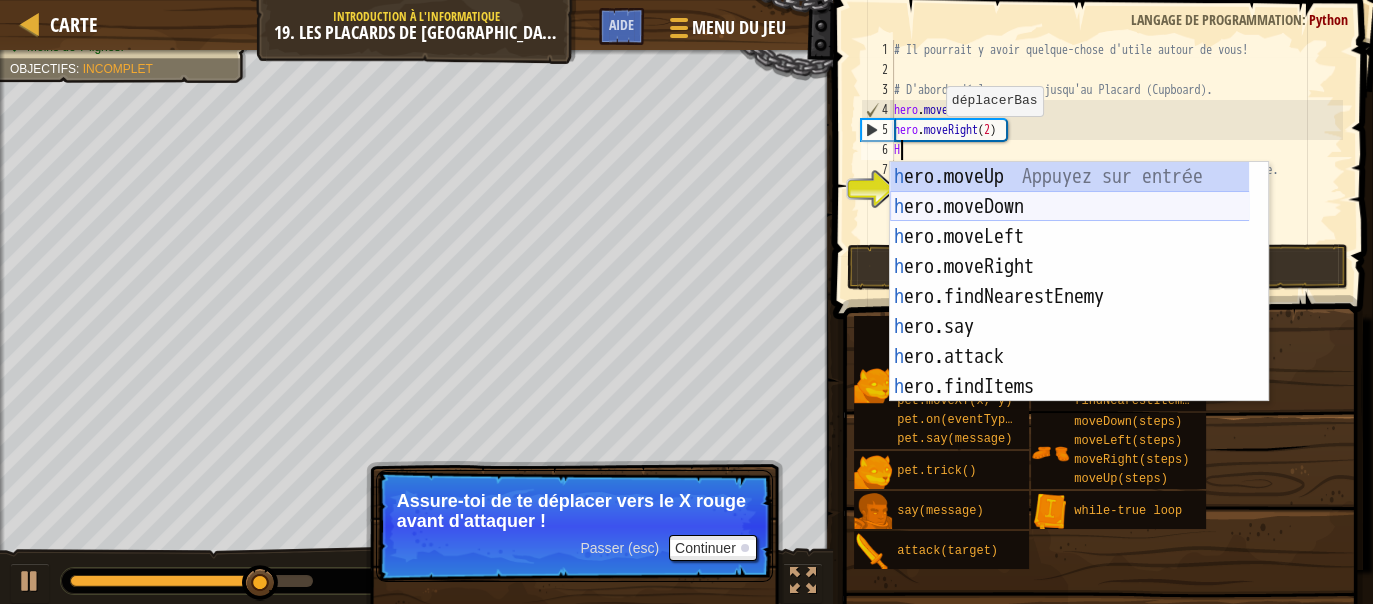 click on "h ero.moveUp Appuyez sur entrée h ero.moveDown Appuyez sur entrée h ero.moveLeft Appuyez sur entrée h ero.moveRight Appuyez sur entrée h ero.findNearestEnemy Appuyez sur entrée h ero.say Appuyez sur entrée h ero.attack Appuyez sur entrée h ero.findItems Appuyez sur entrée h ero.distanceTo Appuyez sur entrée" at bounding box center [1070, 312] 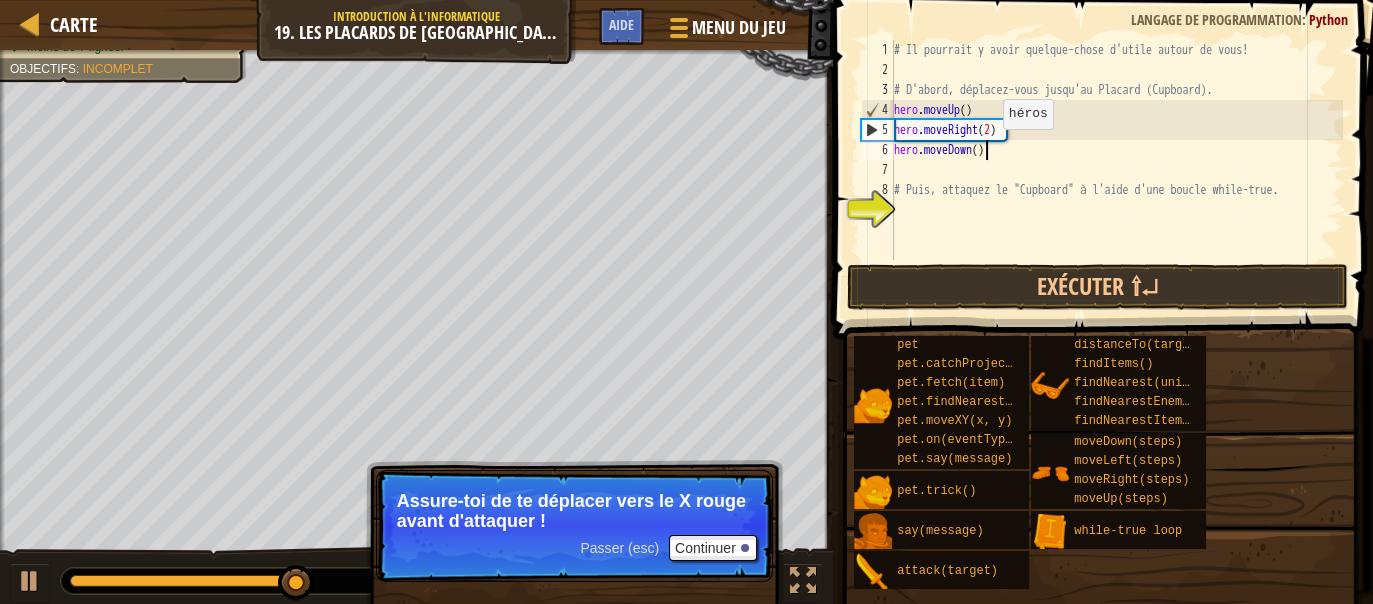 click on "# Il pourrait y avoir quelque-chose d'utile autour de vous! # D'abord, déplacez-vous jusqu'au Placard (Cupboard). hero . moveUp ( ) hero . moveRight ( 2 ) hero . moveDown ( ) # Puis, attaquez le "Cupboard" à l'aide d'une boucle while-true." at bounding box center (1116, 170) 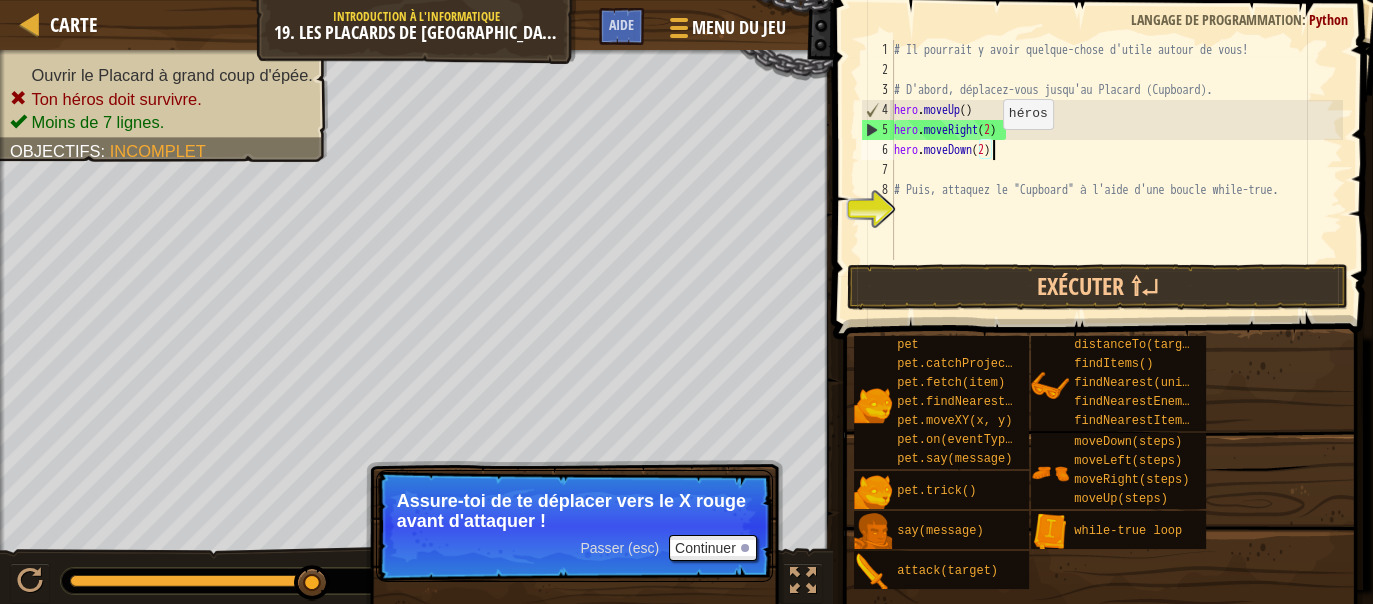 scroll, scrollTop: 9, scrollLeft: 7, axis: both 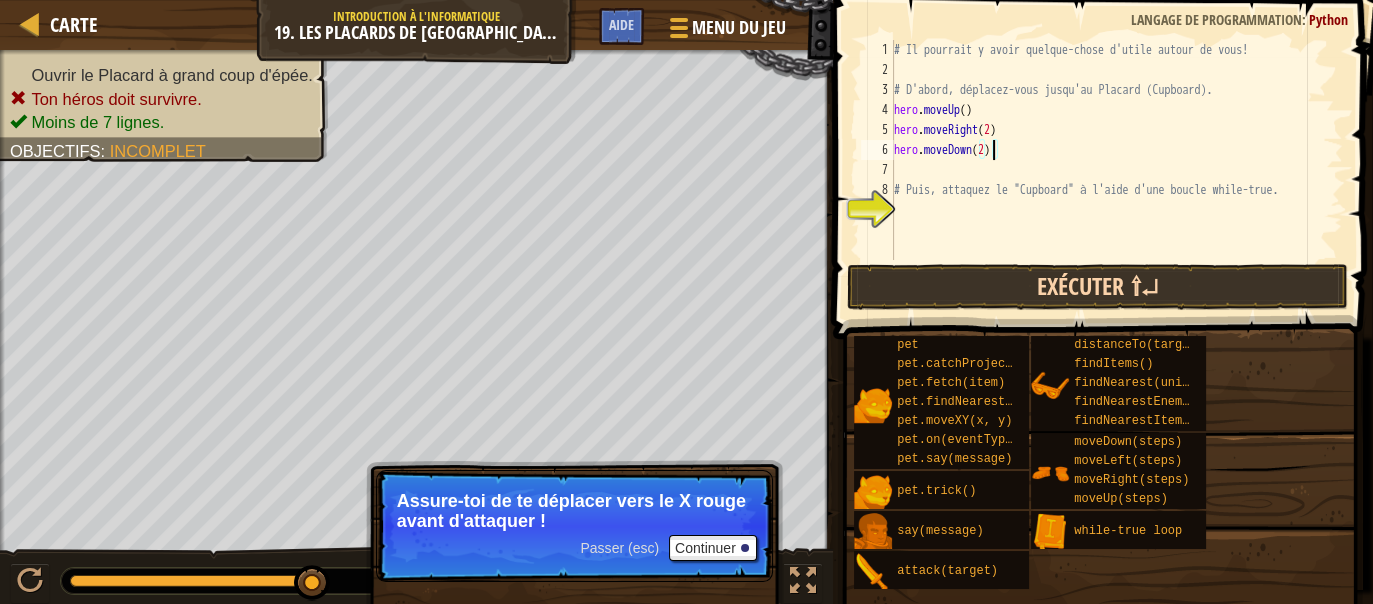 type on "hero.moveDown(2)" 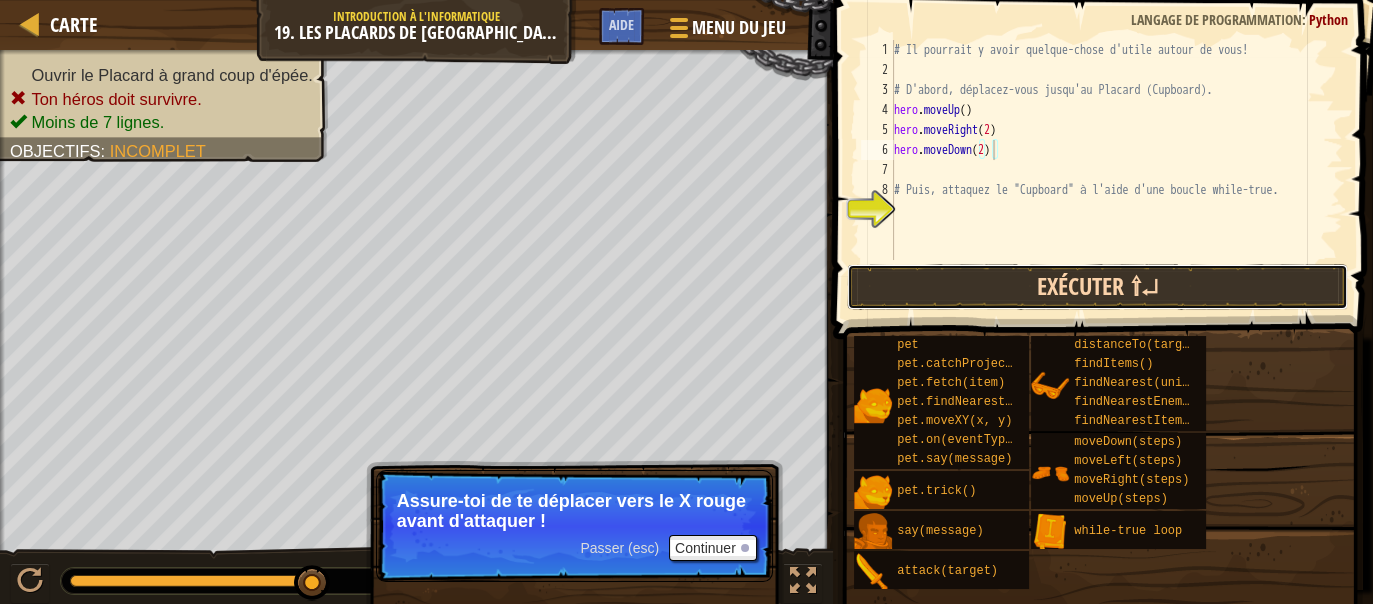 click on "Exécuter ⇧↵" at bounding box center [1097, 287] 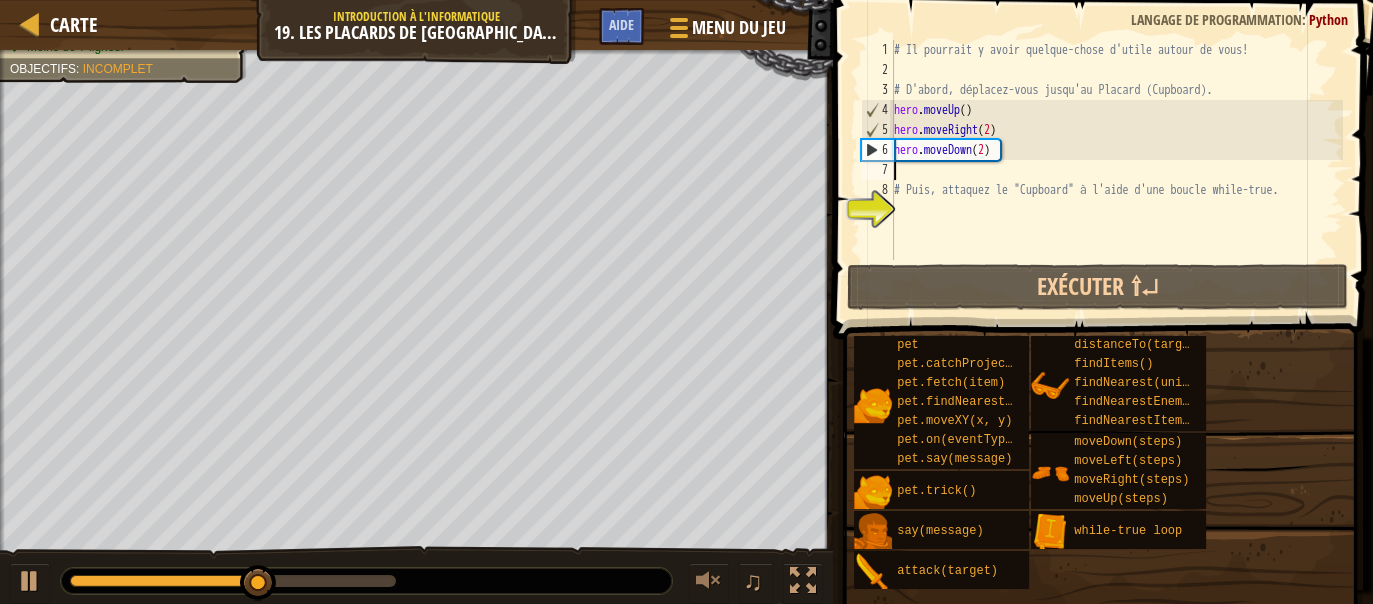 click on "# Il pourrait y avoir quelque-chose d'utile autour de vous! # D'abord, déplacez-vous jusqu'au Placard (Cupboard). hero . moveUp ( ) hero . moveRight ( 2 ) hero . moveDown ( 2 ) # Puis, attaquez le "Cupboard" à l'aide d'une boucle while-true." at bounding box center [1116, 170] 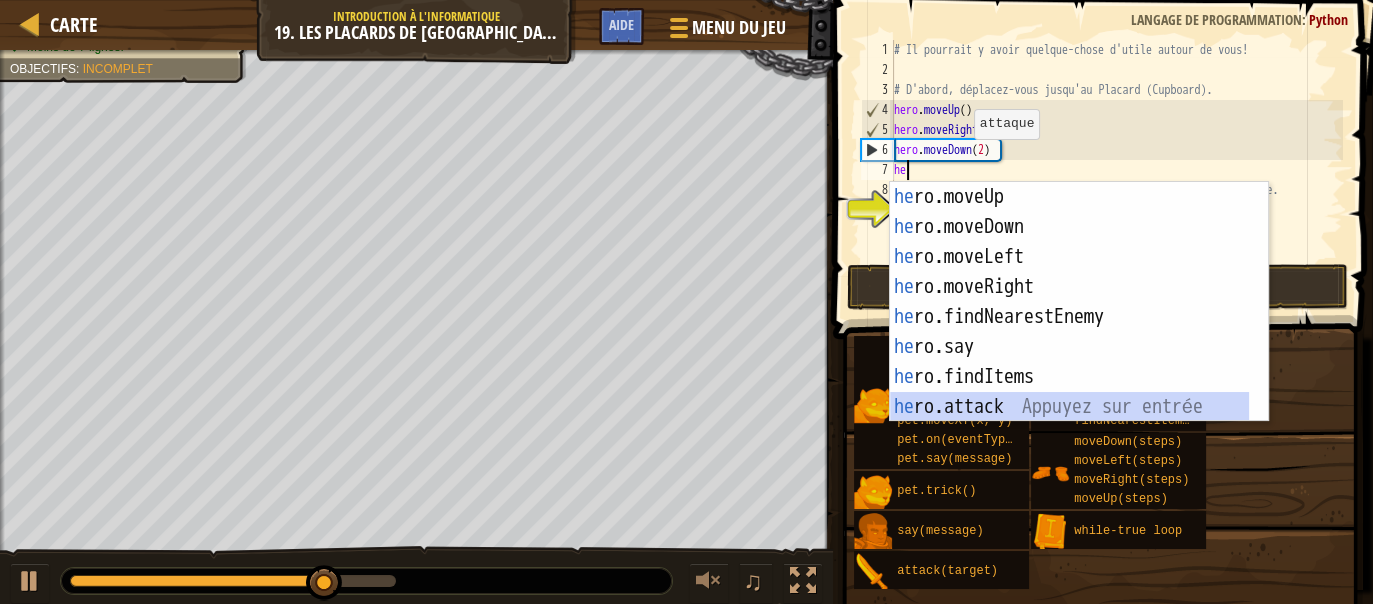 click on "he ro.moveUp Appuyez sur entrée he ro.moveDown Appuyez sur entrée he ro.moveLeft Appuyez sur entrée he ro.moveRight Appuyez sur entrée he ro.findNearestEnemy Appuyez sur entrée he ro.say Appuyez sur entrée he ro.findItems Appuyez sur entrée he ro.attack Appuyez sur entrée he ro.distanceTo Appuyez sur entrée" at bounding box center [1070, 332] 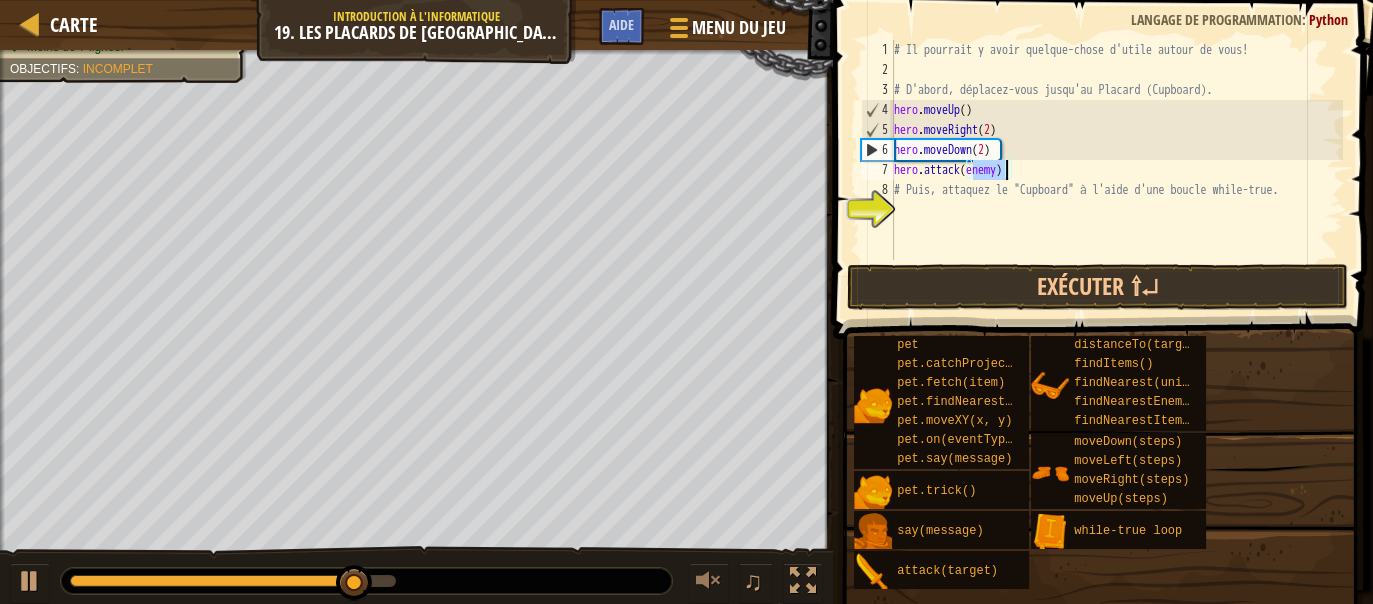 click on "# Il pourrait y avoir quelque-chose d'utile autour de vous! # D'abord, déplacez-vous jusqu'au Placard (Cupboard). hero . moveUp ( ) hero . moveRight ( 2 ) hero . moveDown ( 2 ) hero . attack ( enemy ) # Puis, attaquez le "Cupboard" à l'aide d'une boucle while-true." at bounding box center (1116, 170) 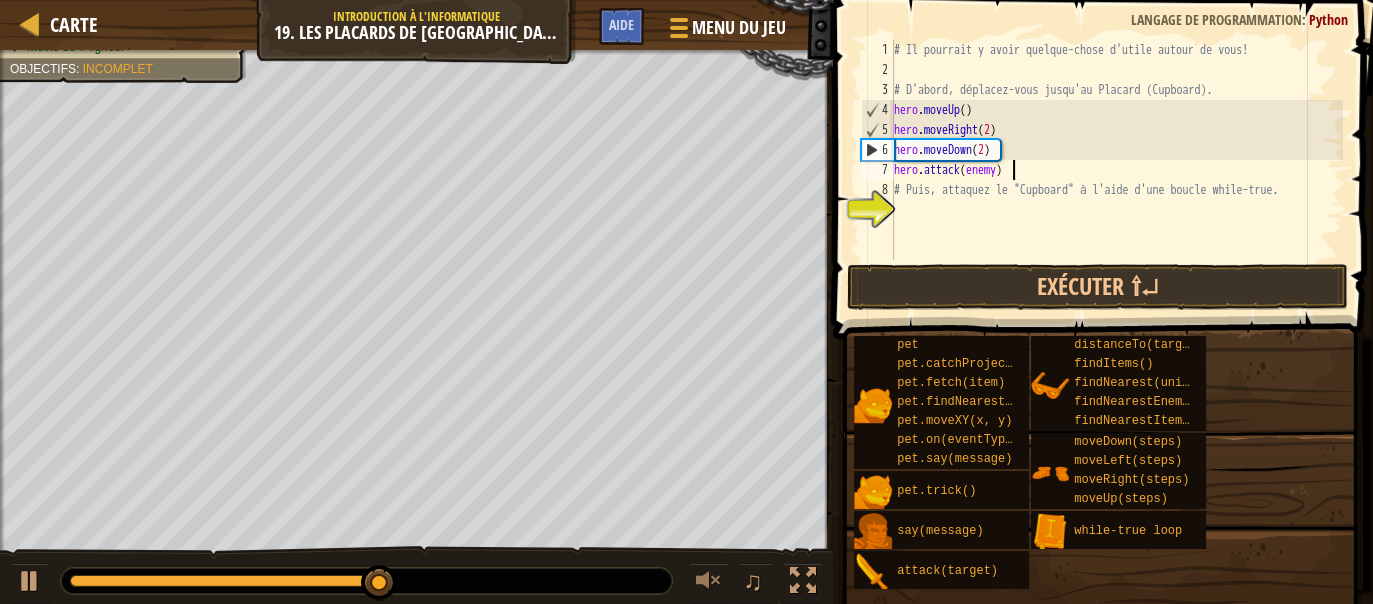 click on "# Il pourrait y avoir quelque-chose d'utile autour de vous! # D'abord, déplacez-vous jusqu'au Placard (Cupboard). hero . moveUp ( ) hero . moveRight ( 2 ) hero . moveDown ( 2 ) hero . attack ( enemy ) # Puis, attaquez le "Cupboard" à l'aide d'une boucle while-true." at bounding box center (1116, 170) 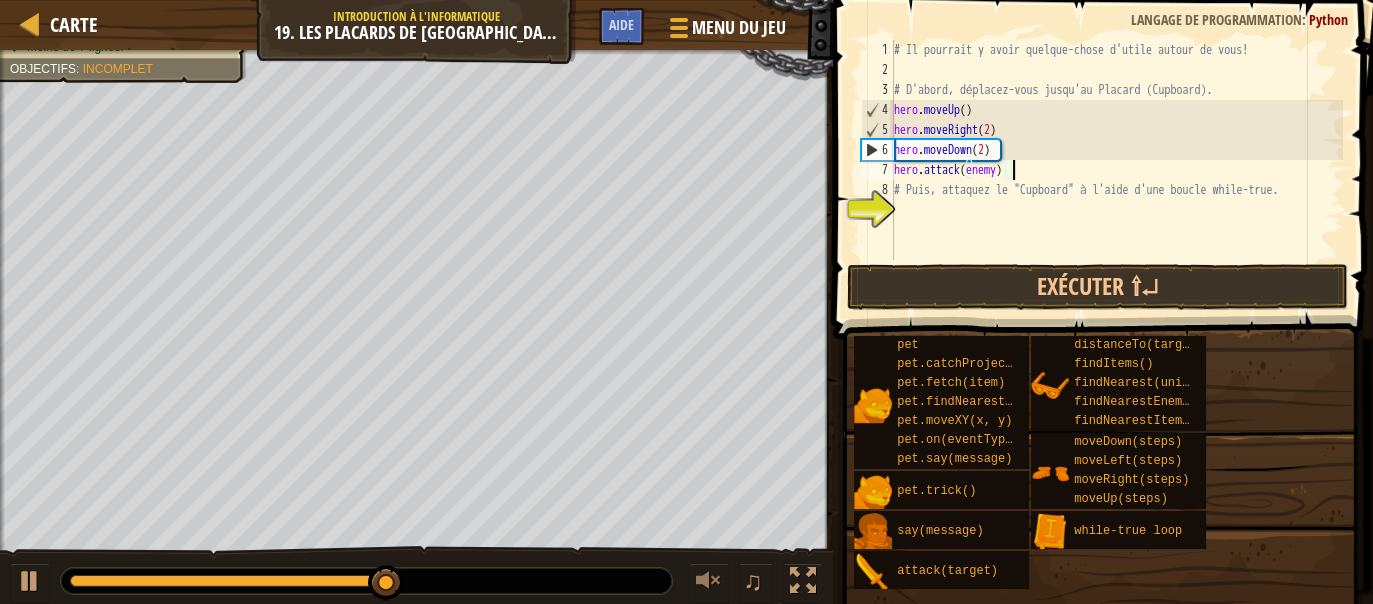 click on "# Il pourrait y avoir quelque-chose d'utile autour de vous! # D'abord, déplacez-vous jusqu'au Placard (Cupboard). hero . moveUp ( ) hero . moveRight ( 2 ) hero . moveDown ( 2 ) hero . attack ( enemy ) # Puis, attaquez le "Cupboard" à l'aide d'une boucle while-true." at bounding box center [1116, 170] 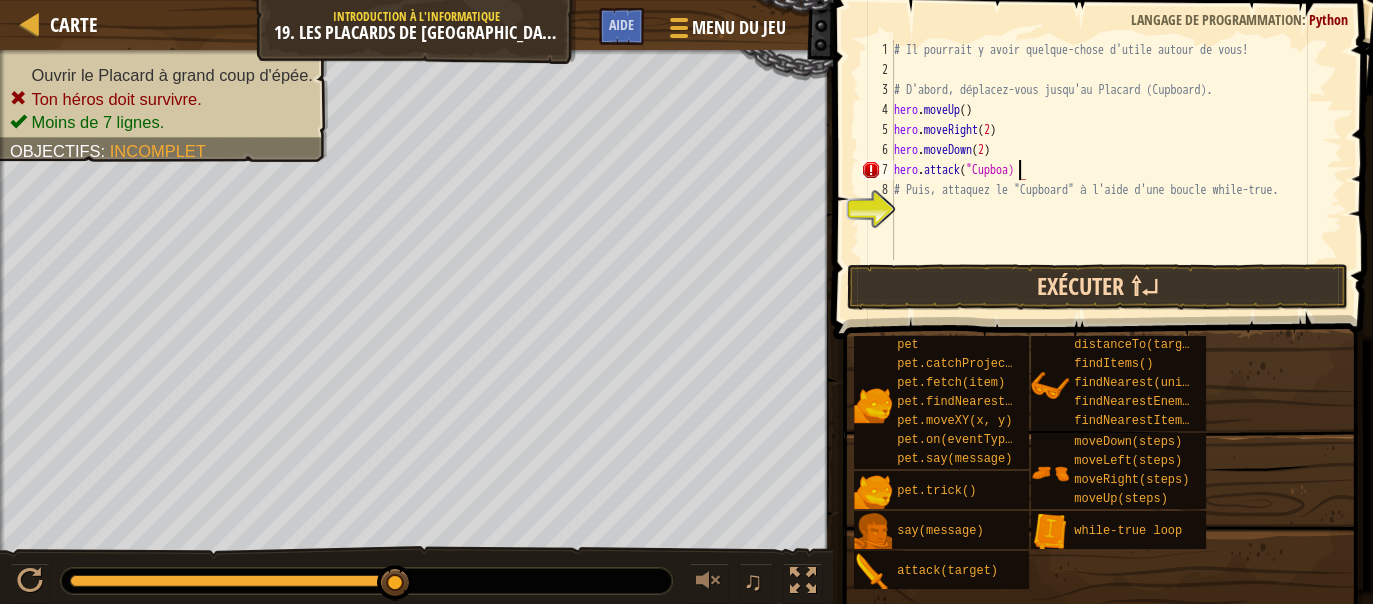 scroll, scrollTop: 9, scrollLeft: 10, axis: both 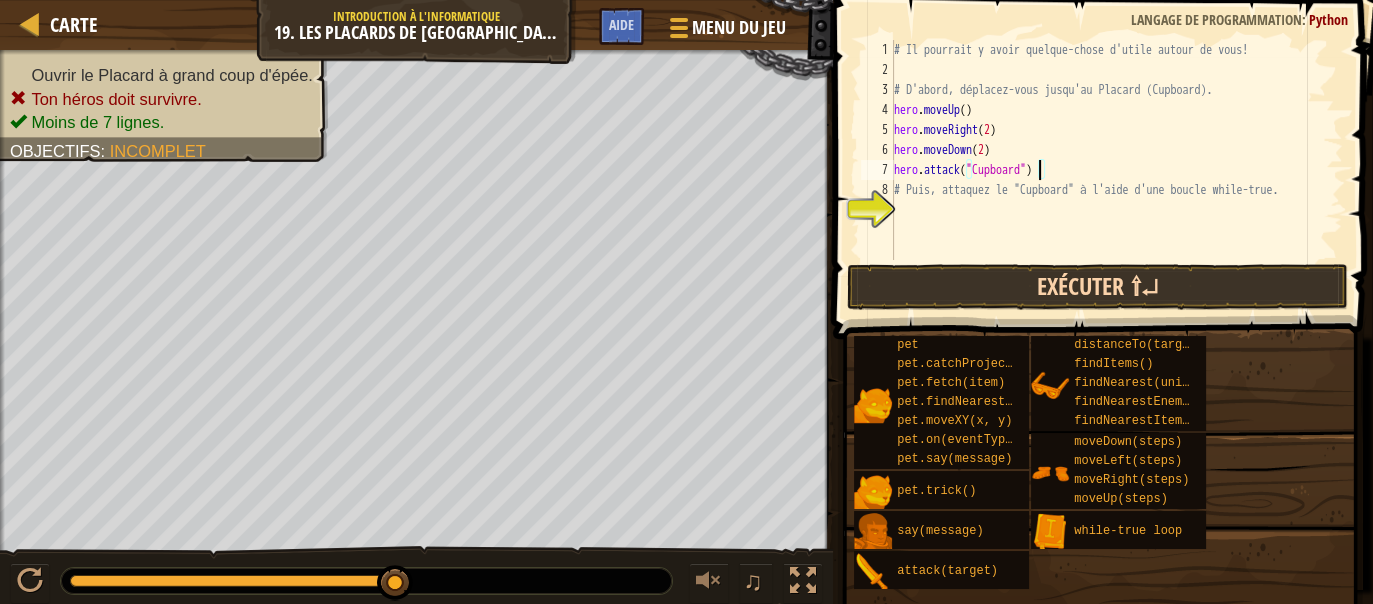 type on "hero.attack("Cupboard")" 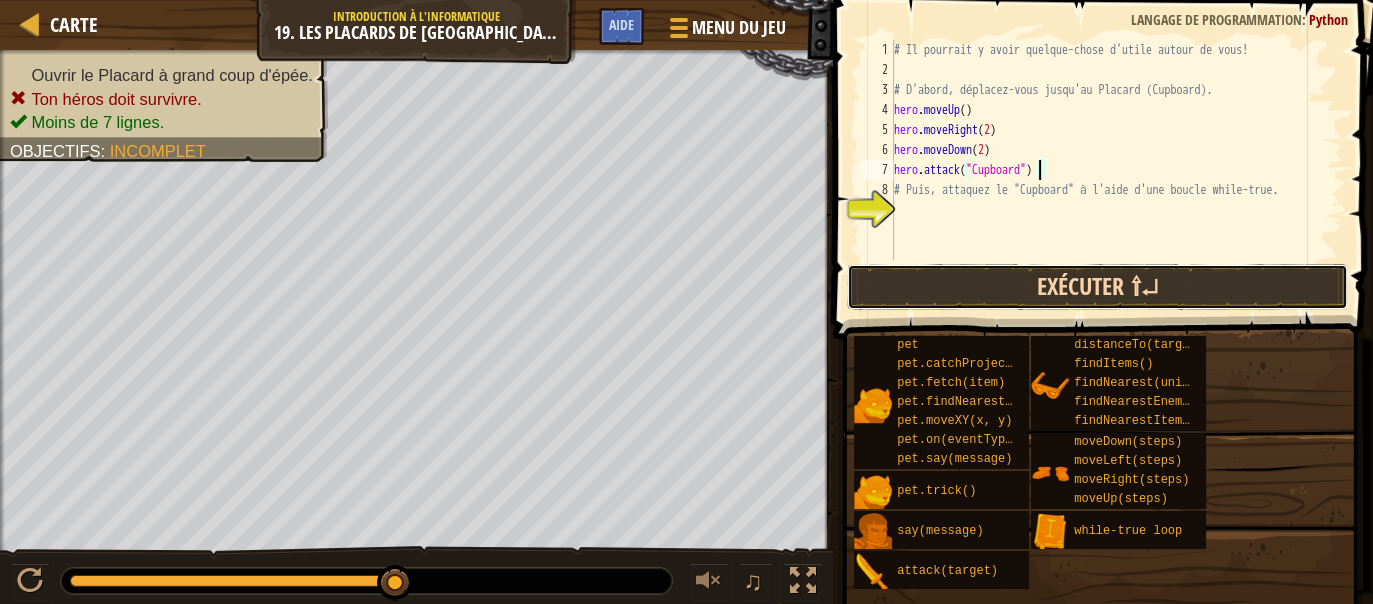 click on "Exécuter ⇧↵" at bounding box center (1097, 287) 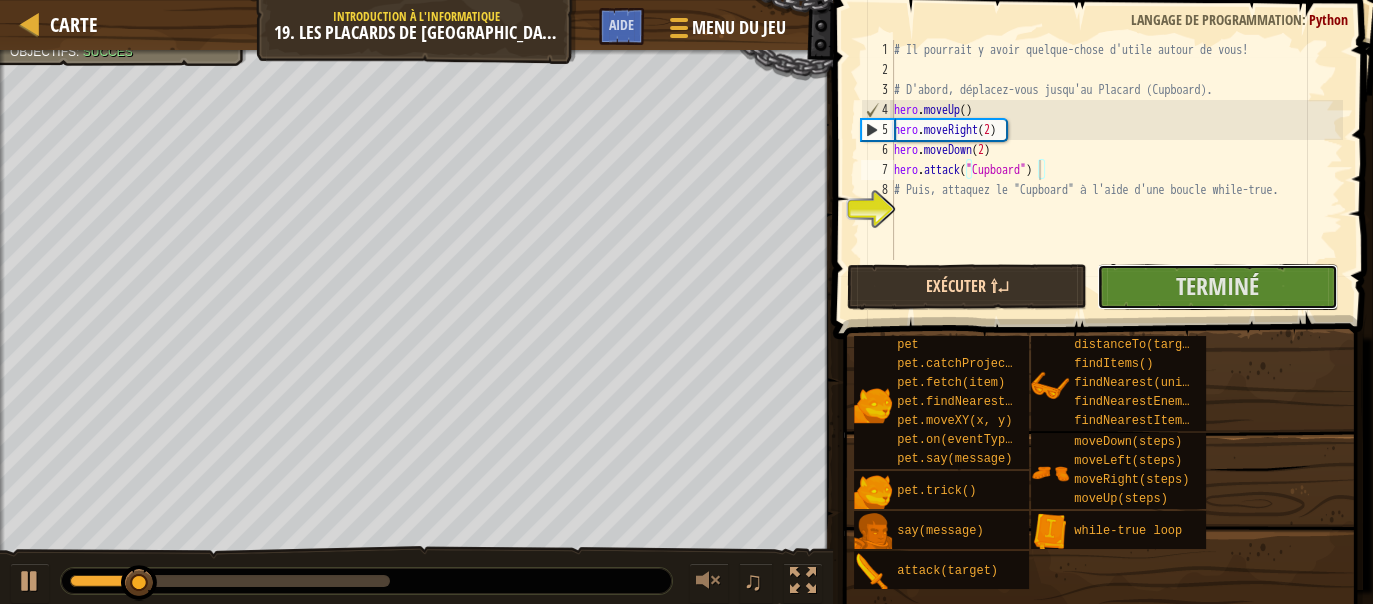click on "Terminé" at bounding box center (1217, 287) 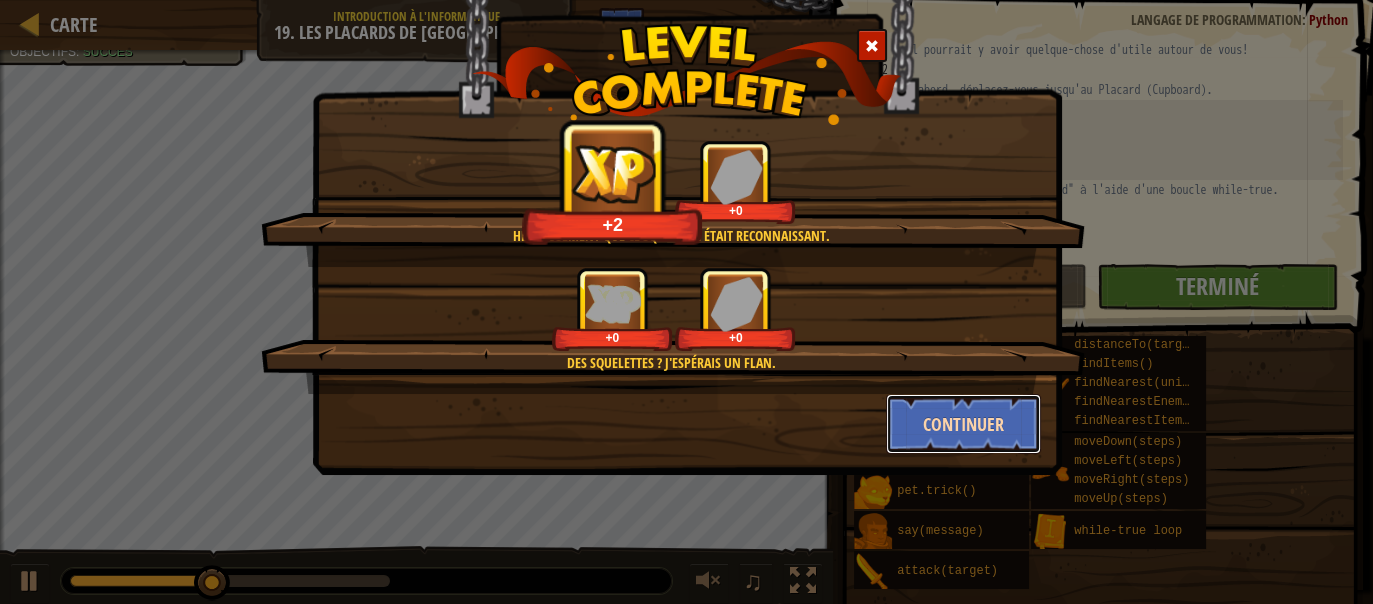 click on "Continuer" at bounding box center (963, 424) 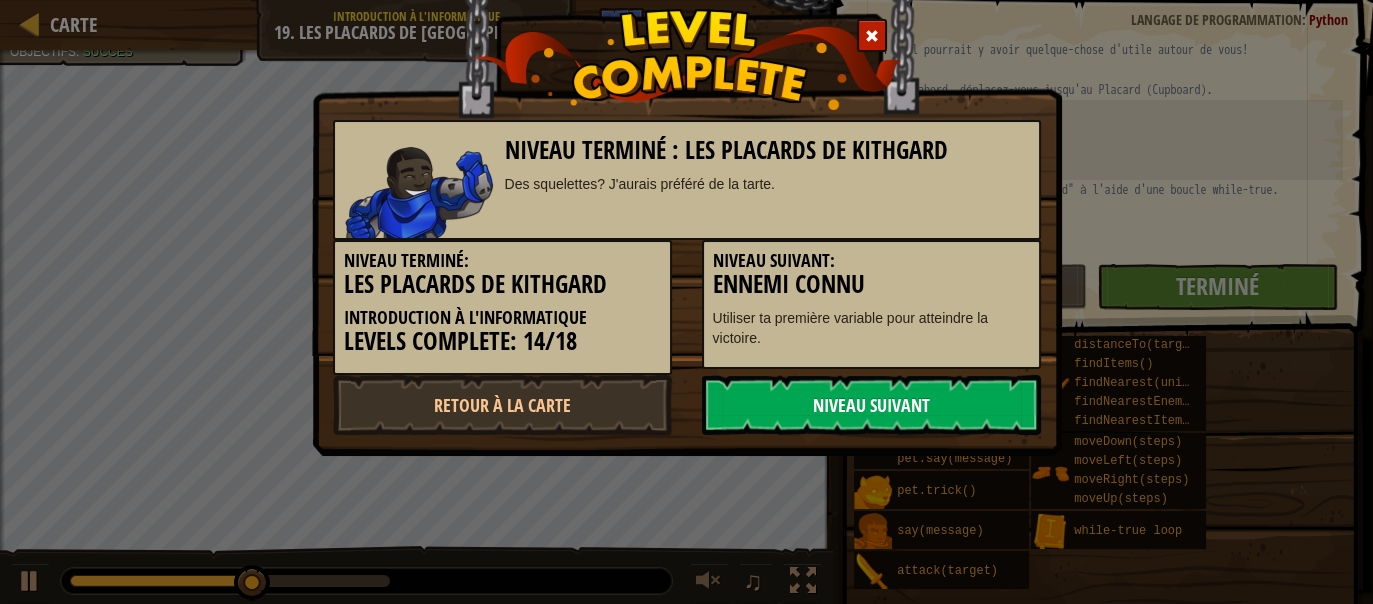 click on "Niveau Suivant" at bounding box center (871, 405) 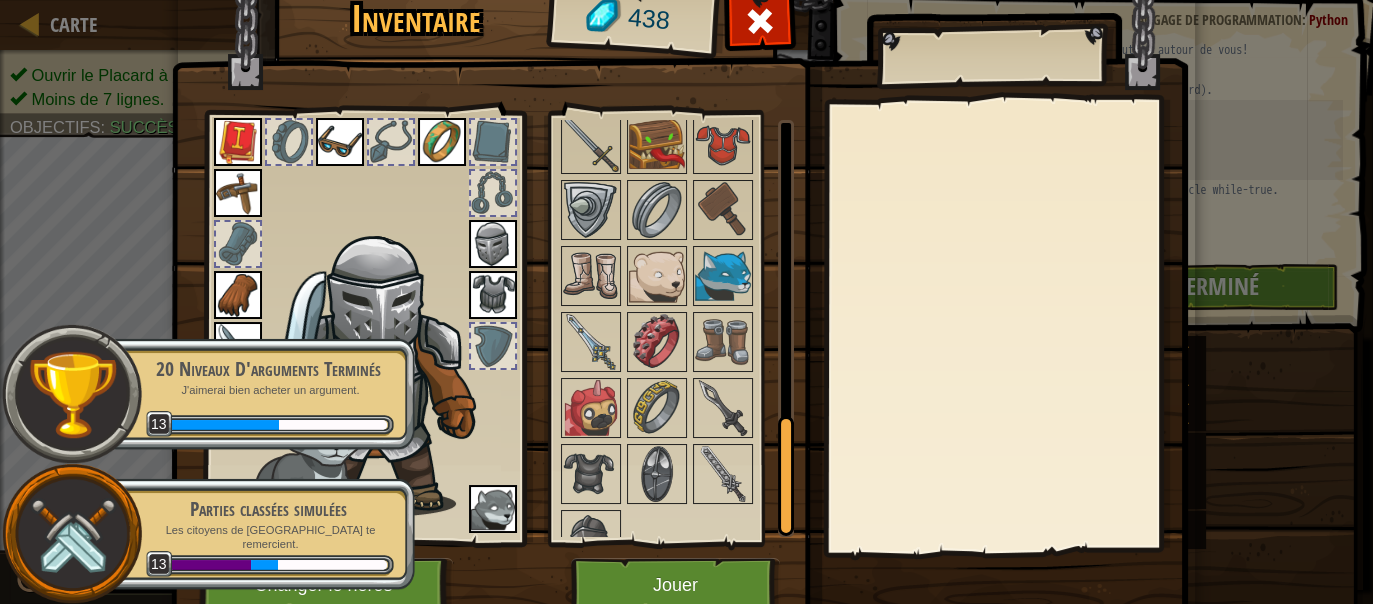 scroll, scrollTop: 1095, scrollLeft: 0, axis: vertical 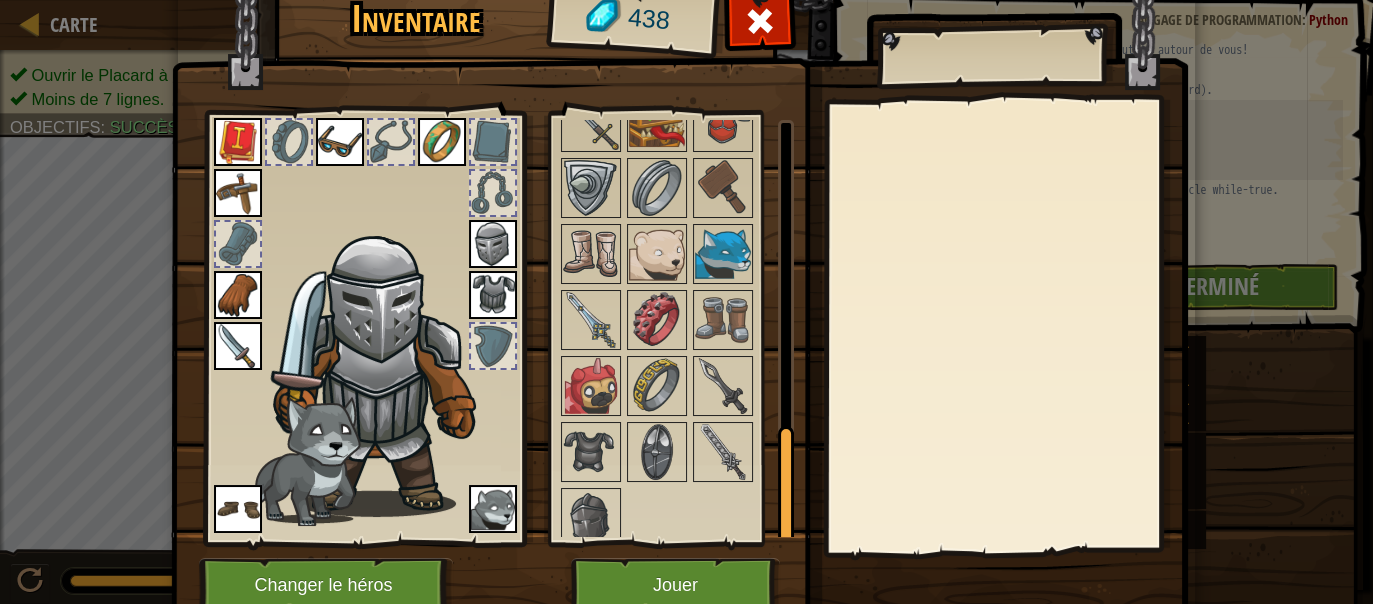 drag, startPoint x: 774, startPoint y: 210, endPoint x: 770, endPoint y: 628, distance: 418.01913 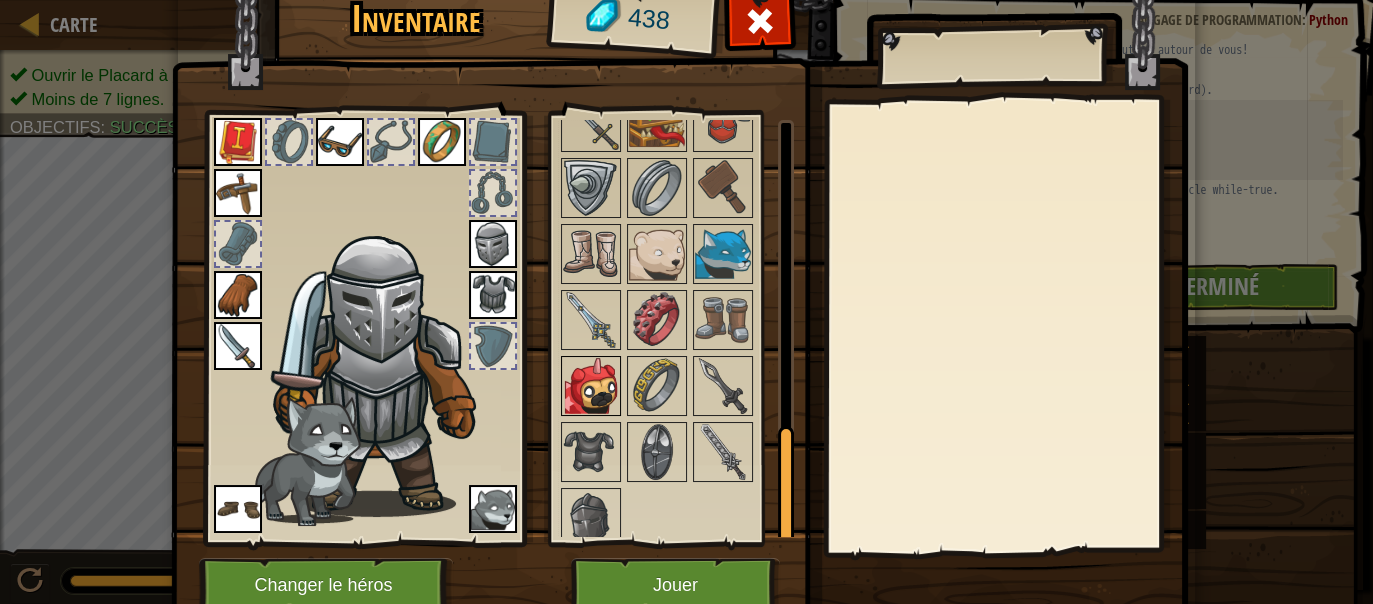 click at bounding box center [591, 386] 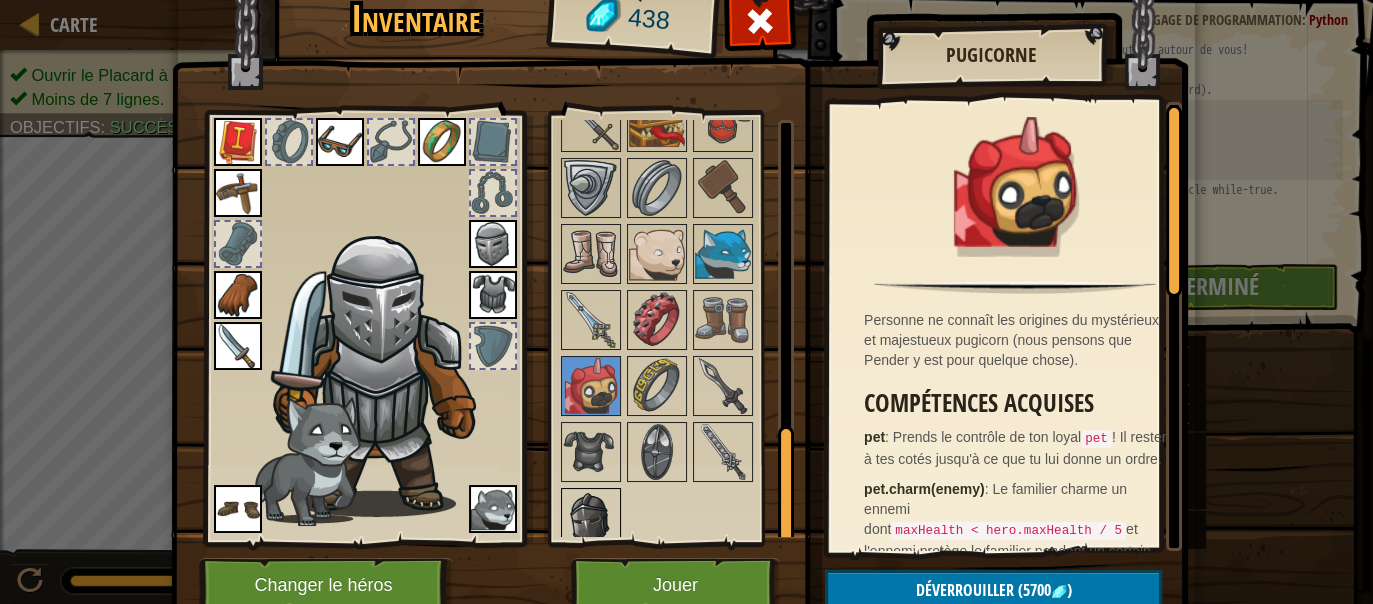 click at bounding box center (591, 518) 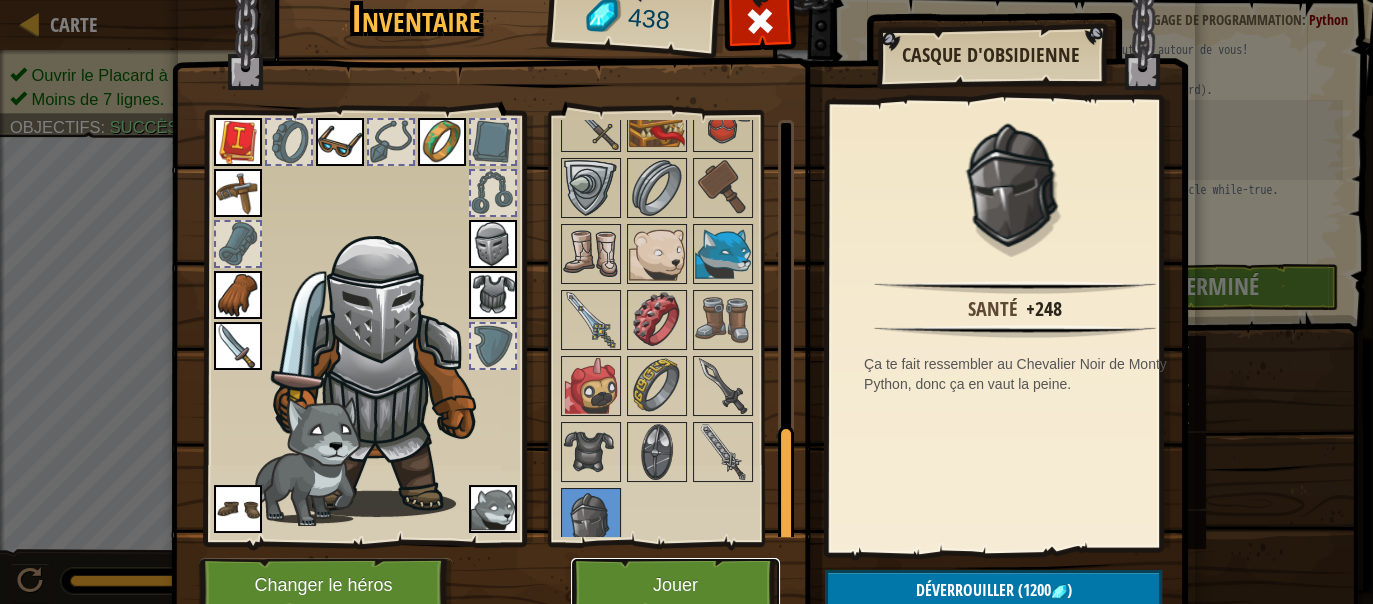 click on "Jouer" at bounding box center [675, 585] 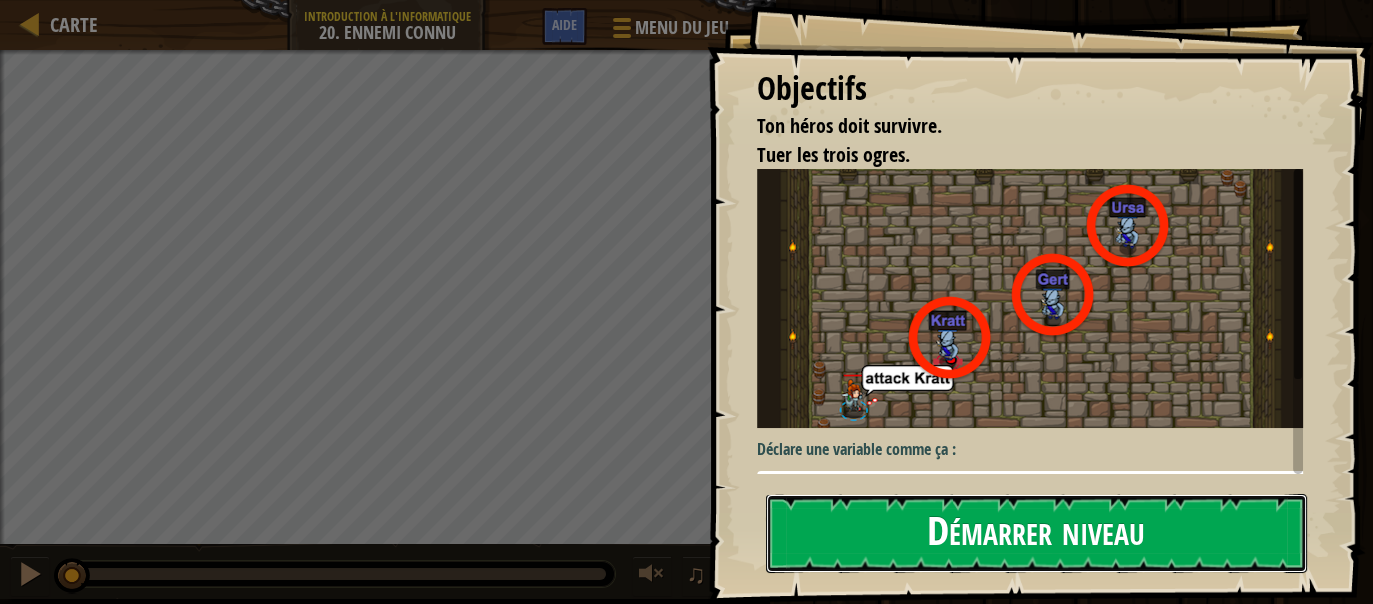 click on "Démarrer niveau" at bounding box center (1037, 533) 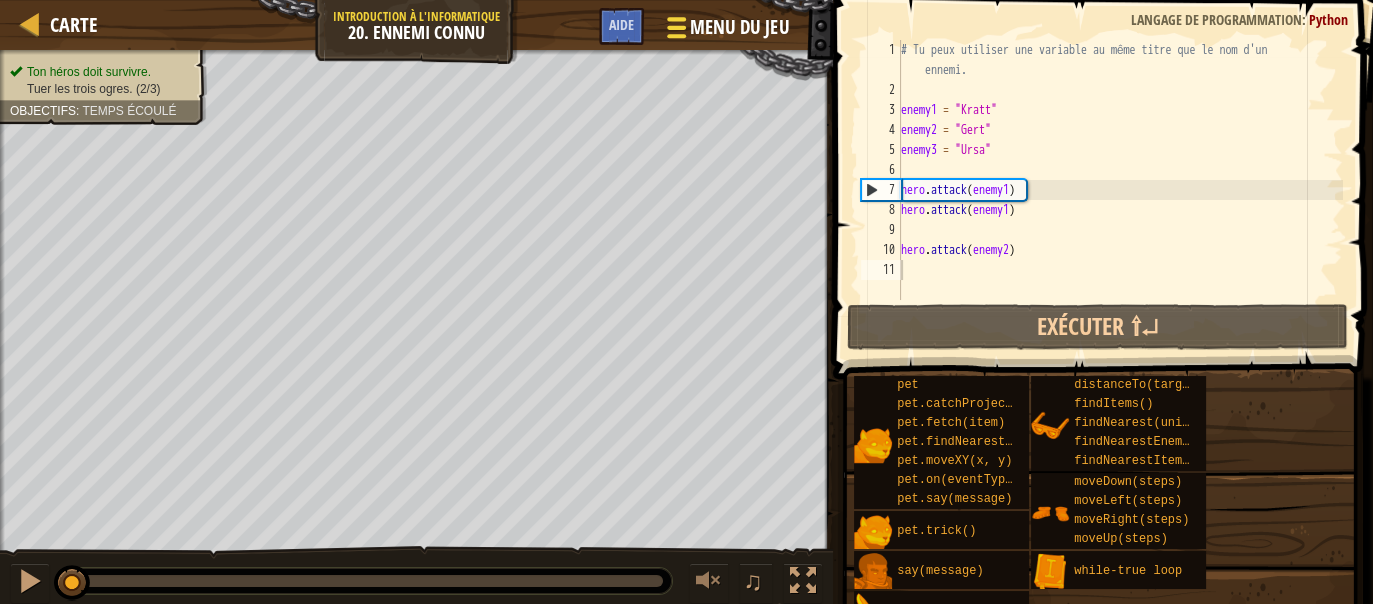 click on "Menu du jeu" at bounding box center [739, 27] 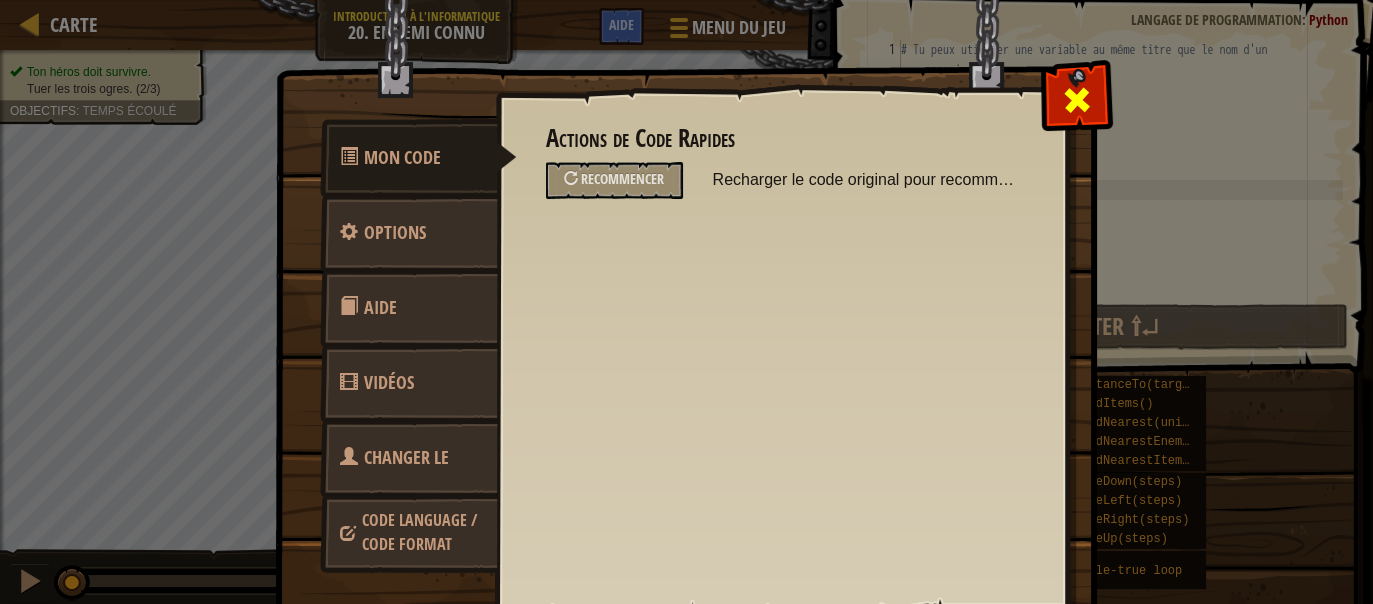 click at bounding box center (1076, 95) 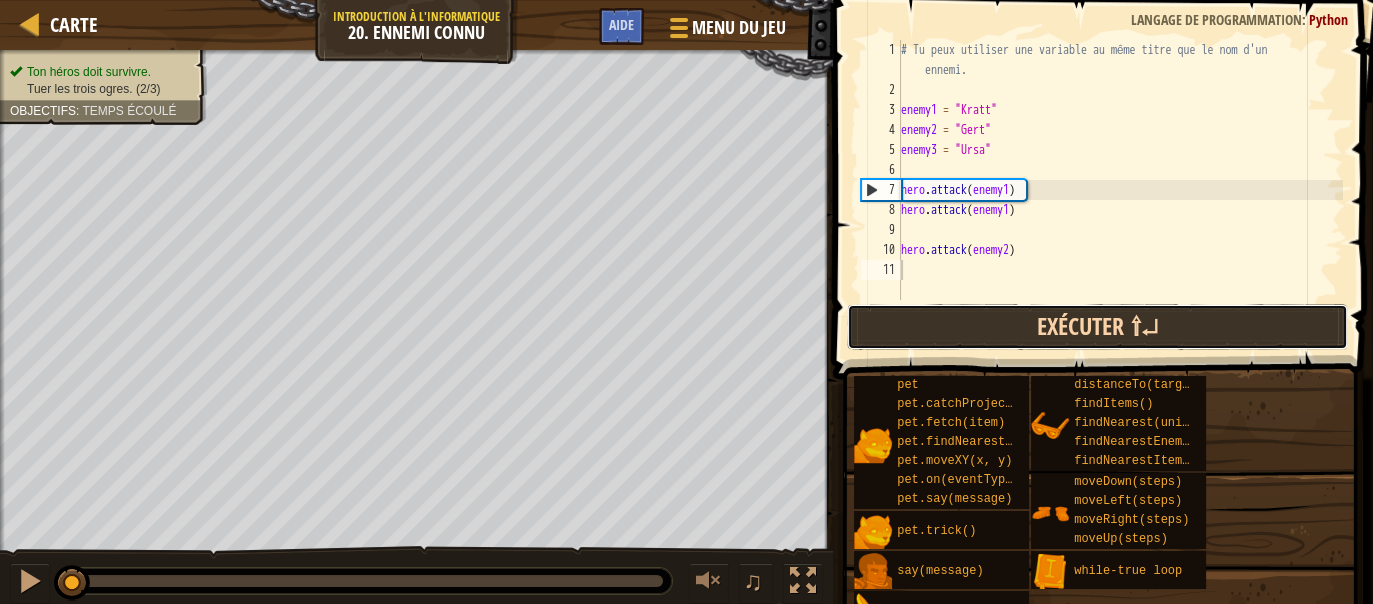 click on "Exécuter ⇧↵" at bounding box center (1097, 327) 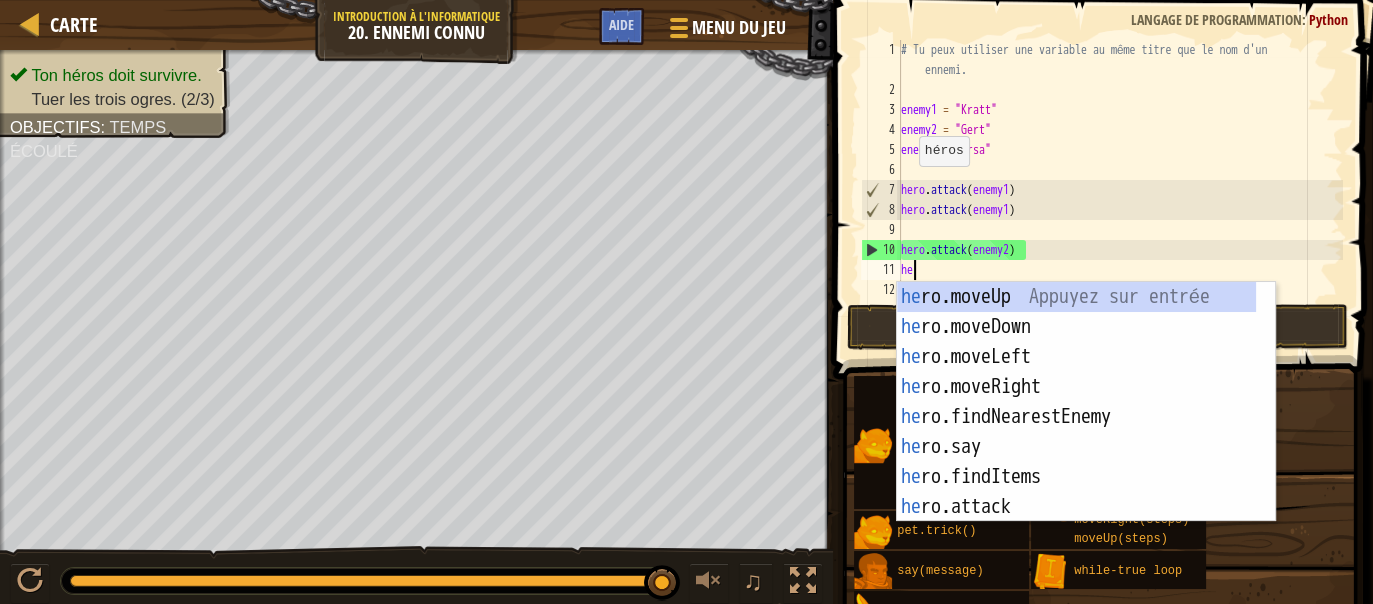 scroll, scrollTop: 9, scrollLeft: 0, axis: vertical 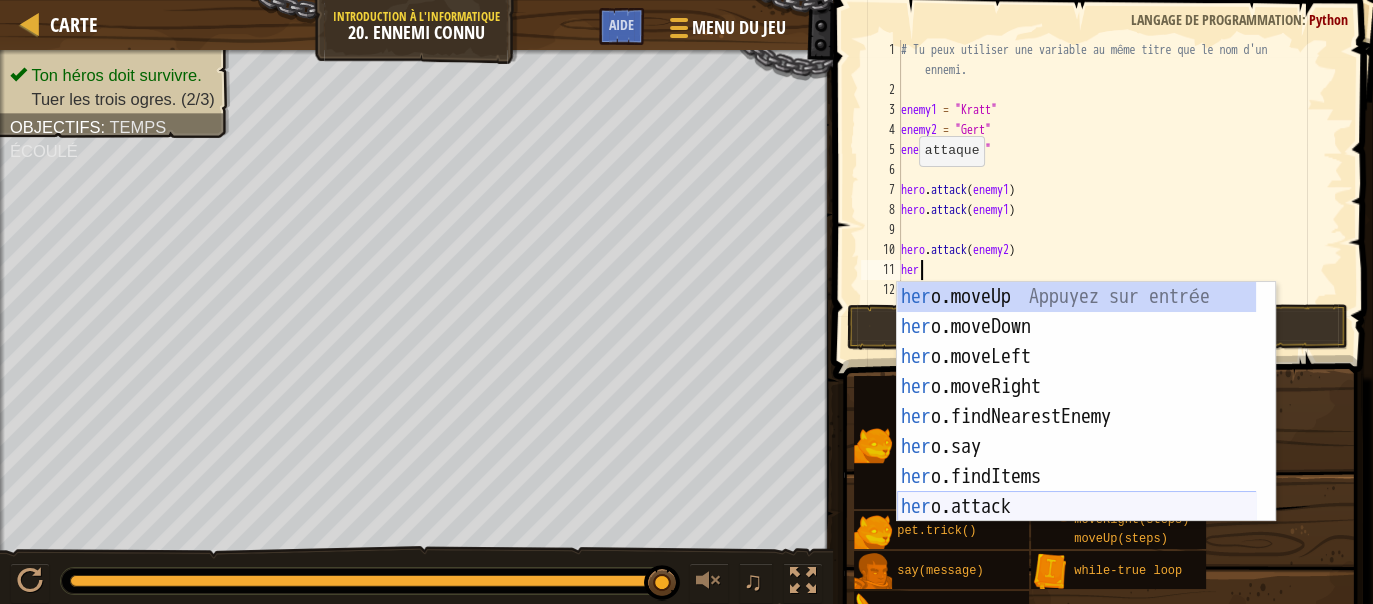 click on "her o.moveUp Appuyez sur entrée her o.moveDown Appuyez sur entrée her o.moveLeft Appuyez sur entrée her o.moveRight Appuyez sur entrée her o.findNearestEnemy Appuyez sur entrée her o.say Appuyez sur entrée her o.findItems Appuyez sur entrée her o.attack Appuyez sur entrée her o.distanceTo Appuyez sur entrée" at bounding box center [1077, 432] 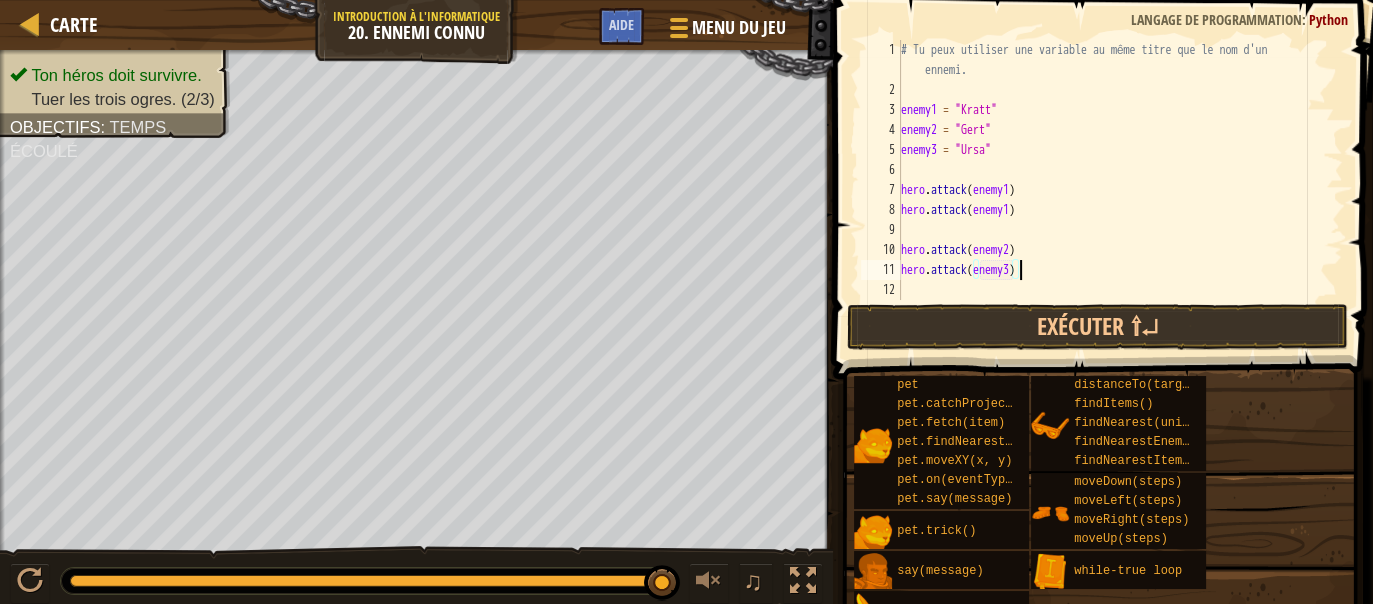 scroll, scrollTop: 9, scrollLeft: 9, axis: both 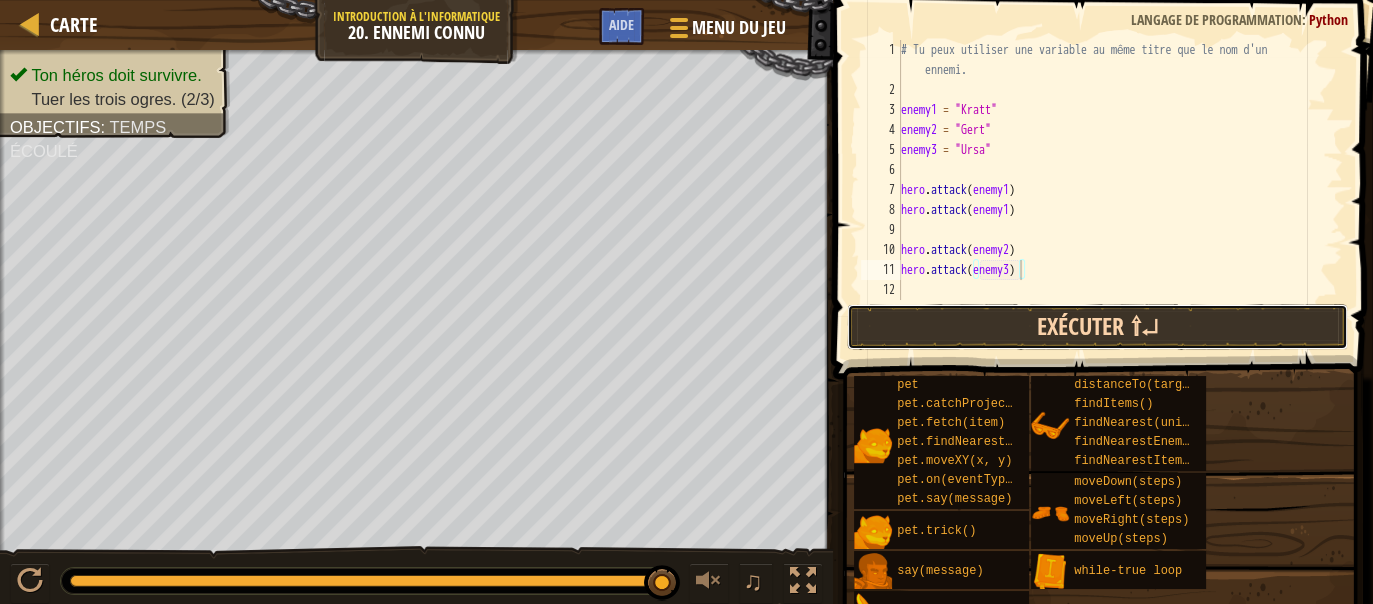 click on "Exécuter ⇧↵" at bounding box center [1097, 327] 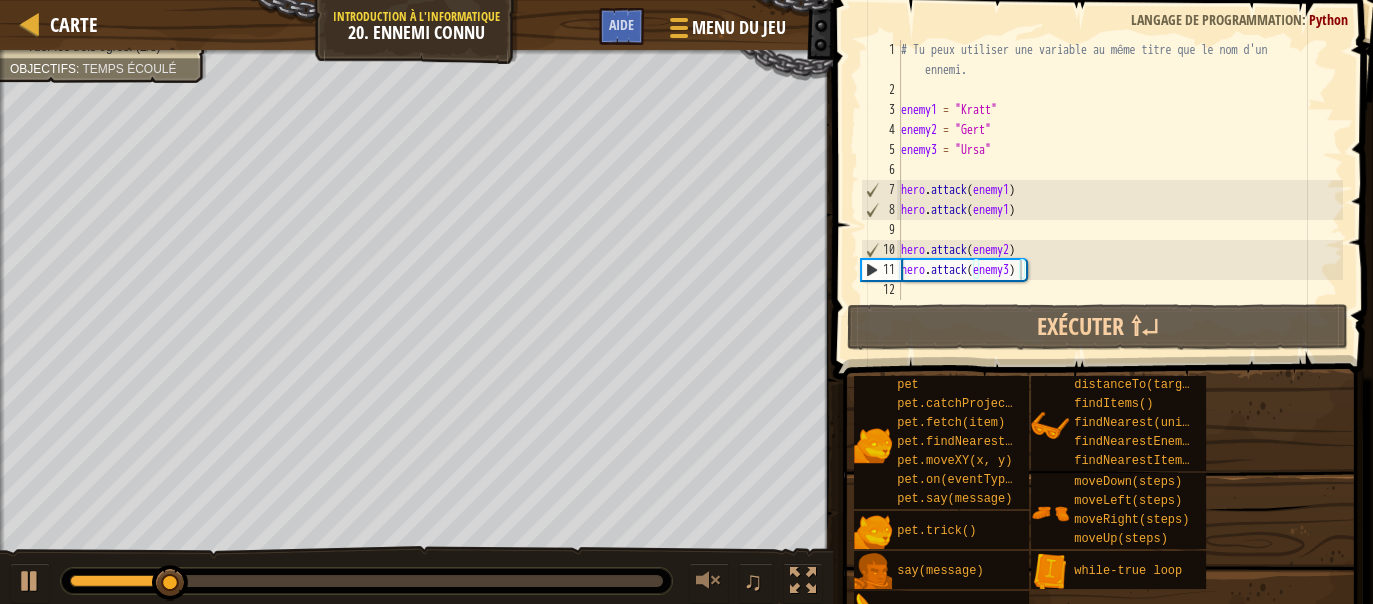 click at bounding box center (366, 581) 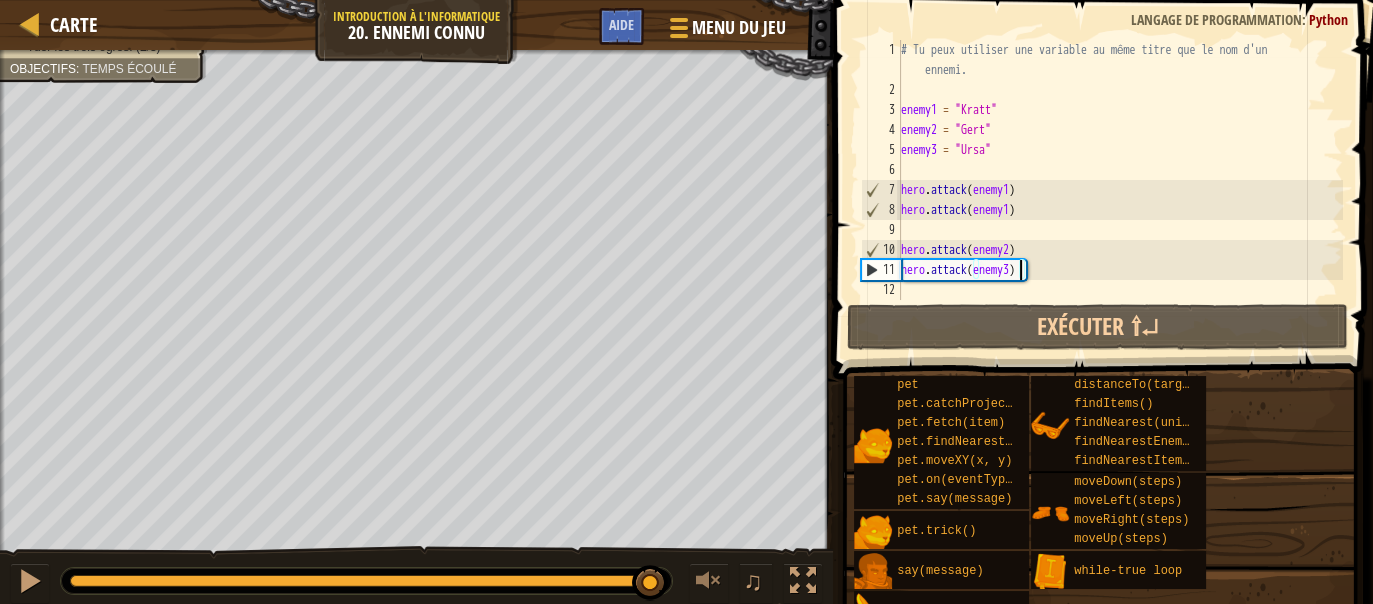 click at bounding box center (366, 581) 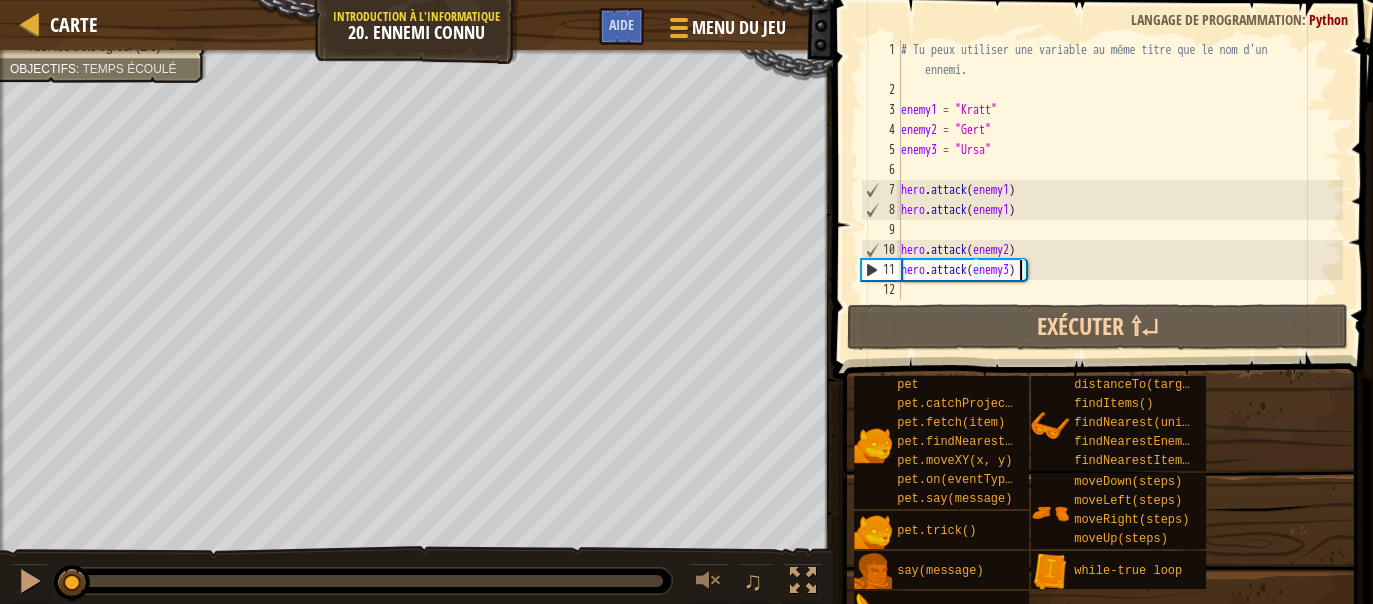 click on "# Tu peux utiliser une variable au même titre que le nom d'un       ennemi. enemy1   =   "Kratt" enemy2   =   "[PERSON_NAME]" enemy3   =   "Ursa" hero . attack ( enemy1 ) hero . attack ( enemy1 ) hero . attack ( enemy2 ) hero . attack ( enemy3 )" at bounding box center (1120, 200) 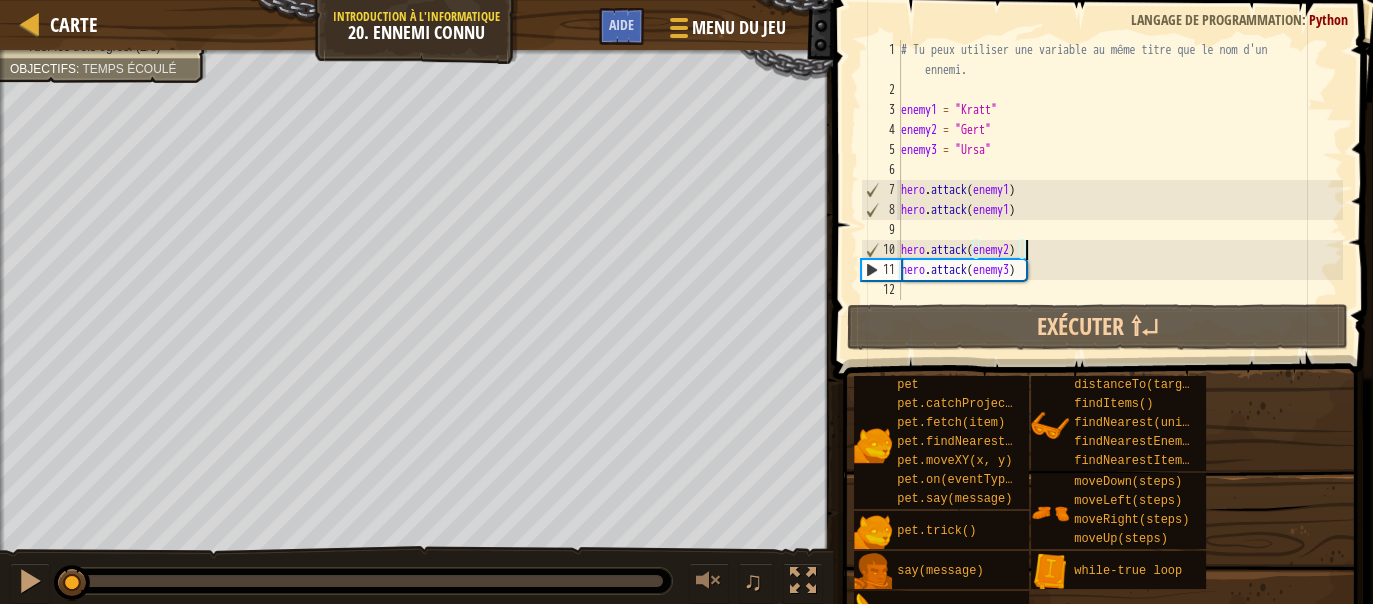 click on "# Tu peux utiliser une variable au même titre que le nom d'un       ennemi. enemy1   =   "Kratt" enemy2   =   "[PERSON_NAME]" enemy3   =   "Ursa" hero . attack ( enemy1 ) hero . attack ( enemy1 ) hero . attack ( enemy2 ) hero . attack ( enemy3 )" at bounding box center (1120, 200) 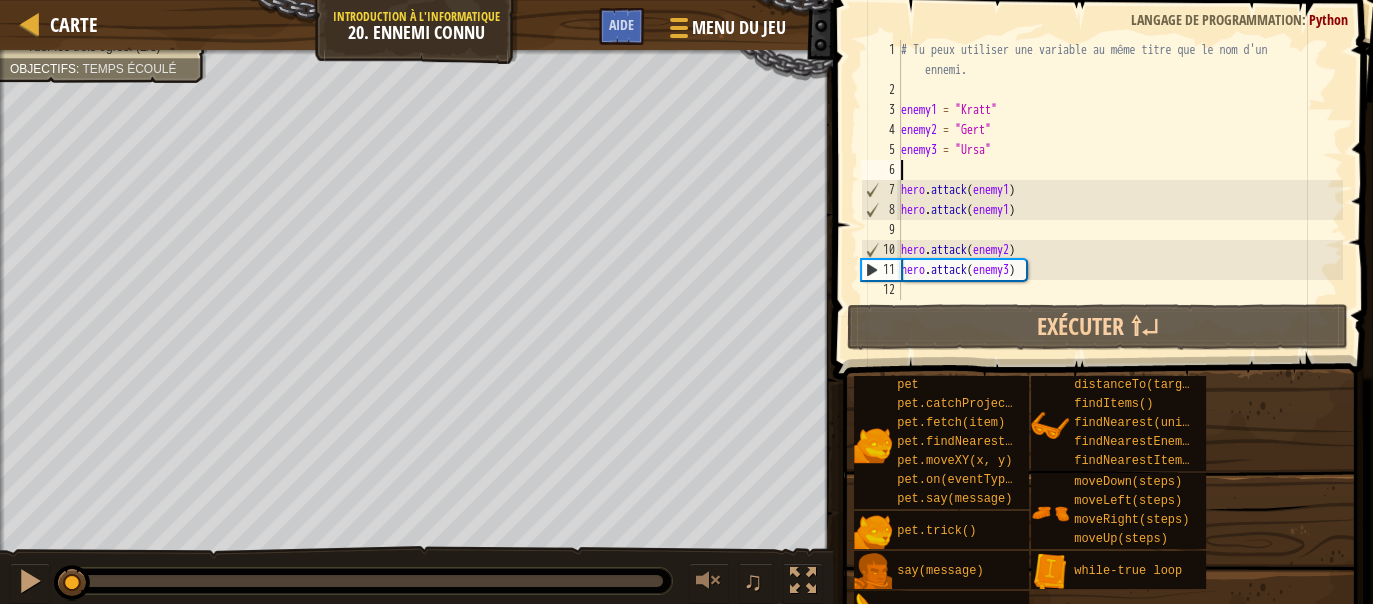 scroll, scrollTop: 9, scrollLeft: 0, axis: vertical 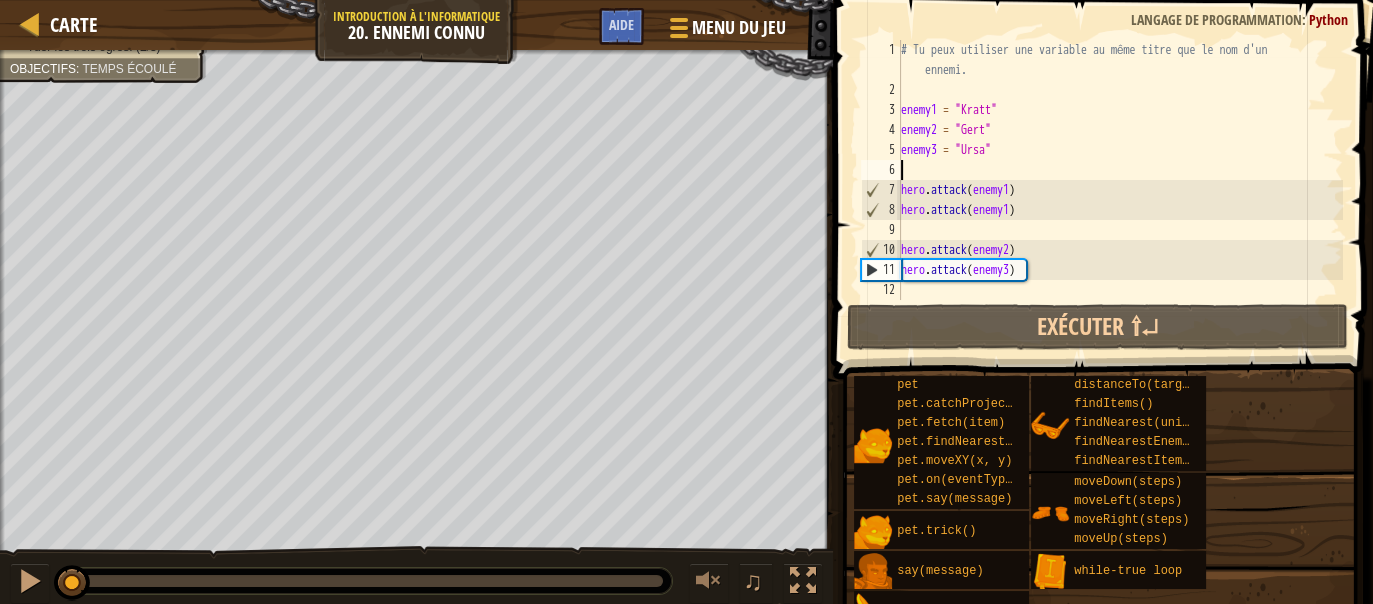type on "z" 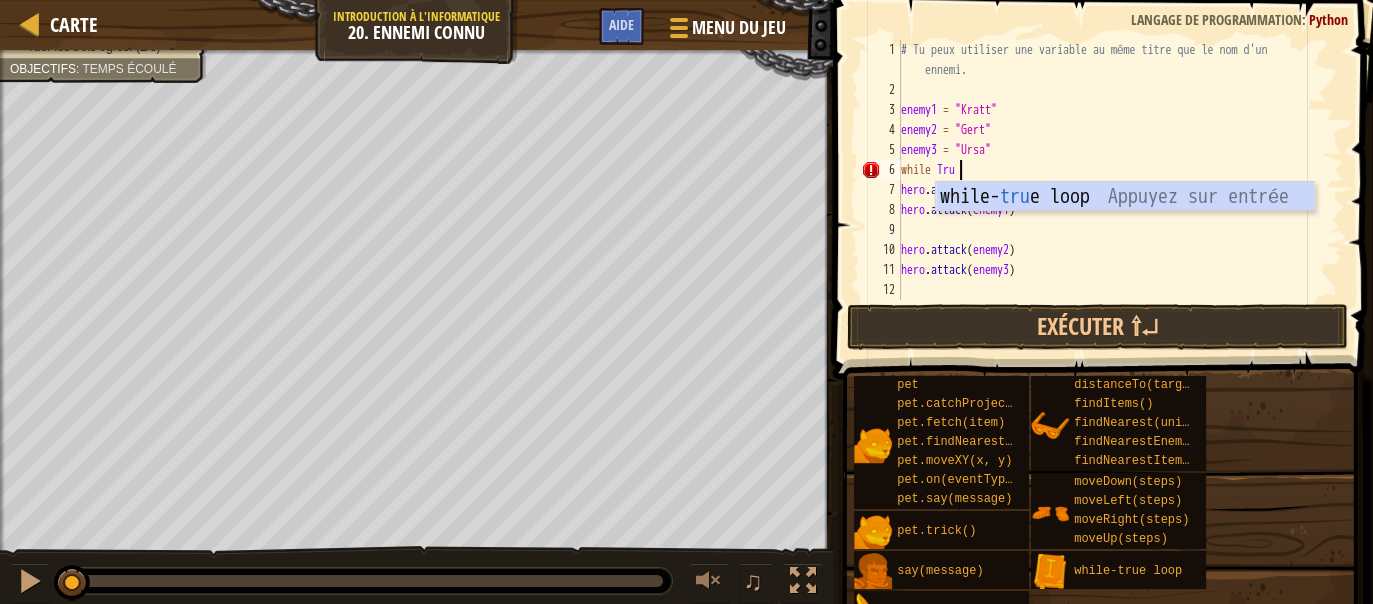 scroll, scrollTop: 9, scrollLeft: 4, axis: both 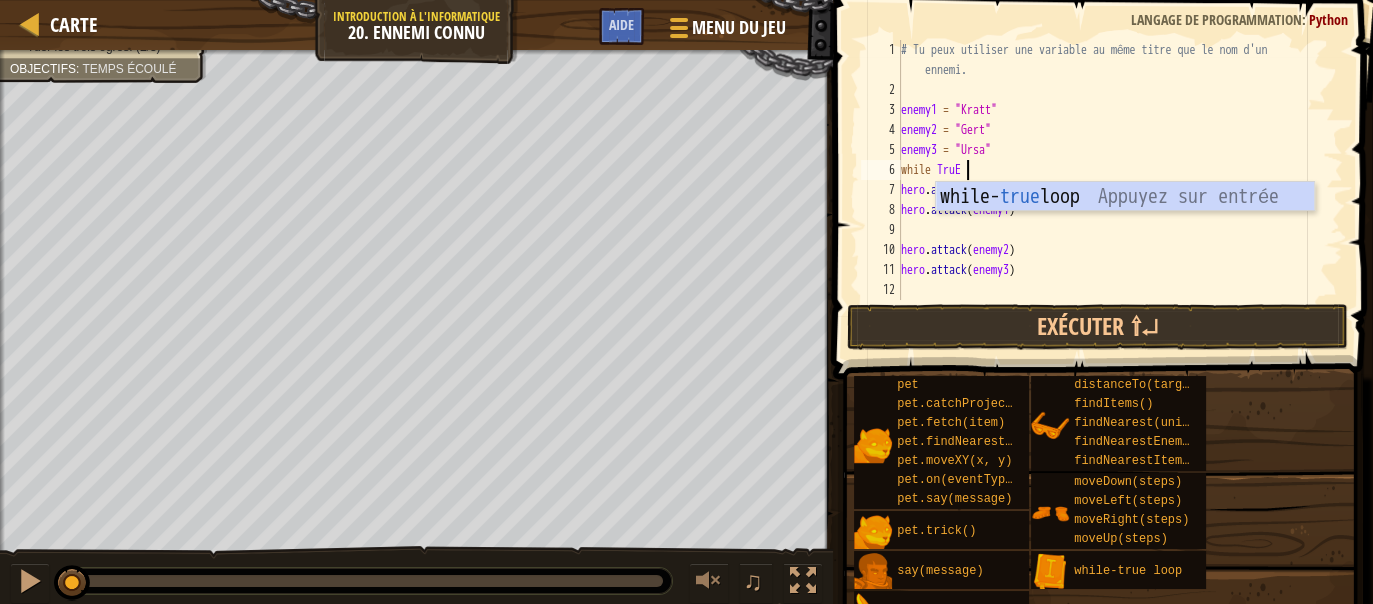 type on "while Tru" 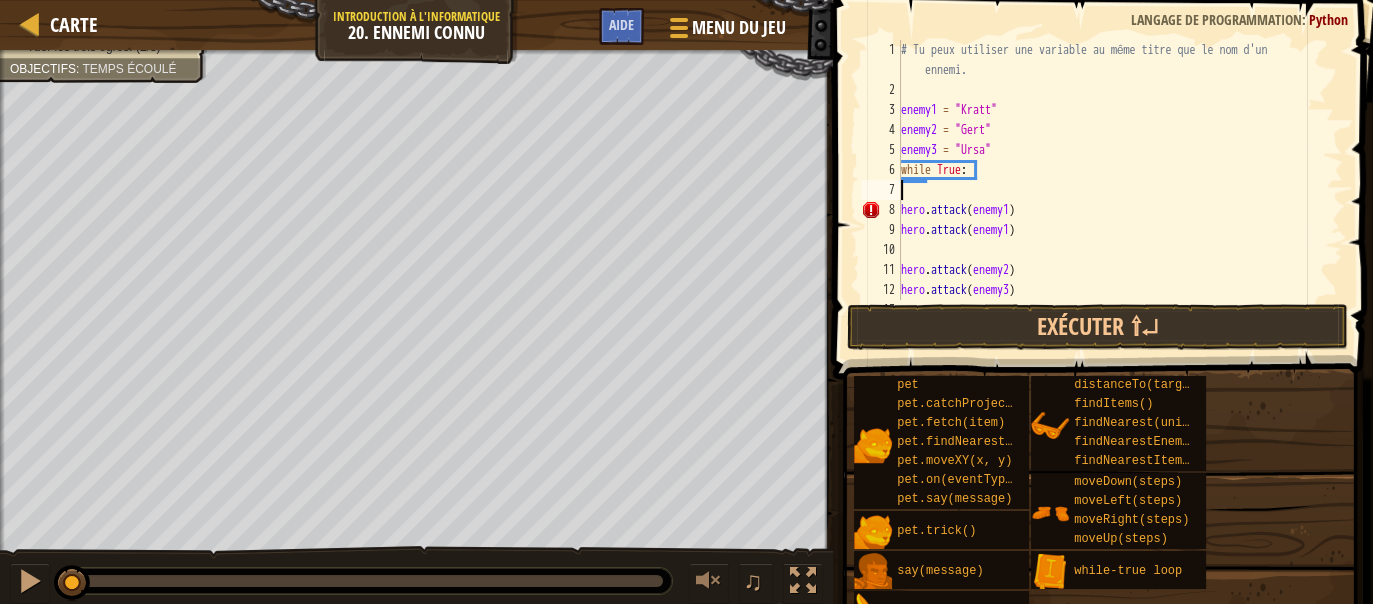 scroll, scrollTop: 9, scrollLeft: 0, axis: vertical 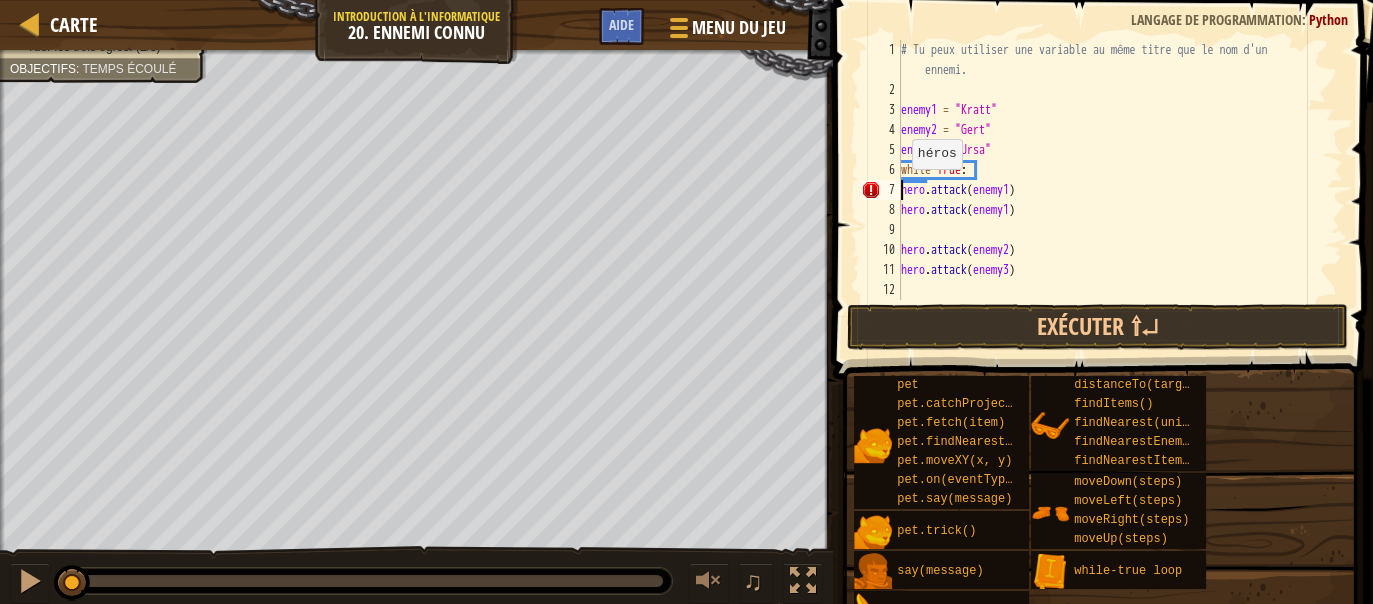 click on "# Tu peux utiliser une variable au même titre que le nom d'un       ennemi. enemy1   =   "Kratt" enemy2   =   "[PERSON_NAME]" enemy3   =   "Ursa" while   True : hero . attack ( enemy1 ) hero . attack ( enemy1 ) hero . attack ( enemy2 ) hero . attack ( enemy3 )" at bounding box center (1120, 200) 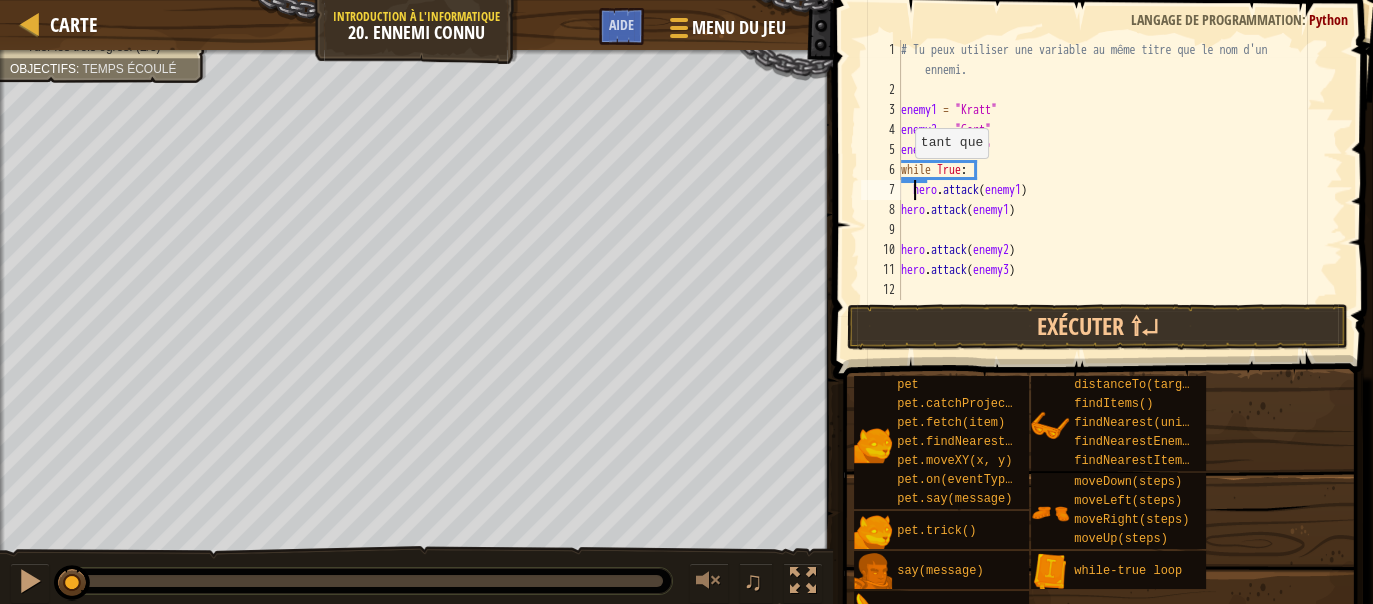 type on "hero.attack(enemy1)" 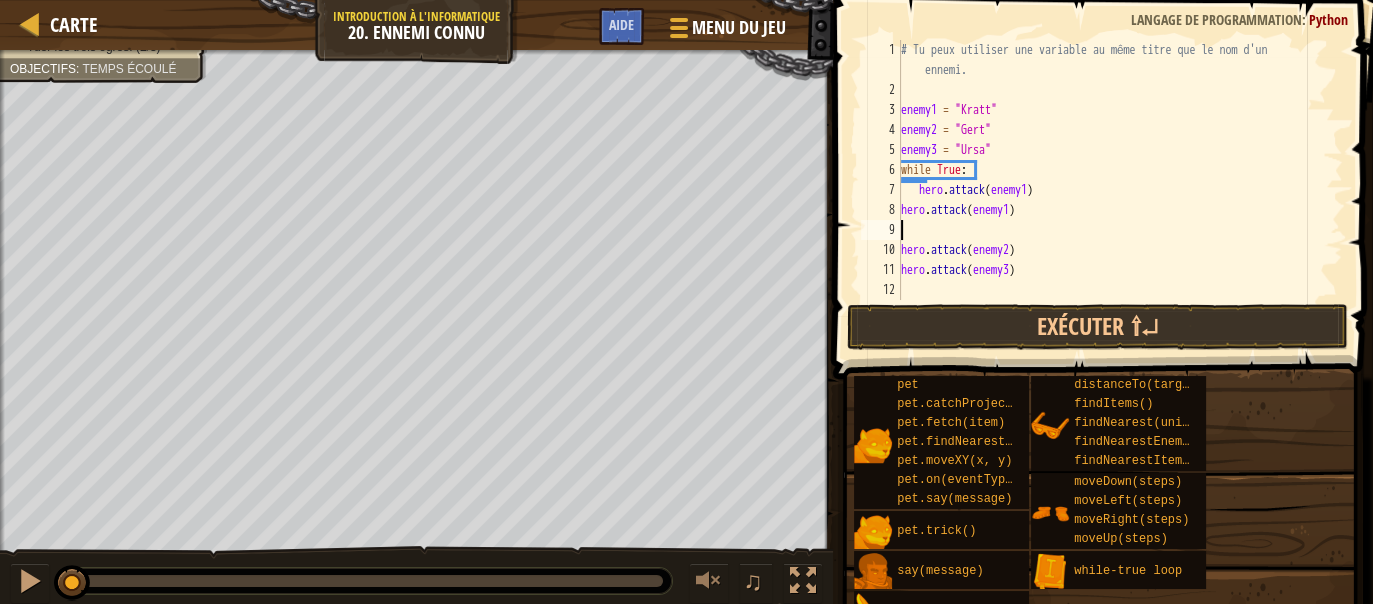 click on "# Tu peux utiliser une variable au même titre que le nom d'un       ennemi. enemy1   =   "Kratt" enemy2   =   "[PERSON_NAME]" enemy3   =   "Ursa" while   True :     hero . attack ( enemy1 ) hero . attack ( enemy1 ) hero . attack ( enemy2 ) hero . attack ( enemy3 )" at bounding box center (1120, 200) 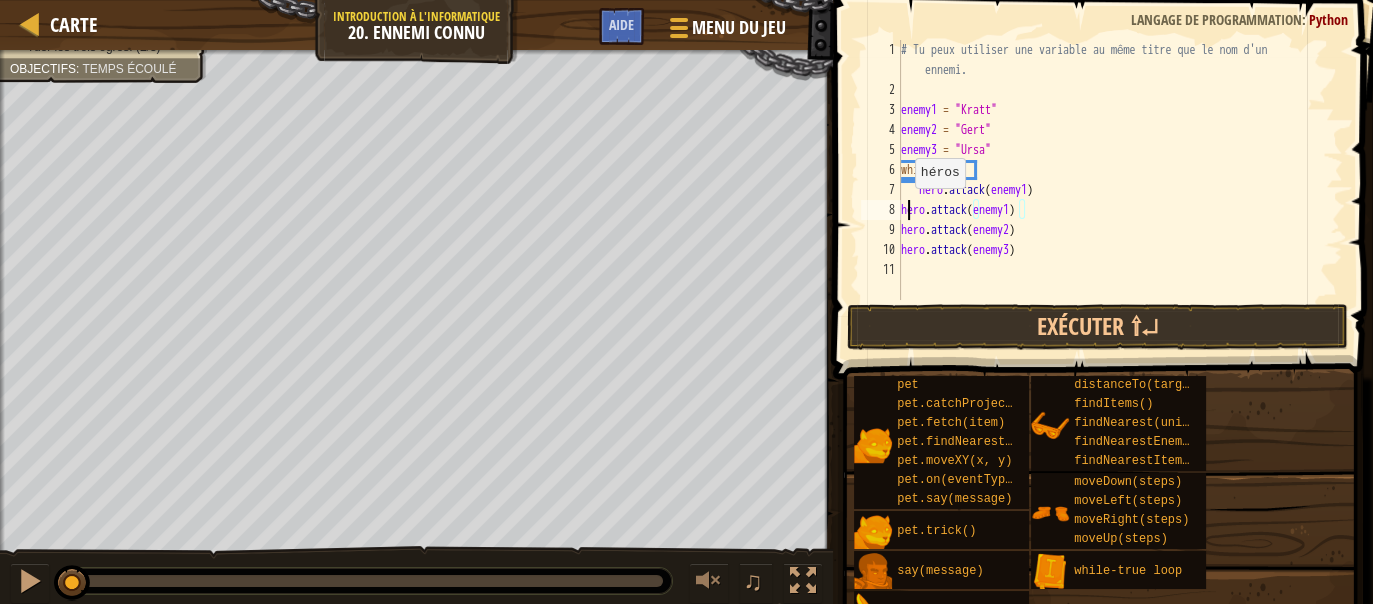 click on "# Tu peux utiliser une variable au même titre que le nom d'un       ennemi. enemy1   =   "Kratt" enemy2   =   "[PERSON_NAME]" enemy3   =   "Ursa" while   True :     hero . attack ( enemy1 ) hero . attack ( enemy1 ) hero . attack ( enemy2 ) hero . attack ( enemy3 )" at bounding box center [1120, 200] 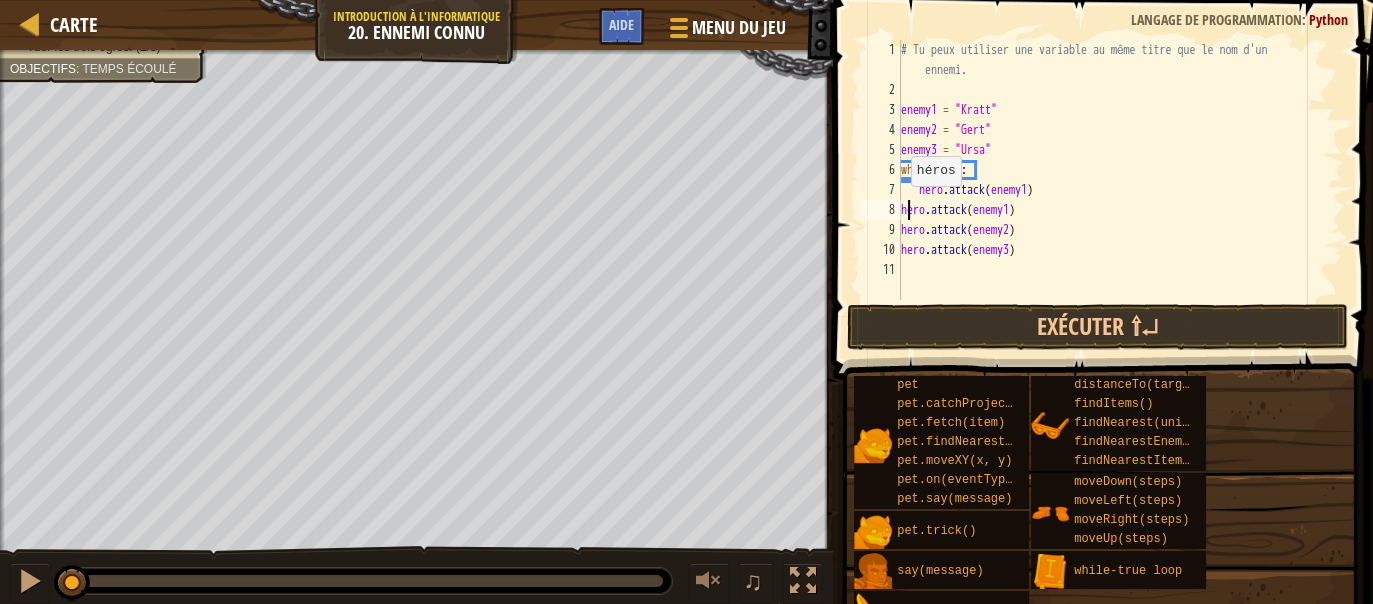 click on "# Tu peux utiliser une variable au même titre que le nom d'un       ennemi. enemy1   =   "Kratt" enemy2   =   "[PERSON_NAME]" enemy3   =   "Ursa" while   True :     hero . attack ( enemy1 ) hero . attack ( enemy1 ) hero . attack ( enemy2 ) hero . attack ( enemy3 )" at bounding box center [1120, 200] 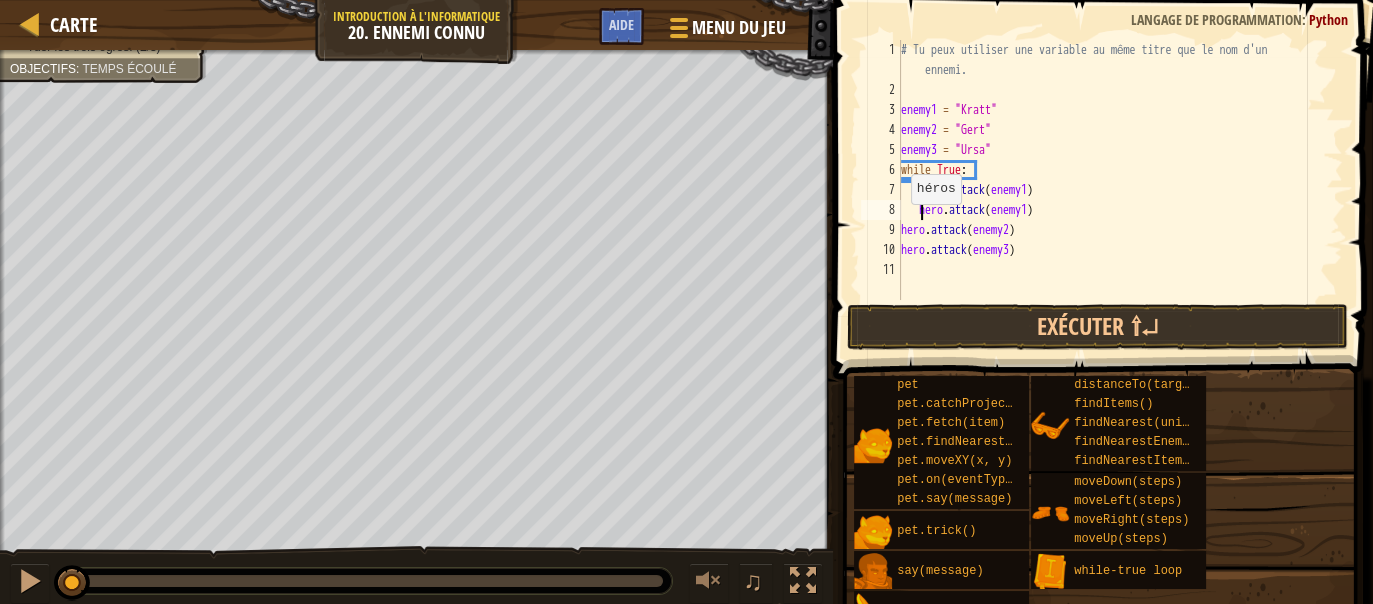click on "9" at bounding box center (881, 230) 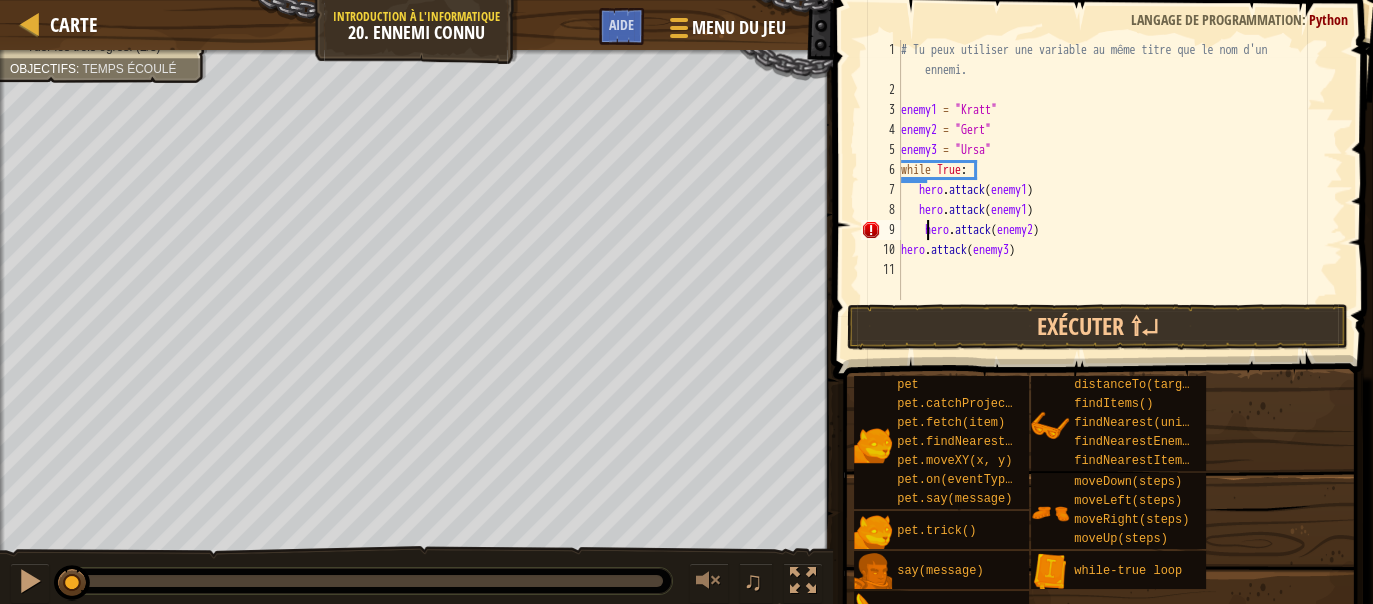 click on "# Tu peux utiliser une variable au même titre que le nom d'un       ennemi. enemy1   =   "Kratt" enemy2   =   "[PERSON_NAME]" enemy3   =   "Ursa" while   True :     hero . attack ( enemy1 )     hero . attack ( enemy1 )      hero . attack ( enemy2 ) hero . attack ( enemy3 )" at bounding box center [1120, 200] 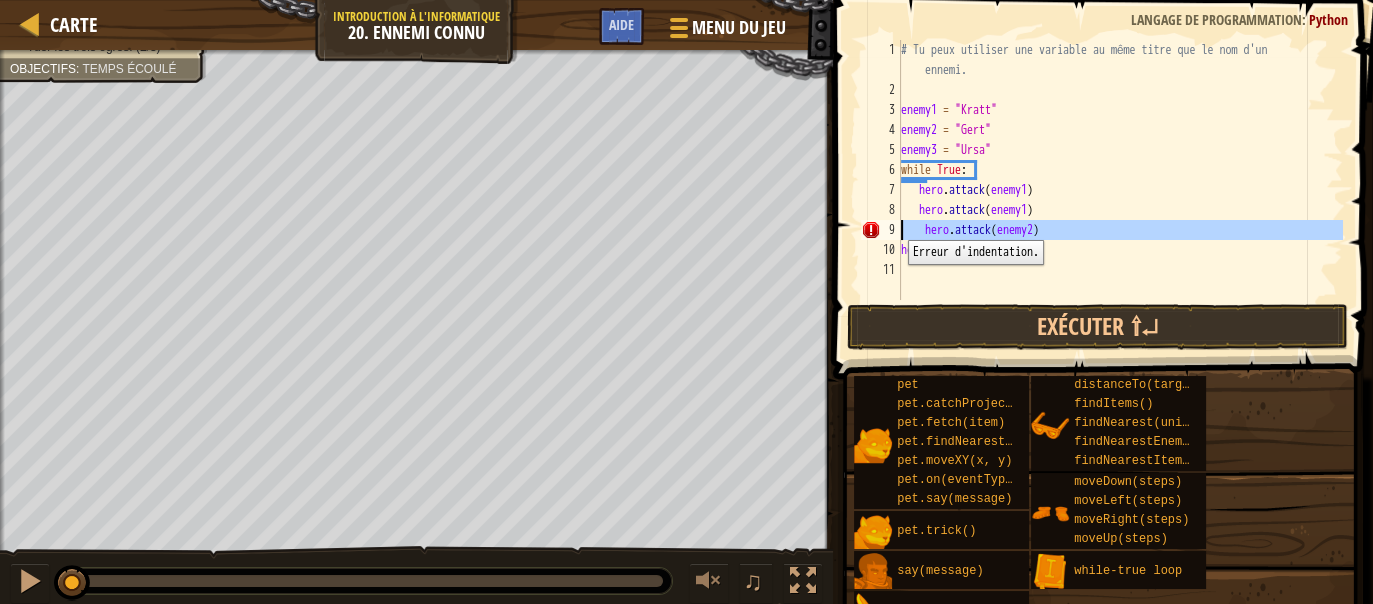 click on "9" at bounding box center (881, 230) 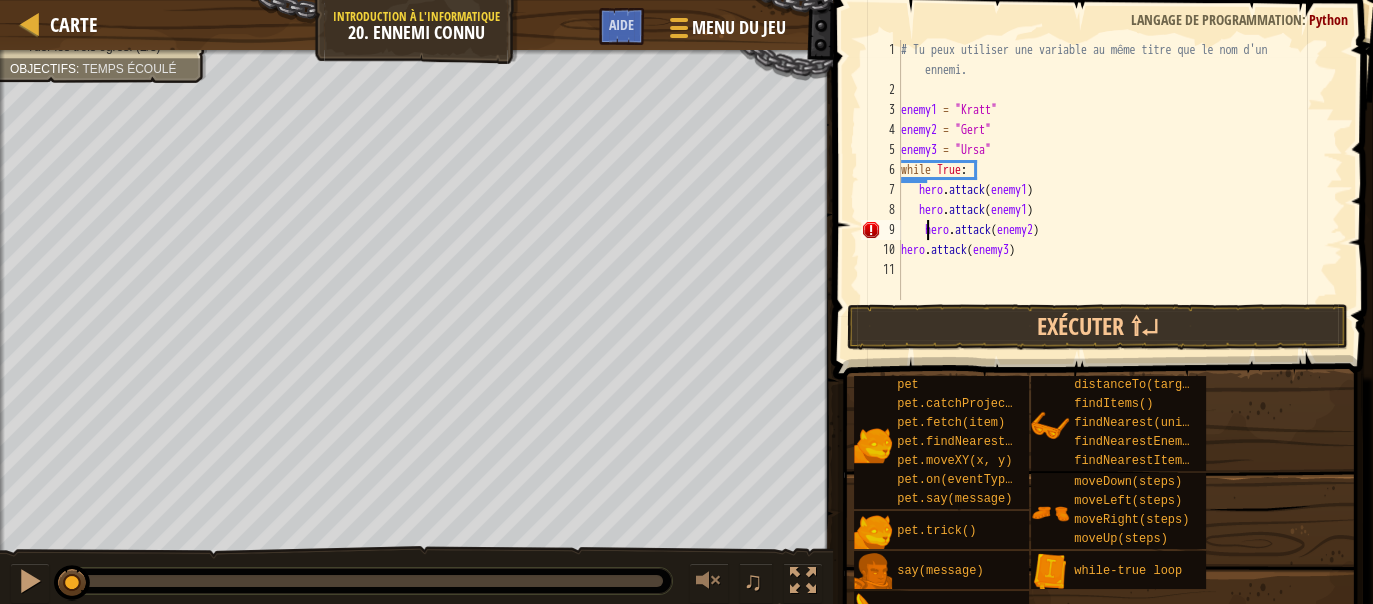 click on "# Tu peux utiliser une variable au même titre que le nom d'un       ennemi. enemy1   =   "Kratt" enemy2   =   "[PERSON_NAME]" enemy3   =   "Ursa" while   True :     hero . attack ( enemy1 )     hero . attack ( enemy1 )      hero . attack ( enemy2 ) hero . attack ( enemy3 )" at bounding box center (1120, 200) 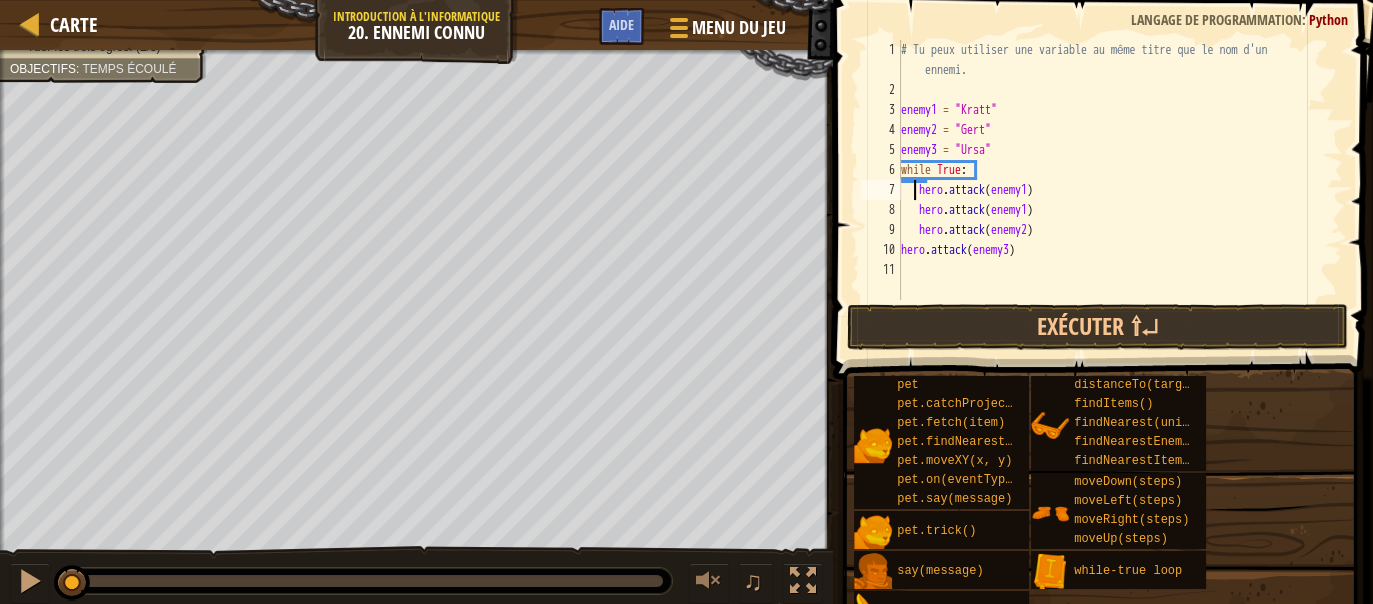 click on "# Tu peux utiliser une variable au même titre que le nom d'un       ennemi. enemy1   =   "Kratt" enemy2   =   "[PERSON_NAME]" enemy3   =   "Ursa" while   True :     hero . attack ( enemy1 )     hero . attack ( enemy1 )     hero . attack ( enemy2 ) hero . attack ( enemy3 )" at bounding box center (1120, 200) 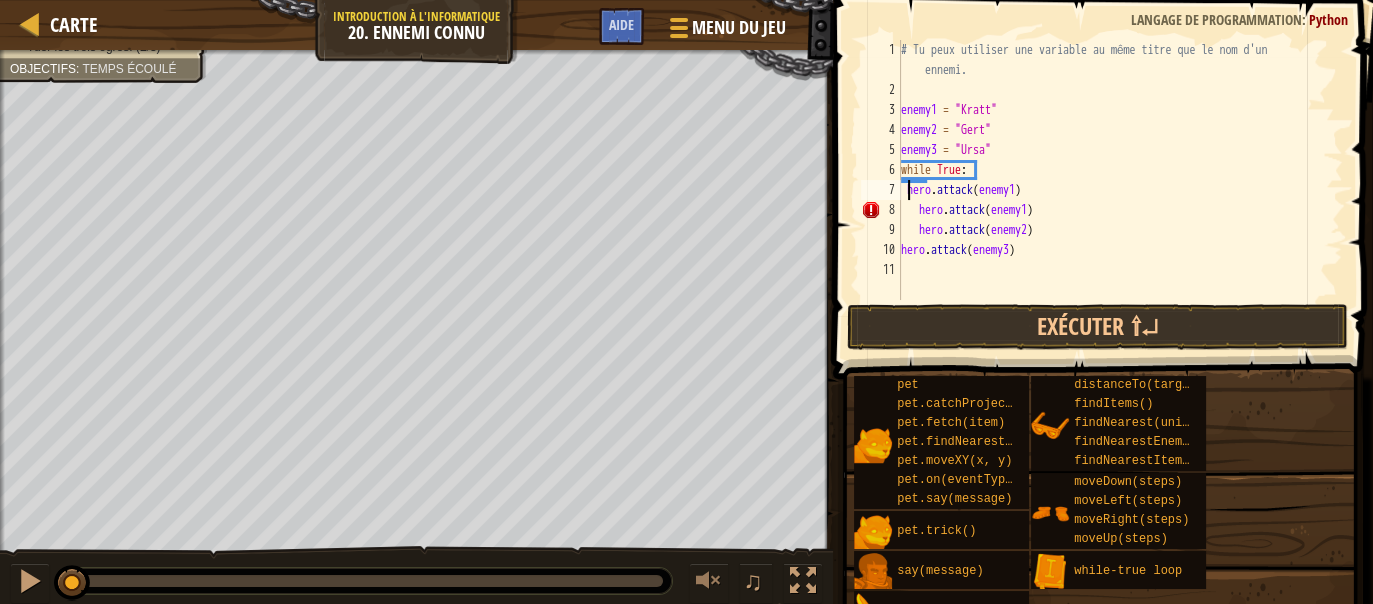 click on "# Tu peux utiliser une variable au même titre que le nom d'un       ennemi. enemy1   =   "Kratt" enemy2   =   "[PERSON_NAME]" enemy3   =   "Ursa" while   True :   hero . attack ( enemy1 )     hero . attack ( enemy1 )     hero . attack ( enemy2 ) hero . attack ( enemy3 )" at bounding box center (1120, 200) 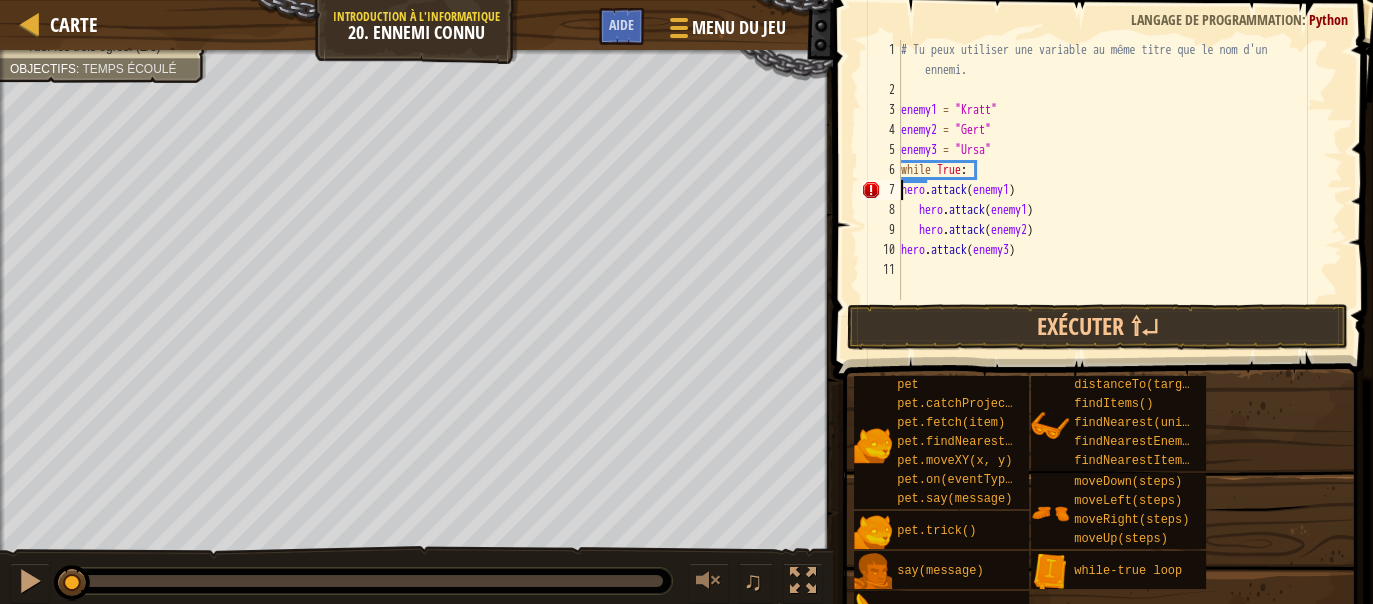 click on "# Tu peux utiliser une variable au même titre que le nom d'un       ennemi. enemy1   =   "Kratt" enemy2   =   "[PERSON_NAME]" enemy3   =   "Ursa" while   True : hero . attack ( enemy1 )     hero . attack ( enemy1 )     hero . attack ( enemy2 ) hero . attack ( enemy3 )" at bounding box center (1120, 200) 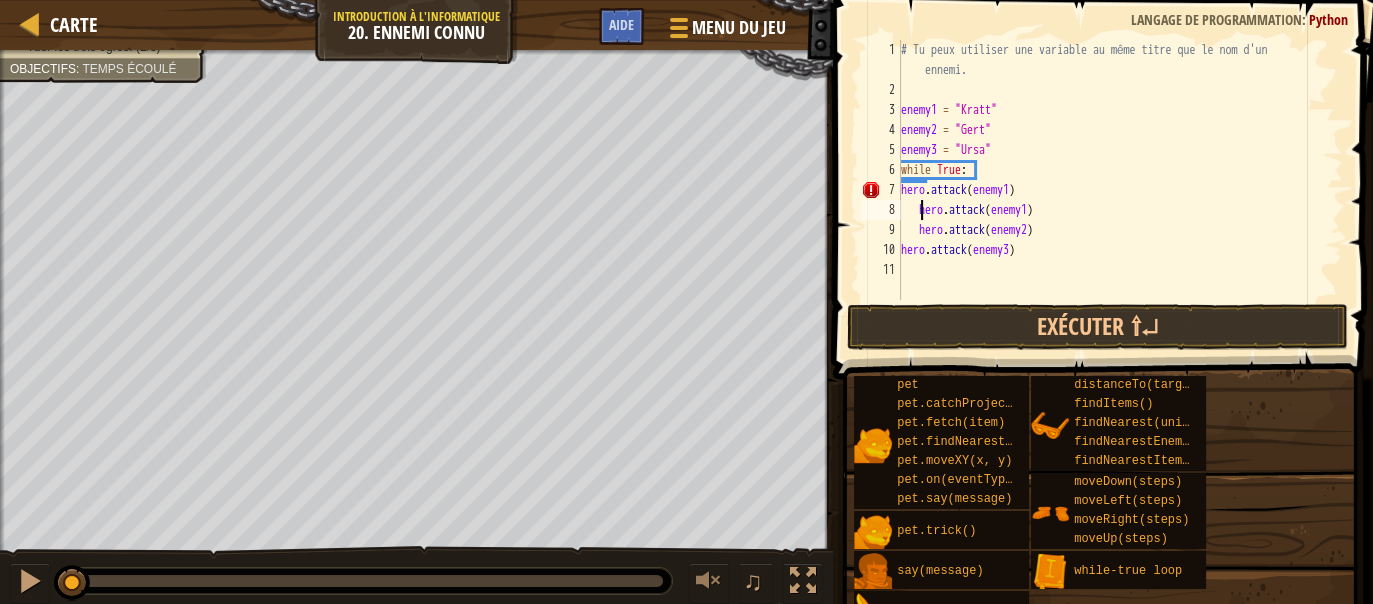 click on "# Tu peux utiliser une variable au même titre que le nom d'un       ennemi. enemy1   =   "Kratt" enemy2   =   "[PERSON_NAME]" enemy3   =   "Ursa" while   True : hero . attack ( enemy1 )     hero . attack ( enemy1 )     hero . attack ( enemy2 ) hero . attack ( enemy3 )" at bounding box center (1120, 200) 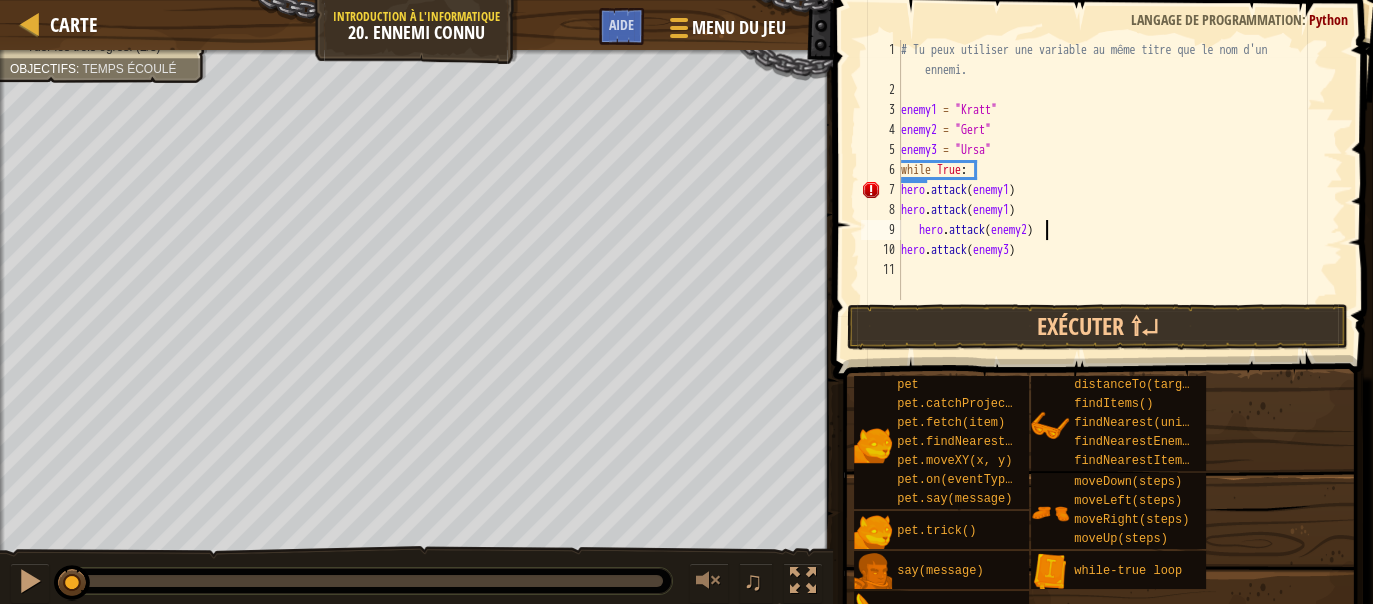 click on "# Tu peux utiliser une variable au même titre que le nom d'un       ennemi. enemy1   =   "Kratt" enemy2   =   "[PERSON_NAME]" enemy3   =   "Ursa" while   True : hero . attack ( enemy1 ) hero . attack ( enemy1 )     hero . attack ( enemy2 ) hero . attack ( enemy3 )" at bounding box center (1120, 200) 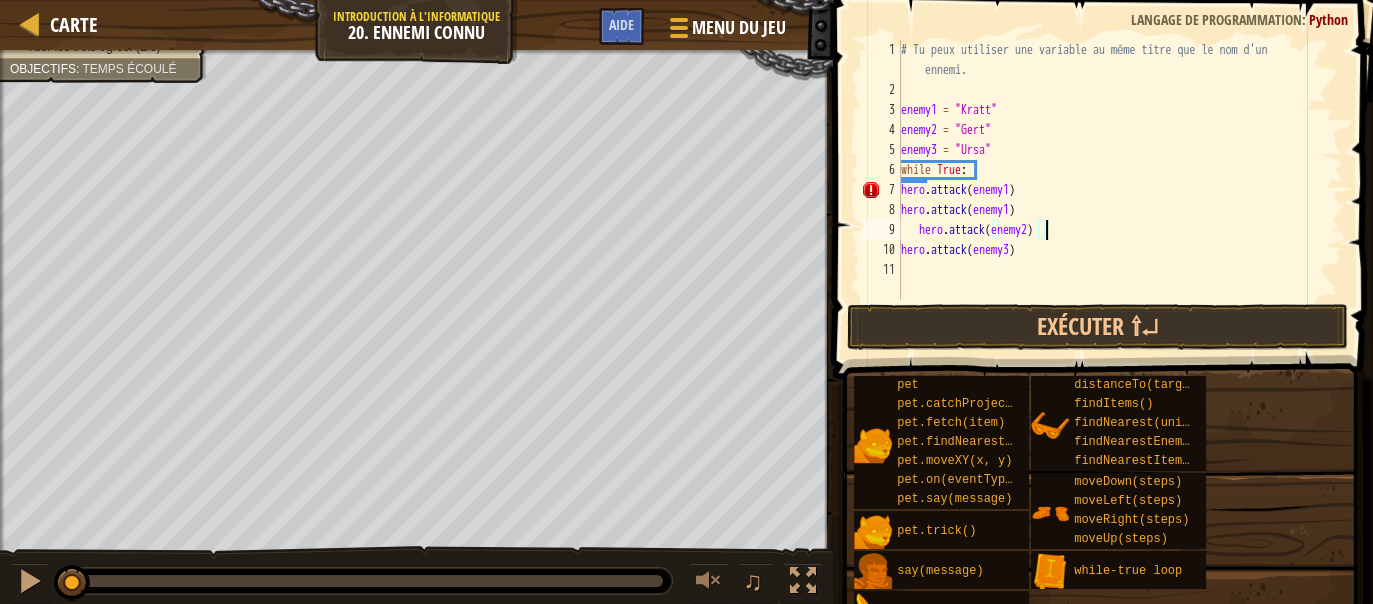 click on "# Tu peux utiliser une variable au même titre que le nom d'un       ennemi. enemy1   =   "Kratt" enemy2   =   "[PERSON_NAME]" enemy3   =   "Ursa" while   True : hero . attack ( enemy1 ) hero . attack ( enemy1 )     hero . attack ( enemy2 ) hero . attack ( enemy3 )" at bounding box center [1120, 200] 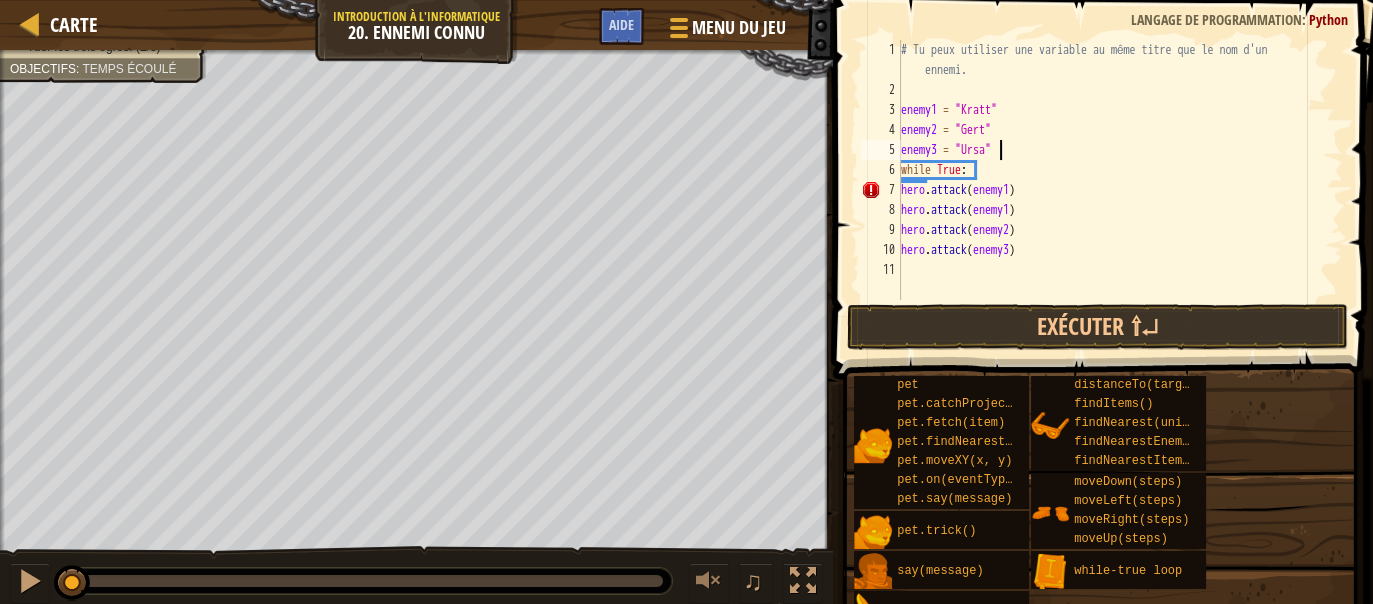 click on "# Tu peux utiliser une variable au même titre que le nom d'un       ennemi. enemy1   =   "Kratt" enemy2   =   "[PERSON_NAME]" enemy3   =   "Ursa" while   True : hero . attack ( enemy1 ) hero . attack ( enemy1 ) hero . attack ( enemy2 ) hero . attack ( enemy3 )" at bounding box center (1120, 200) 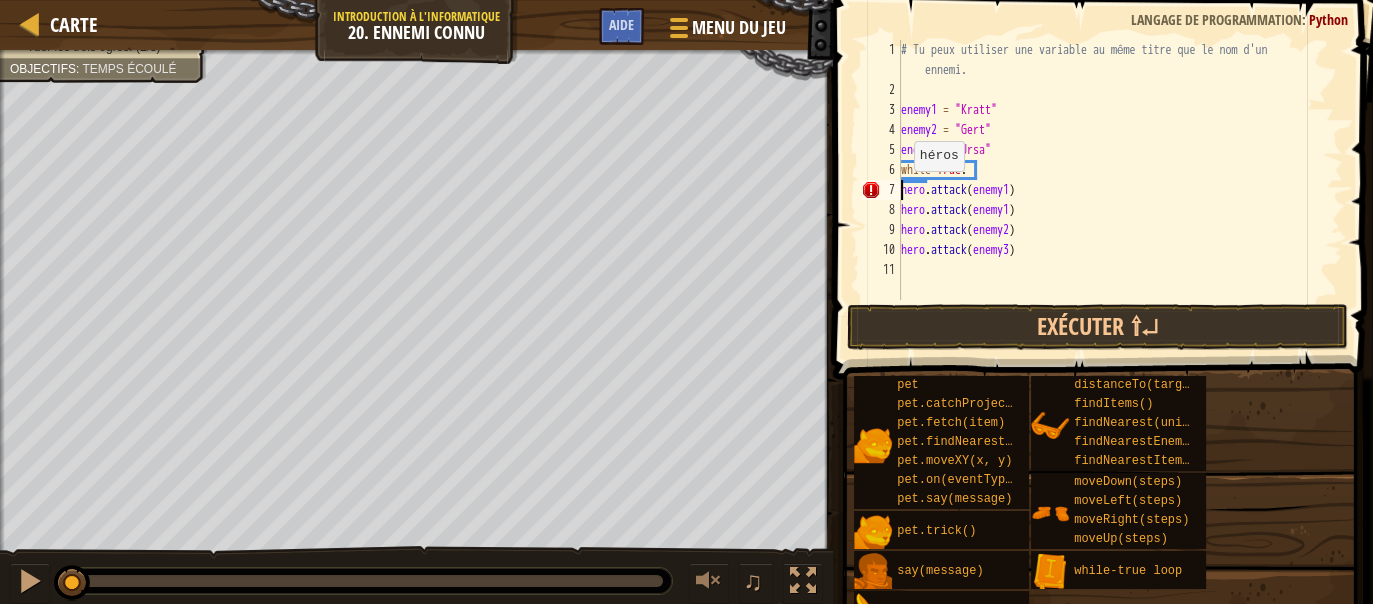click on "# Tu peux utiliser une variable au même titre que le nom d'un       ennemi. enemy1   =   "Kratt" enemy2   =   "[PERSON_NAME]" enemy3   =   "Ursa" while   True : hero . attack ( enemy1 ) hero . attack ( enemy1 ) hero . attack ( enemy2 ) hero . attack ( enemy3 )" at bounding box center [1120, 200] 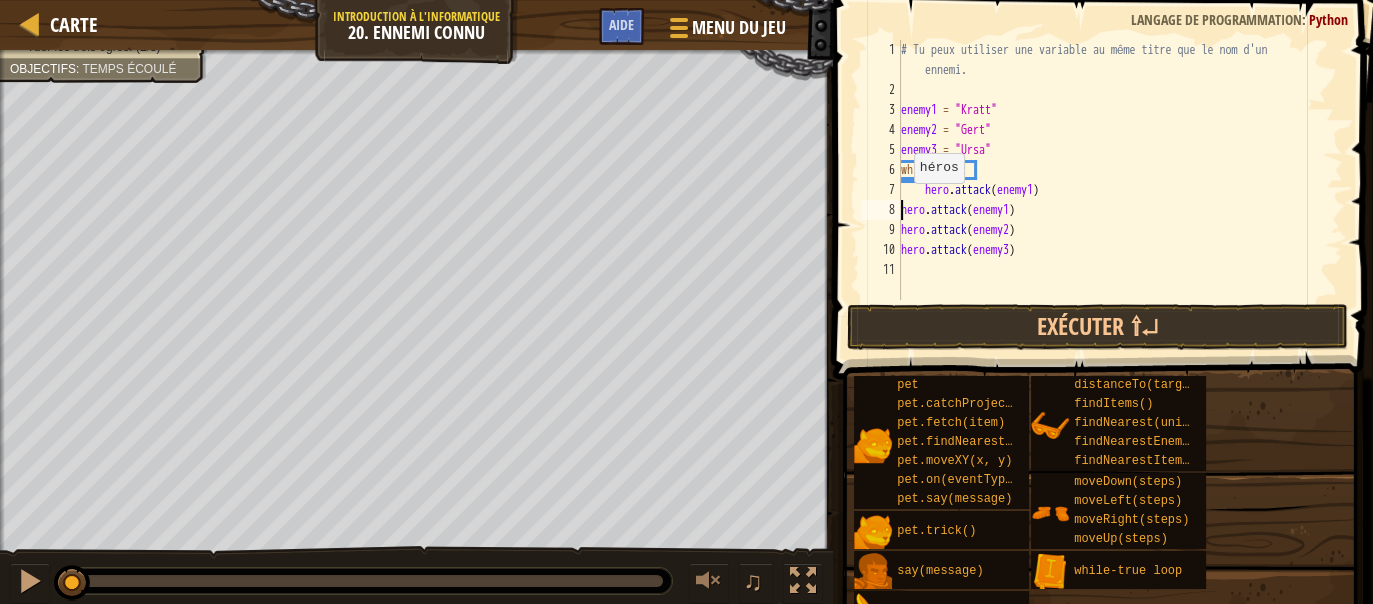 click on "# Tu peux utiliser une variable au même titre que le nom d'un       ennemi. enemy1   =   "Kratt" enemy2   =   "[PERSON_NAME]" enemy3   =   "Ursa" while   True :      hero . attack ( enemy1 ) hero . attack ( enemy1 ) hero . attack ( enemy2 ) hero . attack ( enemy3 )" at bounding box center (1120, 200) 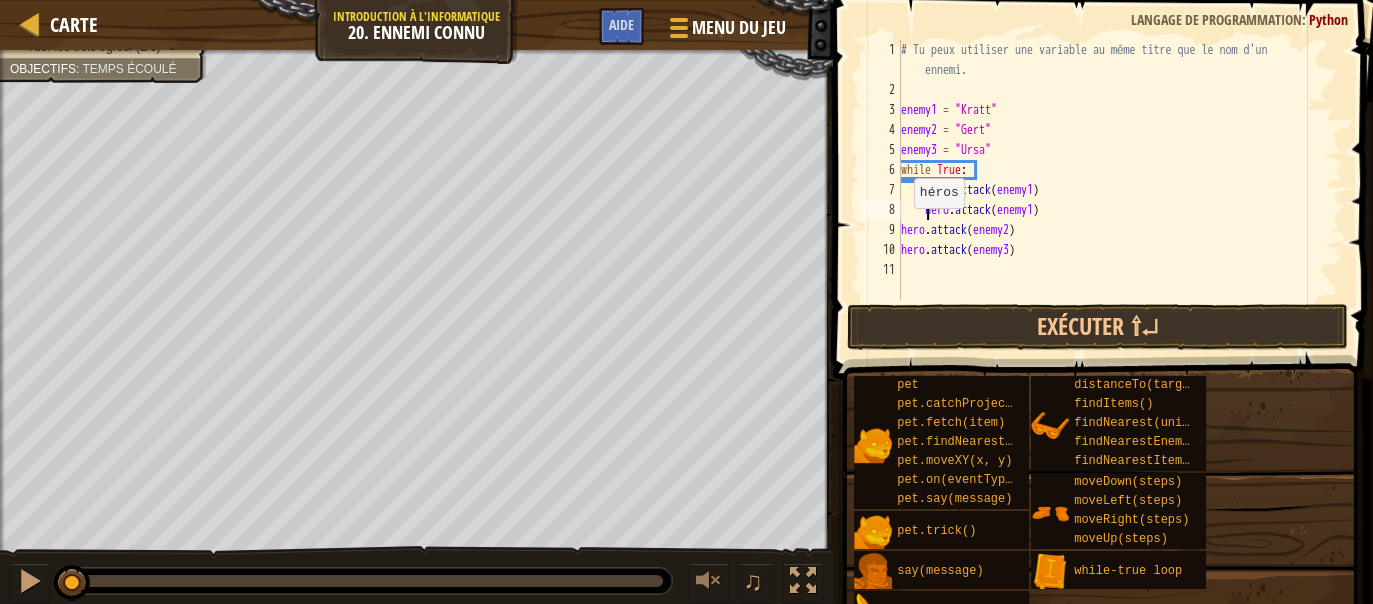 click on "# Tu peux utiliser une variable au même titre que le nom d'un       ennemi. enemy1   =   "Kratt" enemy2   =   "[PERSON_NAME]" enemy3   =   "Ursa" while   True :      hero . attack ( enemy1 )      hero . attack ( enemy1 ) hero . attack ( enemy2 ) hero . attack ( enemy3 )" at bounding box center (1120, 200) 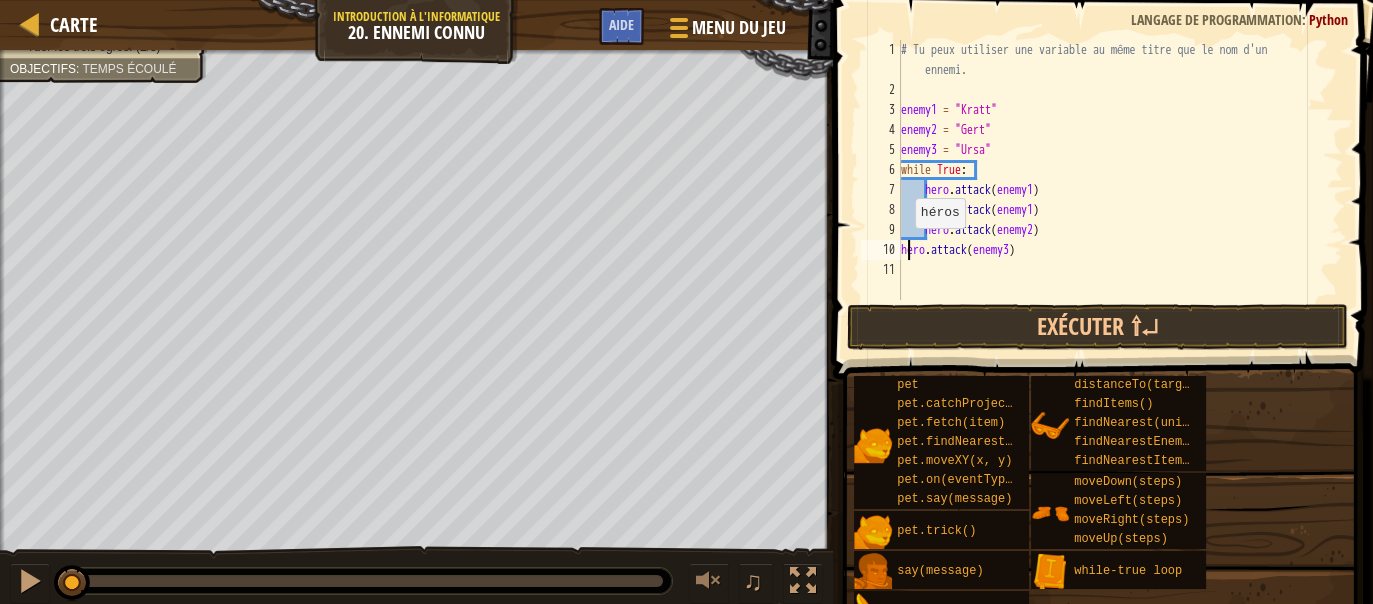 click on "# Tu peux utiliser une variable au même titre que le nom d'un       ennemi. enemy1   =   "Kratt" enemy2   =   "[PERSON_NAME]" enemy3   =   "Ursa" while   True :      hero . attack ( enemy1 )      hero . attack ( enemy1 )      hero . attack ( enemy2 ) hero . attack ( enemy3 )" at bounding box center (1120, 200) 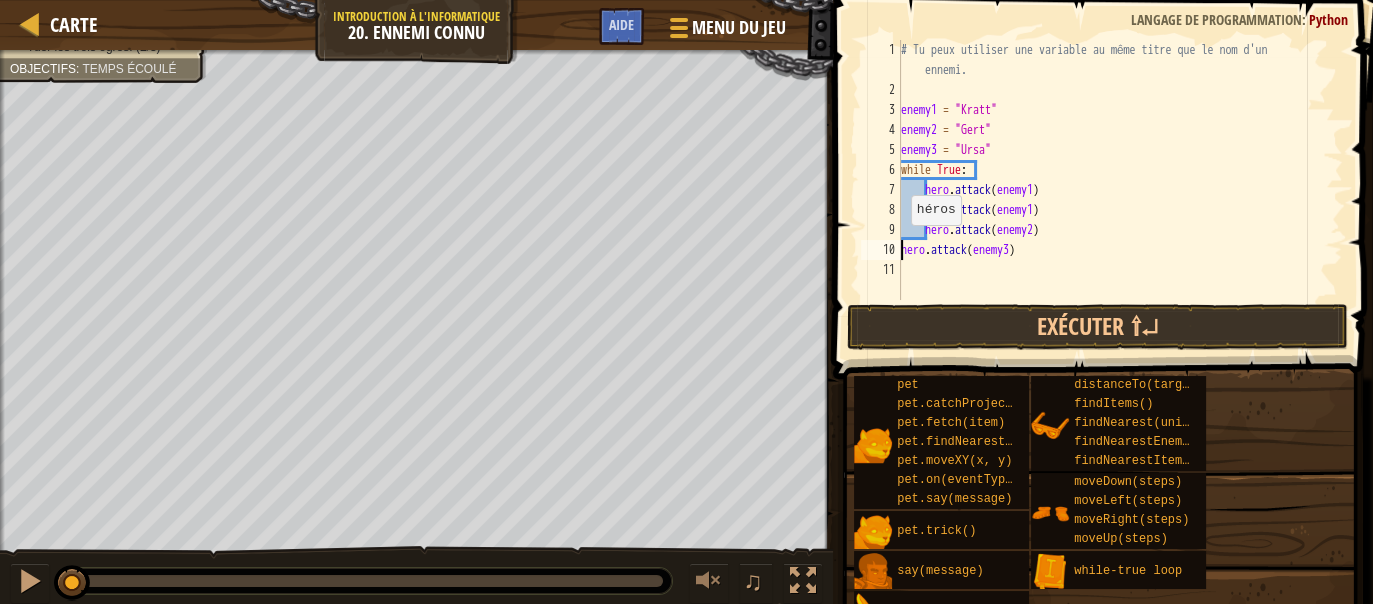 click on "# Tu peux utiliser une variable au même titre que le nom d'un       ennemi. enemy1   =   "Kratt" enemy2   =   "[PERSON_NAME]" enemy3   =   "Ursa" while   True :      hero . attack ( enemy1 )      hero . attack ( enemy1 )      hero . attack ( enemy2 ) hero . attack ( enemy3 )" at bounding box center (1120, 200) 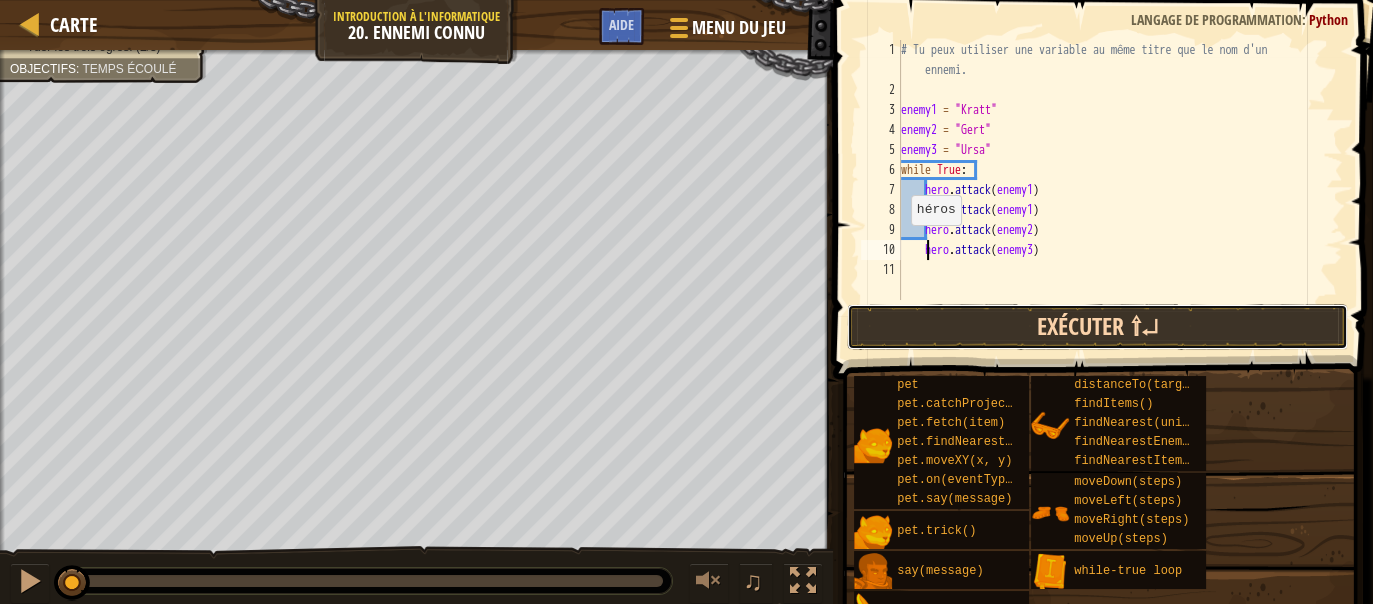 click on "Exécuter ⇧↵" at bounding box center (1097, 327) 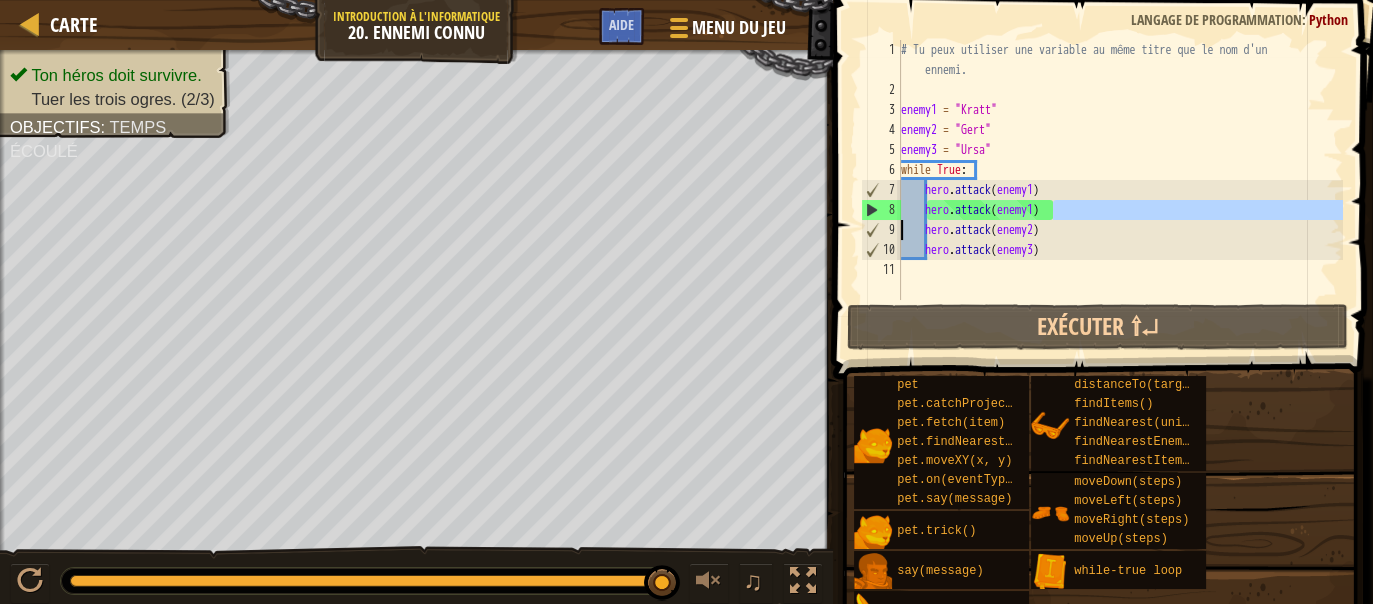 drag, startPoint x: 1069, startPoint y: 213, endPoint x: 886, endPoint y: 220, distance: 183.13383 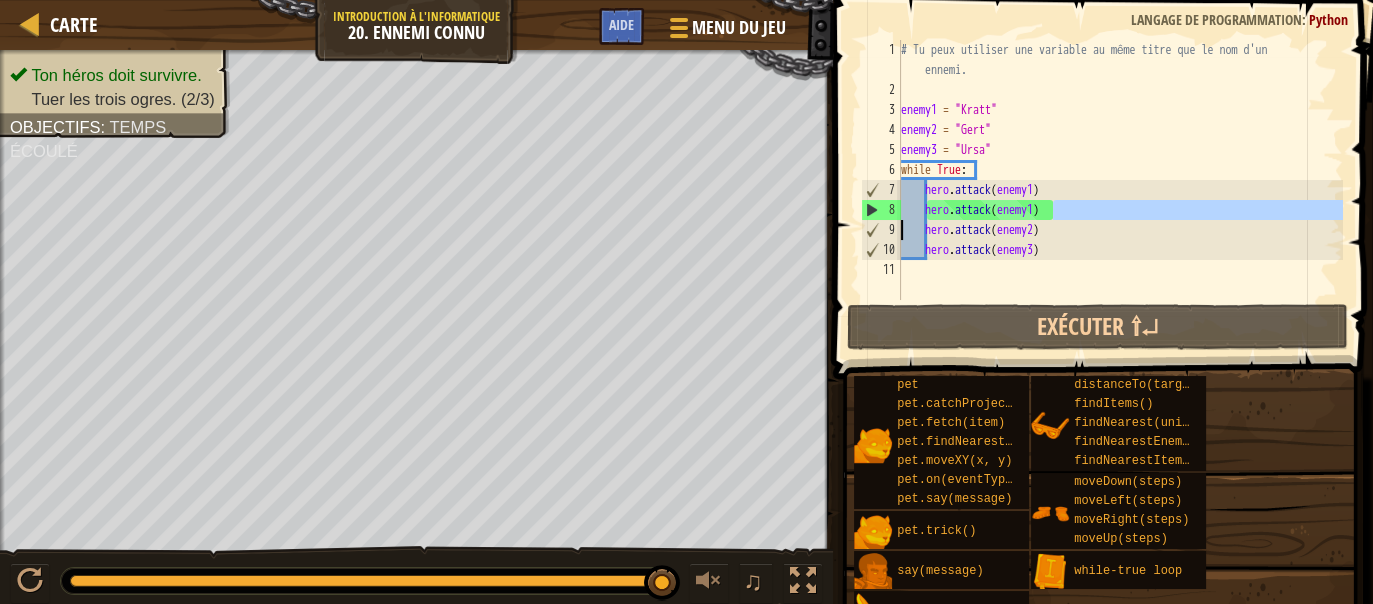 click on "hero.attack(enemy3) 1 2 3 4 5 6 7 8 9 10 11 # Tu peux utiliser une variable au même titre que le nom d'un       ennemi. enemy1   =   "Kratt" enemy2   =   "[PERSON_NAME]" enemy3   =   "Ursa" while   True :      hero . attack ( enemy1 )      hero . attack ( enemy1 )      hero . attack ( enemy2 )      hero . attack ( enemy3 )     הההההההההההההההההההההההההההההההההההההההההההההההההההההההההההההההההההההההההההההההההההההההההההההההההההההההההההההההההההההההההההההההההההההההההההההההההההההההההההההההההההההההההההההההההההההההההההההההההההההההההההההההההההההההההההההההההההההההההההההההההההההההההההההההה Vide while statement. Mets 4 espaces devant les déclarations à l'intérieur de la déclaration while." at bounding box center [1100, 170] 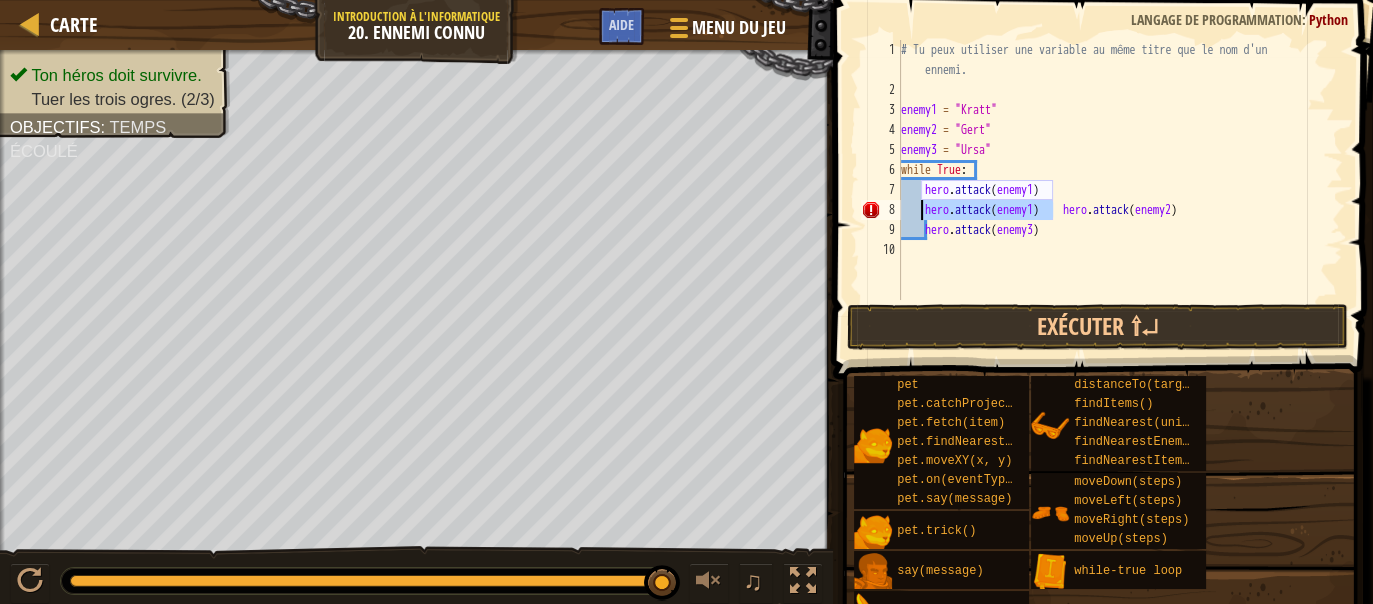 drag, startPoint x: 1055, startPoint y: 209, endPoint x: 920, endPoint y: 221, distance: 135.53229 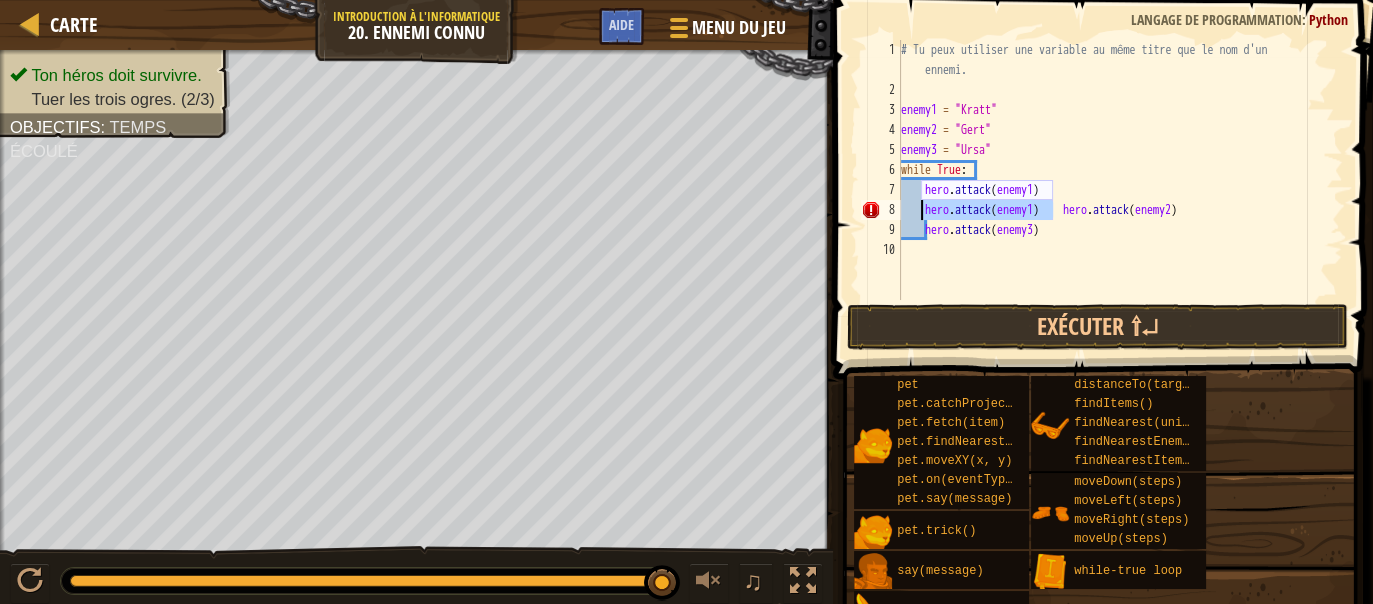 click on "# Tu peux utiliser une variable au même titre que le nom d'un       ennemi. enemy1   =   "Kratt" enemy2   =   "[PERSON_NAME]" enemy3   =   "Ursa" while   True :      hero . attack ( enemy1 )      hero . attack ( enemy1 )      hero . attack ( enemy2 )      hero . attack ( enemy3 )" at bounding box center [1120, 200] 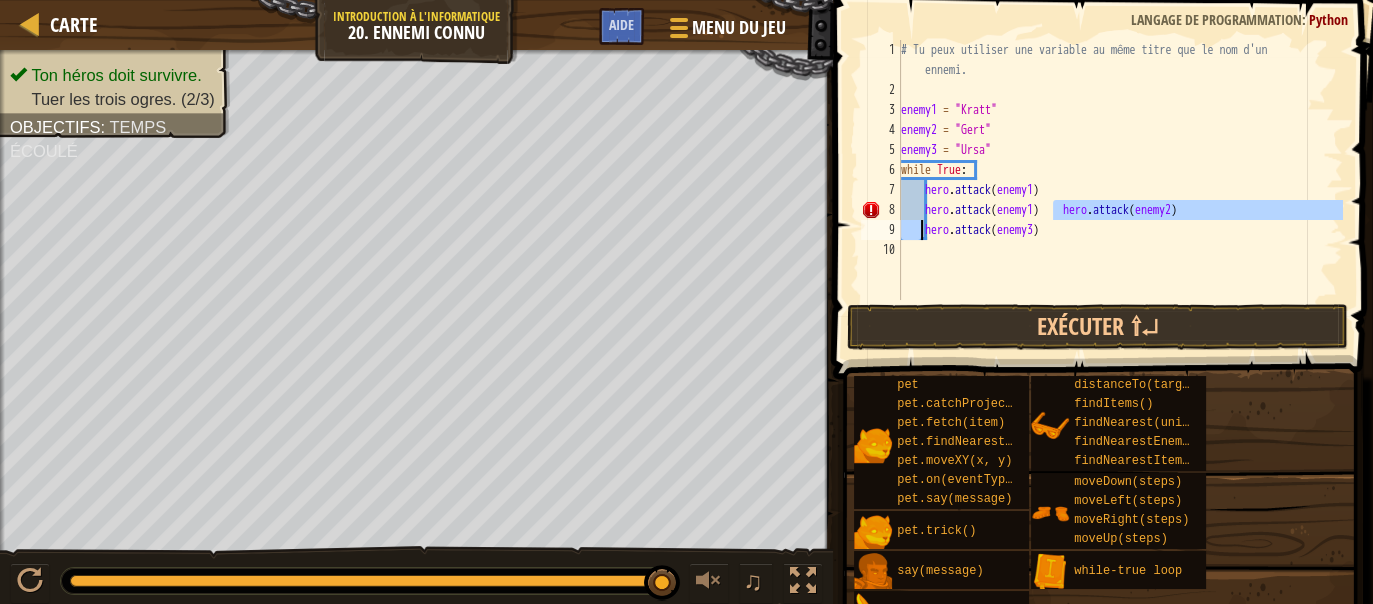 click on "# Tu peux utiliser une variable au même titre que le nom d'un       ennemi. enemy1   =   "Kratt" enemy2   =   "[PERSON_NAME]" enemy3   =   "Ursa" while   True :      hero . attack ( enemy1 )      hero . attack ( enemy1 )      hero . attack ( enemy2 )      hero . attack ( enemy3 )" at bounding box center (1120, 170) 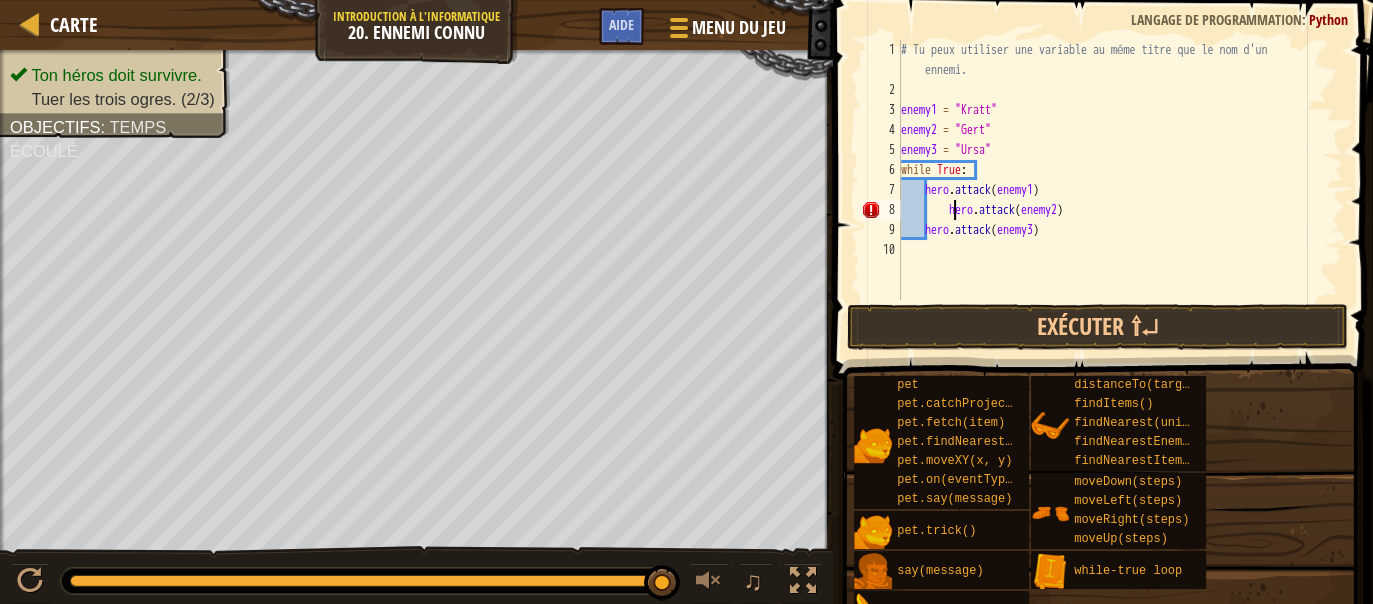 click on "# Tu peux utiliser une variable au même titre que le nom d'un       ennemi. enemy1   =   "Kratt" enemy2   =   "[PERSON_NAME]" enemy3   =   "Ursa" while   True :      hero . attack ( enemy1 )          hero . attack ( enemy2 )      hero . attack ( enemy3 )" at bounding box center [1120, 200] 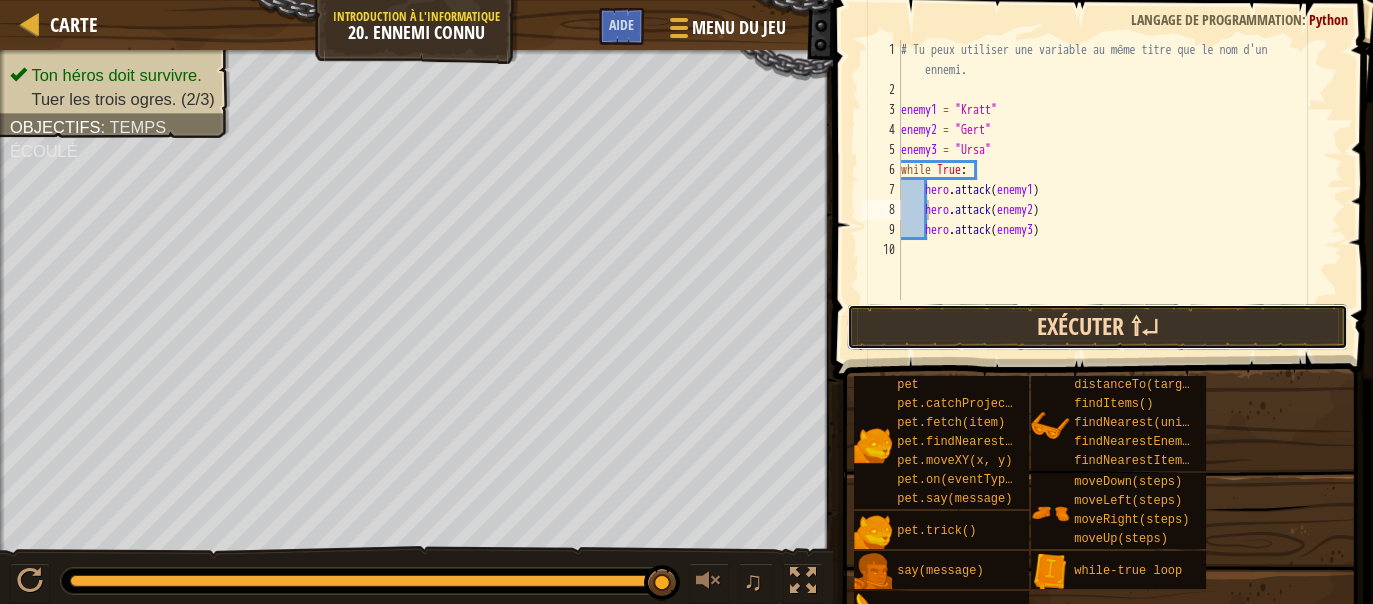 click on "Exécuter ⇧↵" at bounding box center (1097, 327) 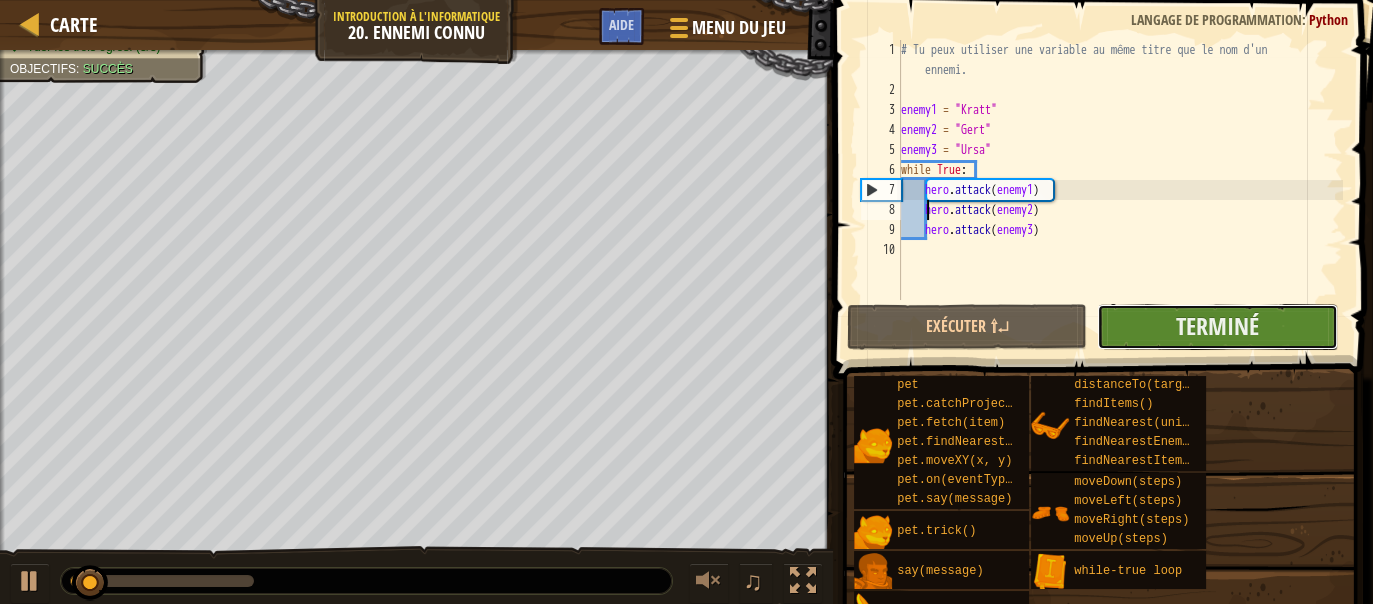 click on "Terminé" at bounding box center [1217, 327] 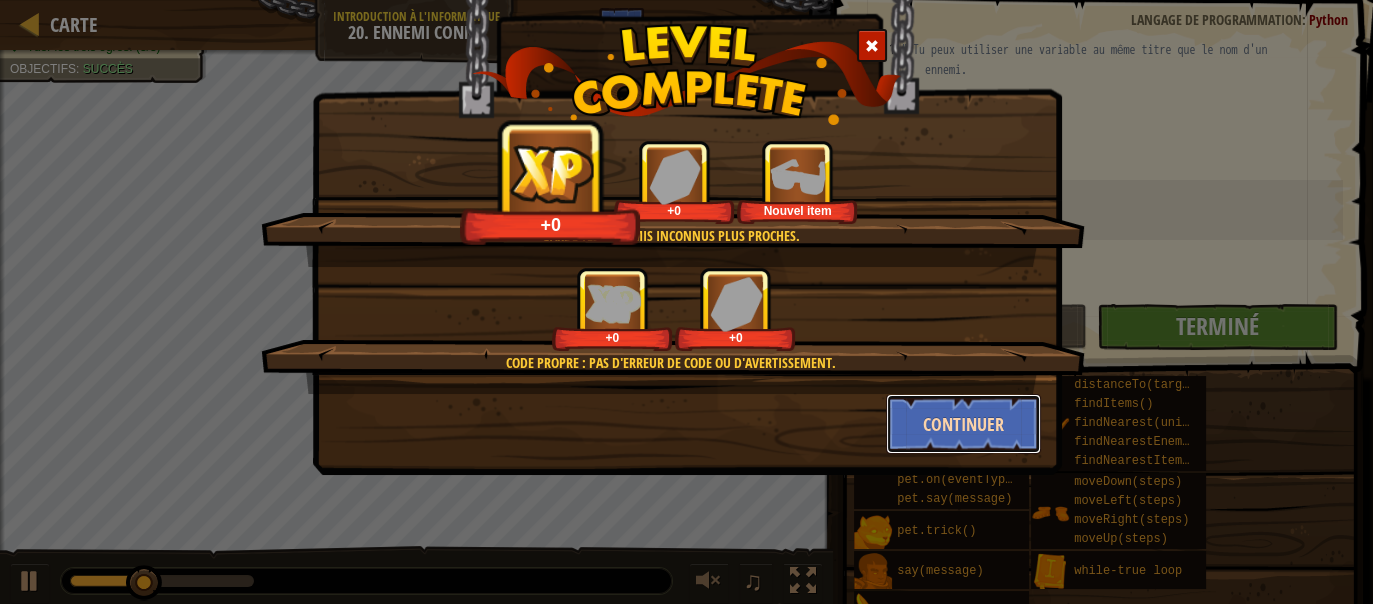 click on "Continuer" at bounding box center (963, 424) 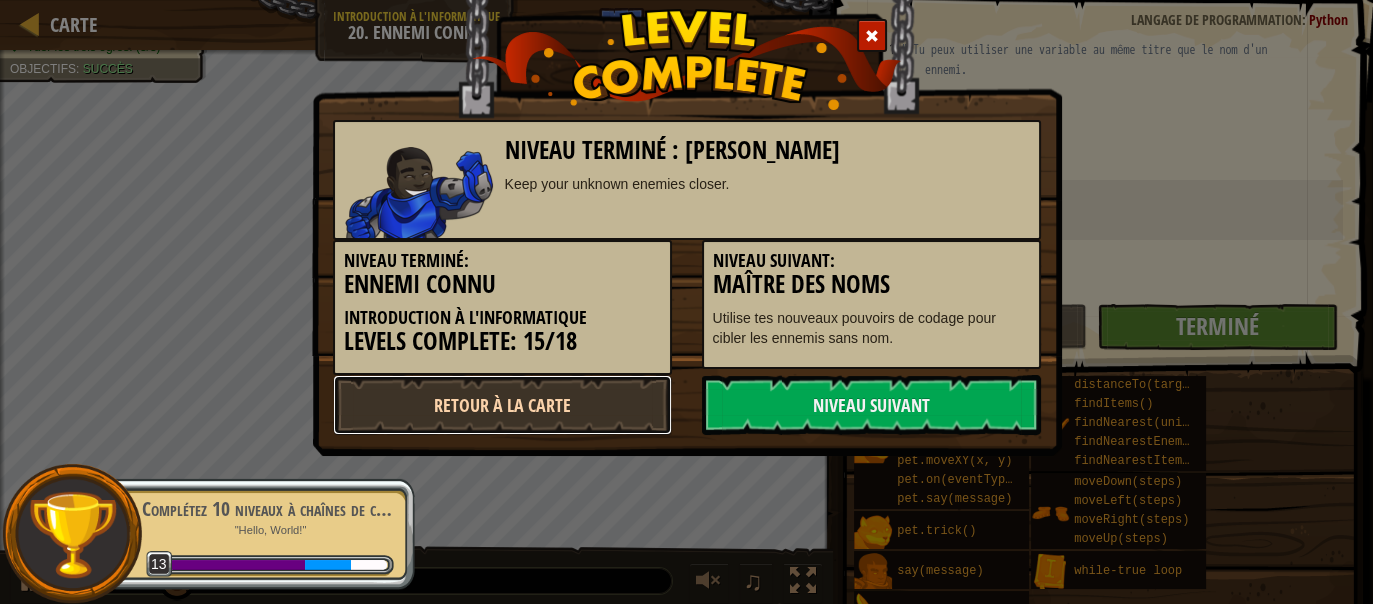 click on "Retour à la Carte" at bounding box center [502, 405] 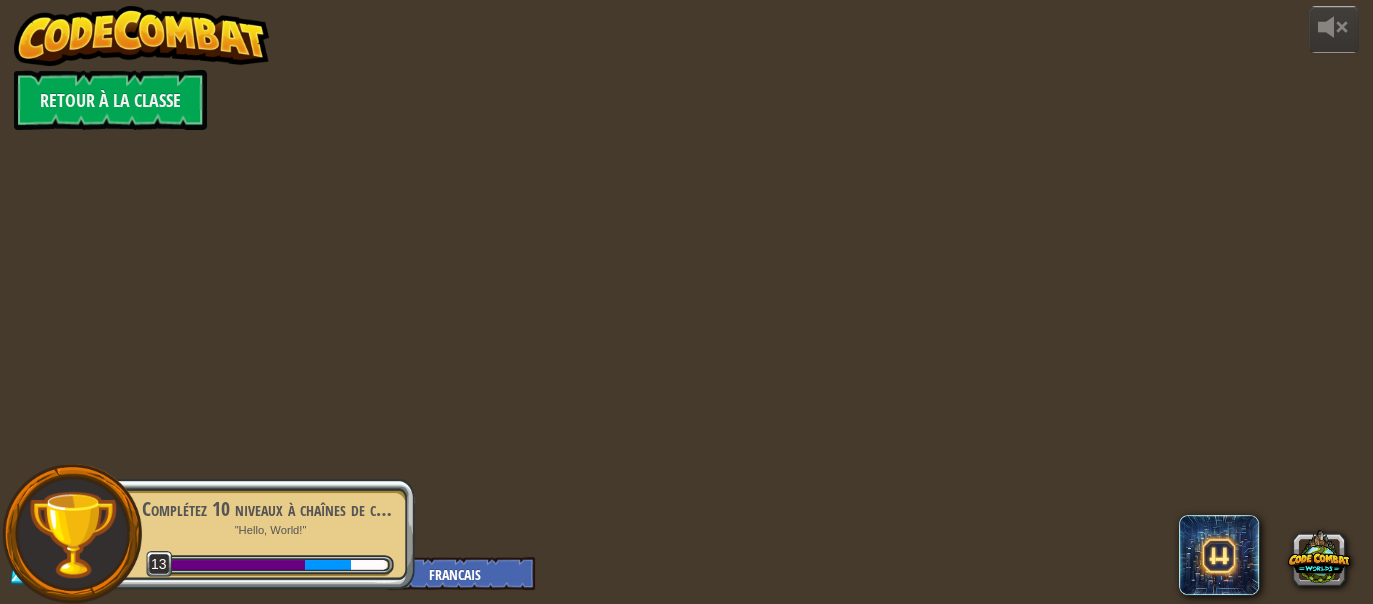 select on "fr" 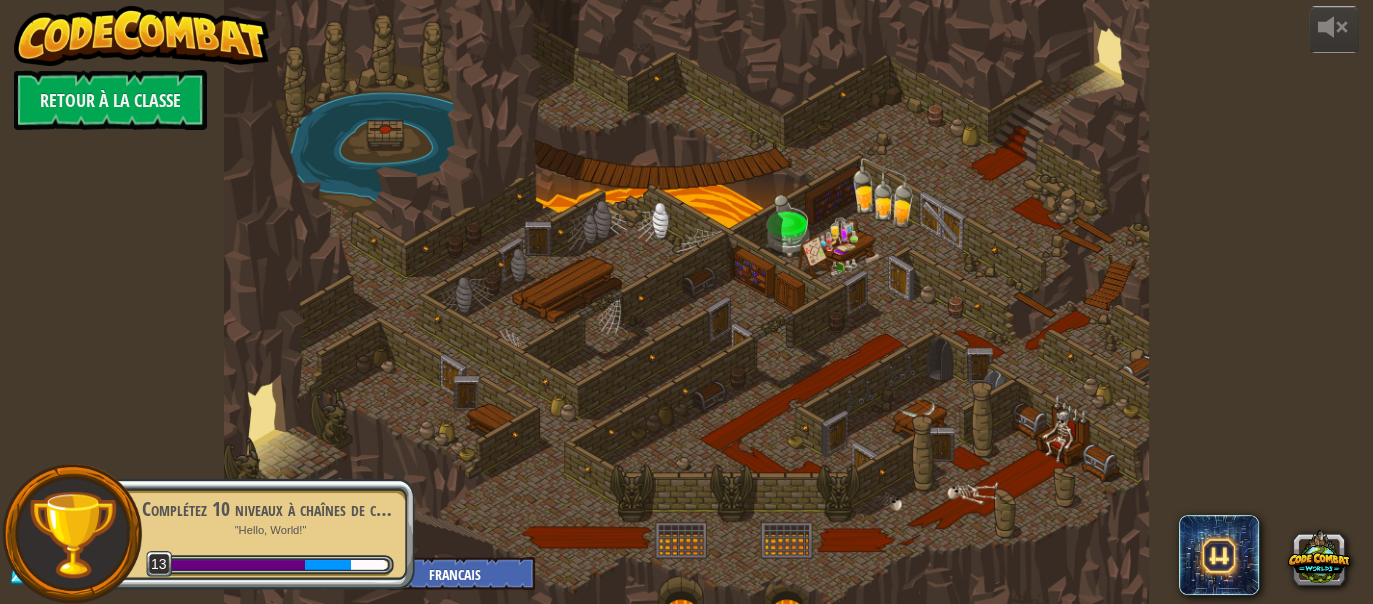 select on "fr" 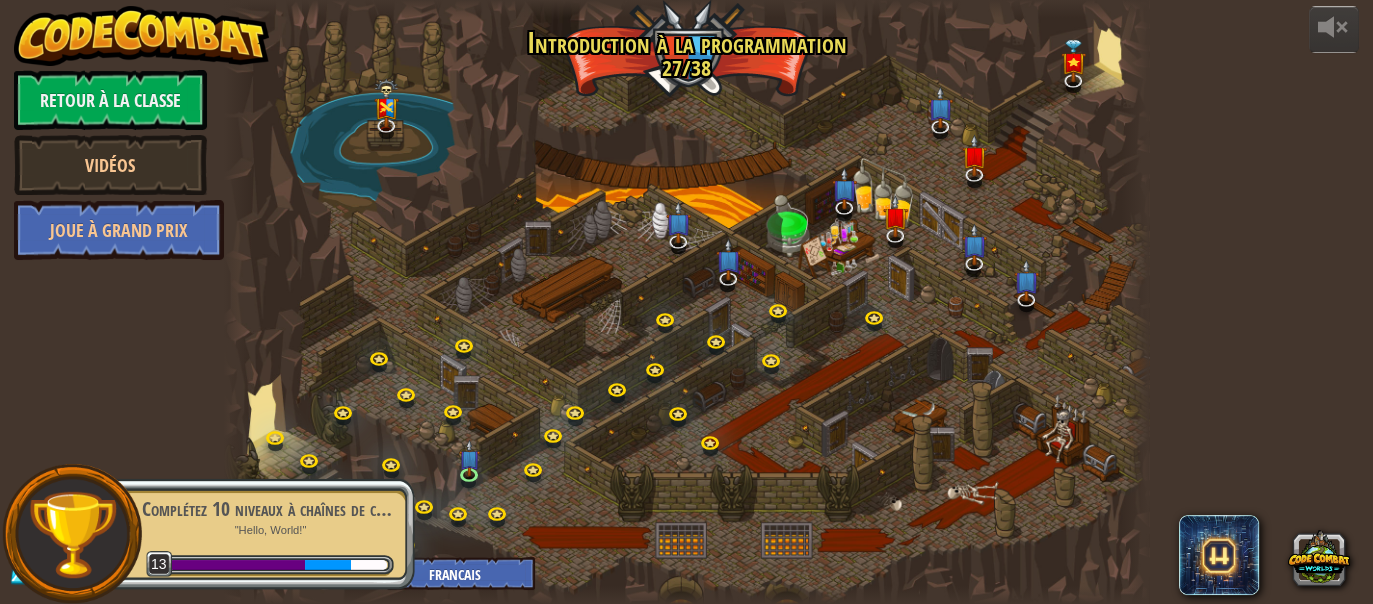 select on "fr" 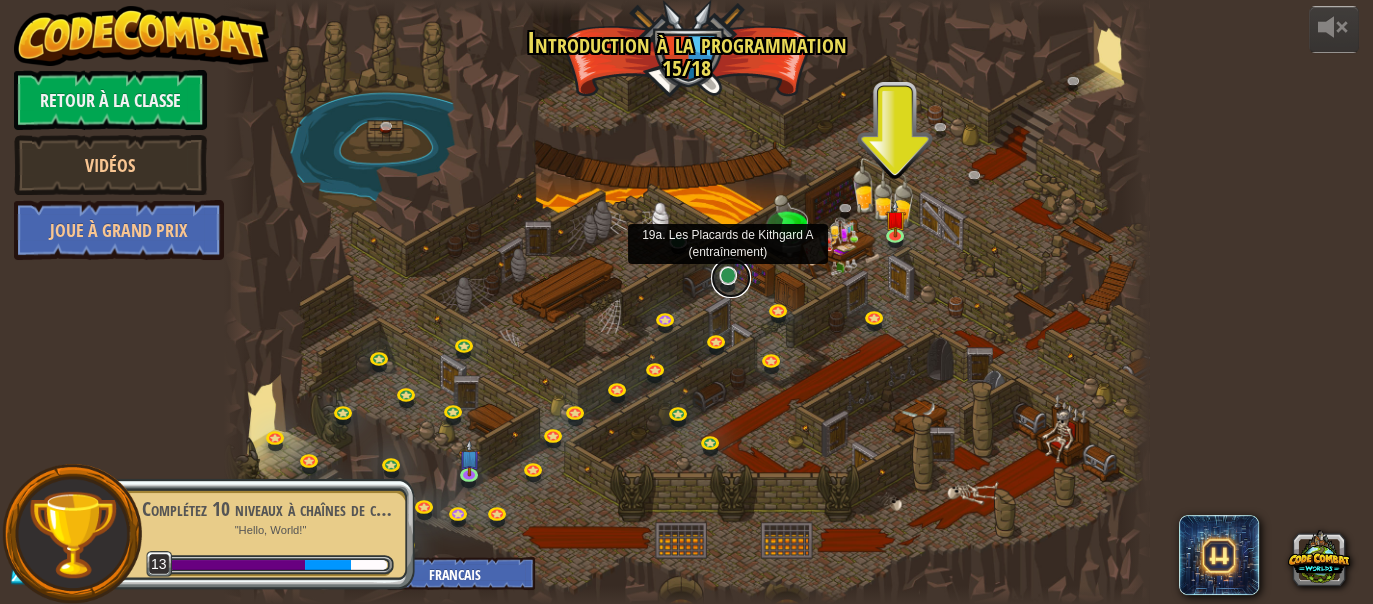 click at bounding box center [731, 278] 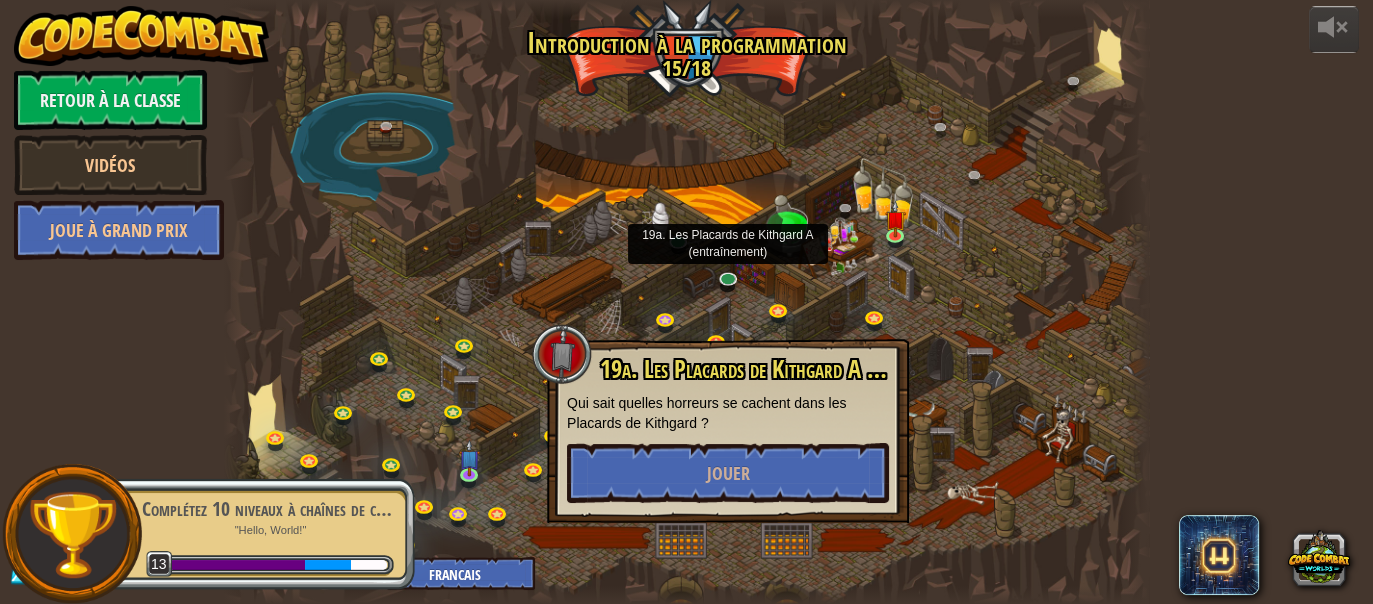 click at bounding box center [686, 302] 